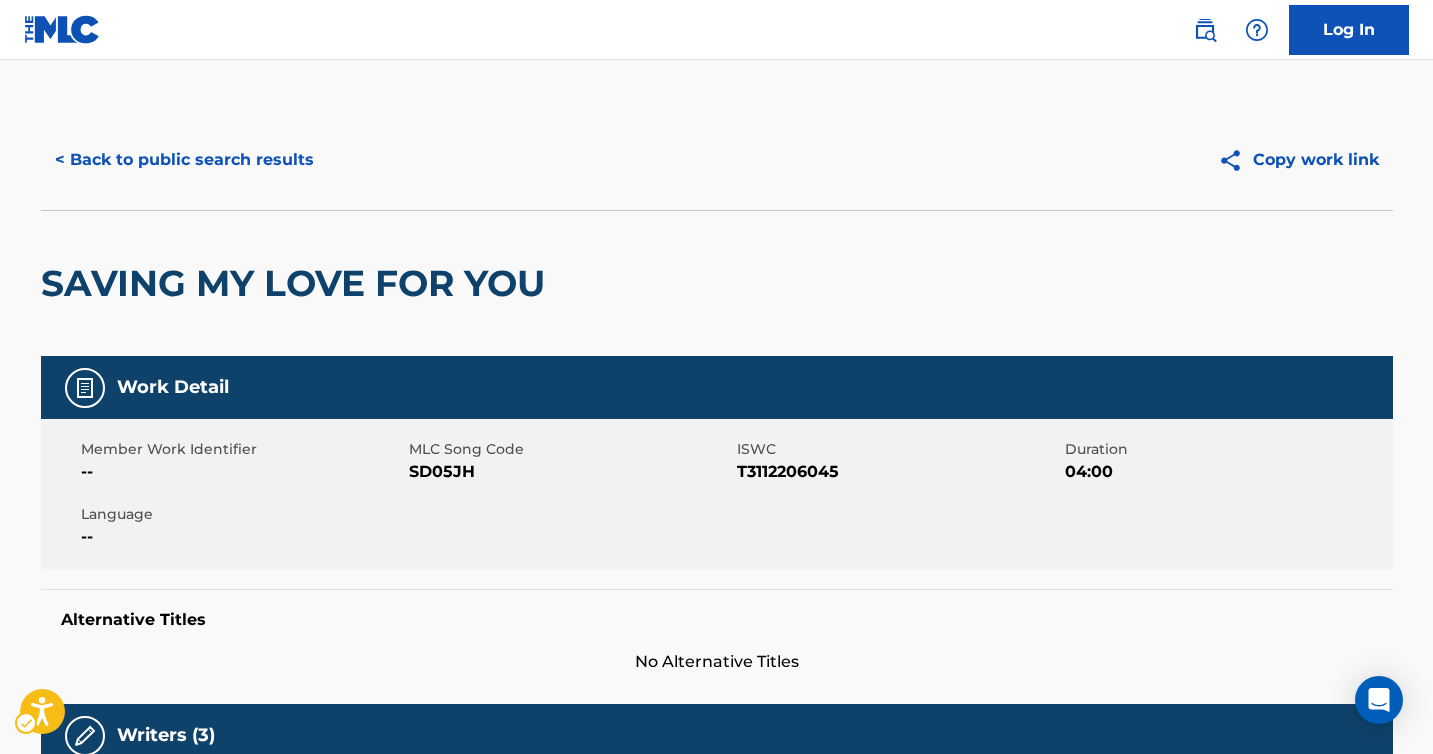 scroll, scrollTop: 0, scrollLeft: 0, axis: both 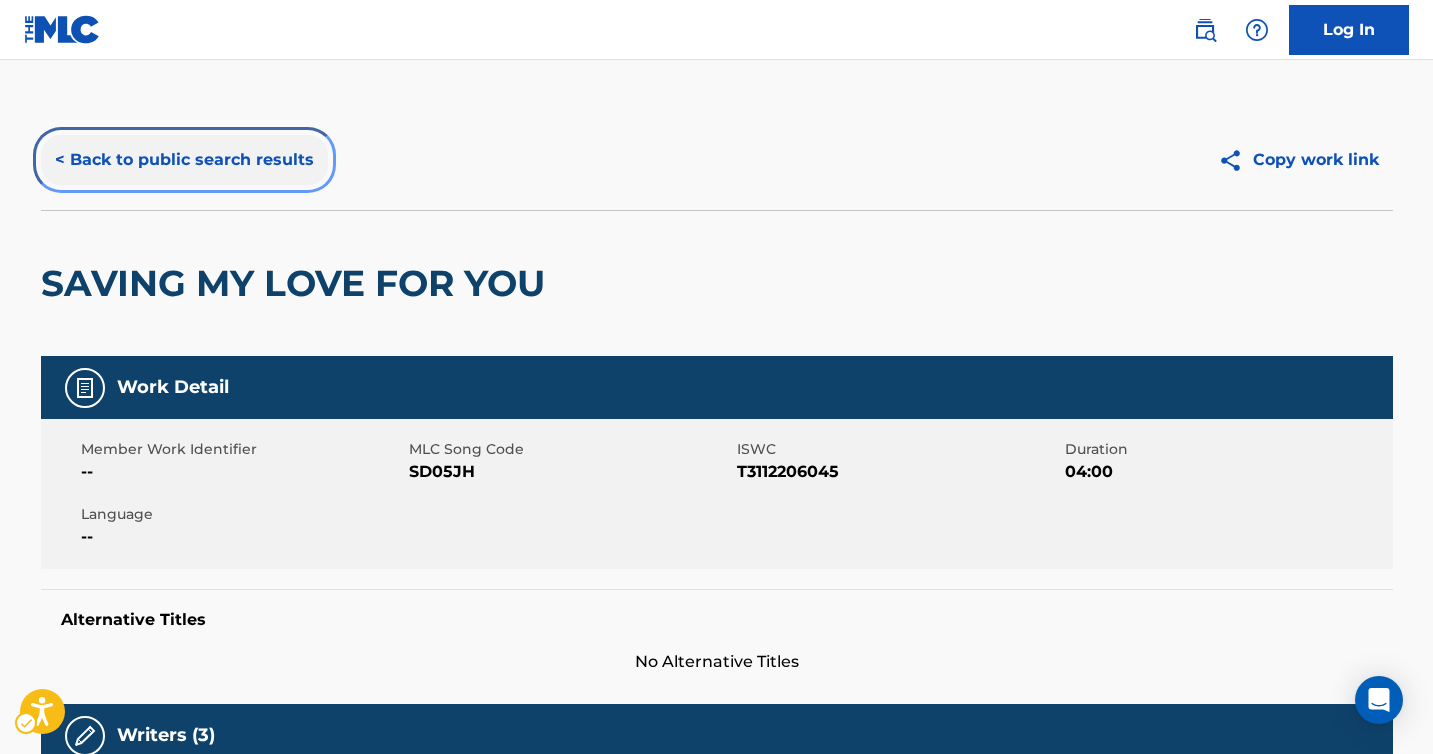 click on "< Back to public search results" at bounding box center (184, 160) 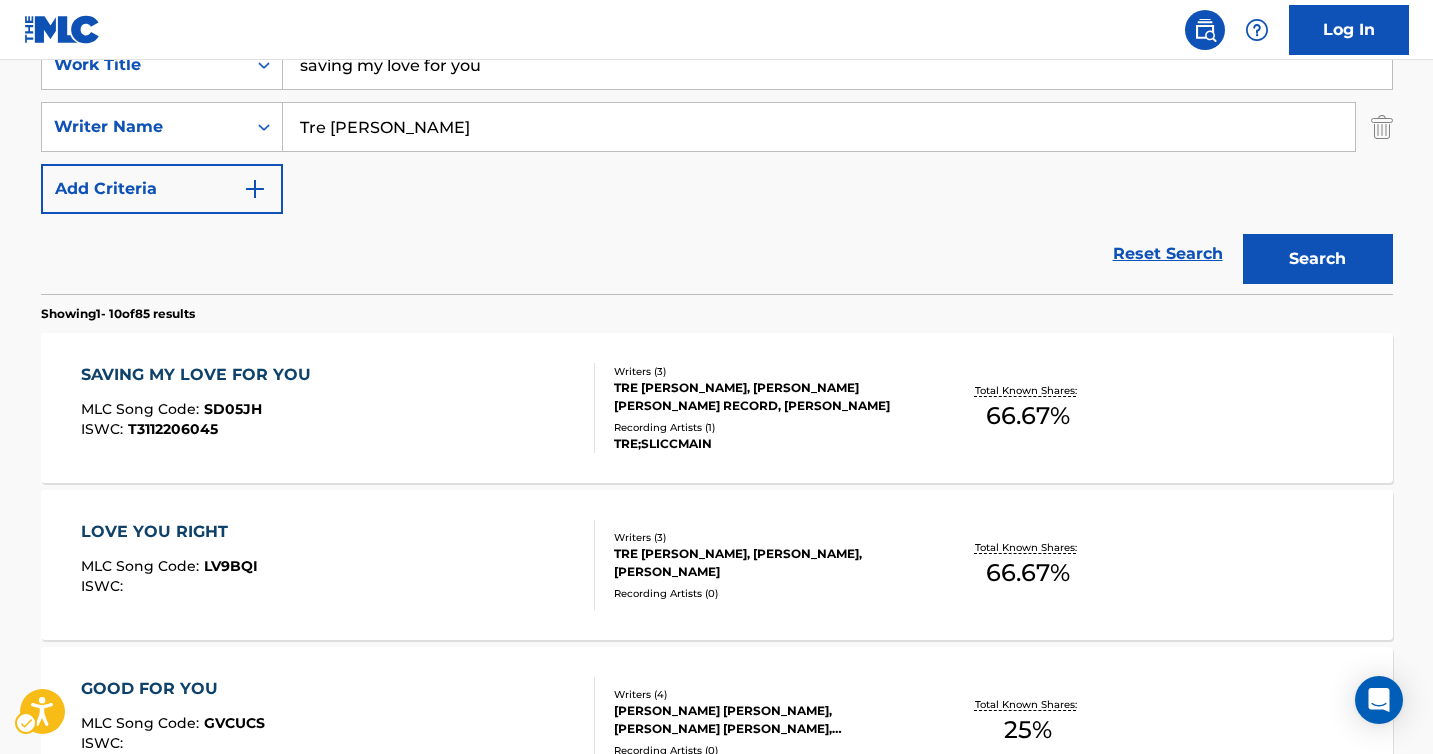 scroll, scrollTop: 239, scrollLeft: 0, axis: vertical 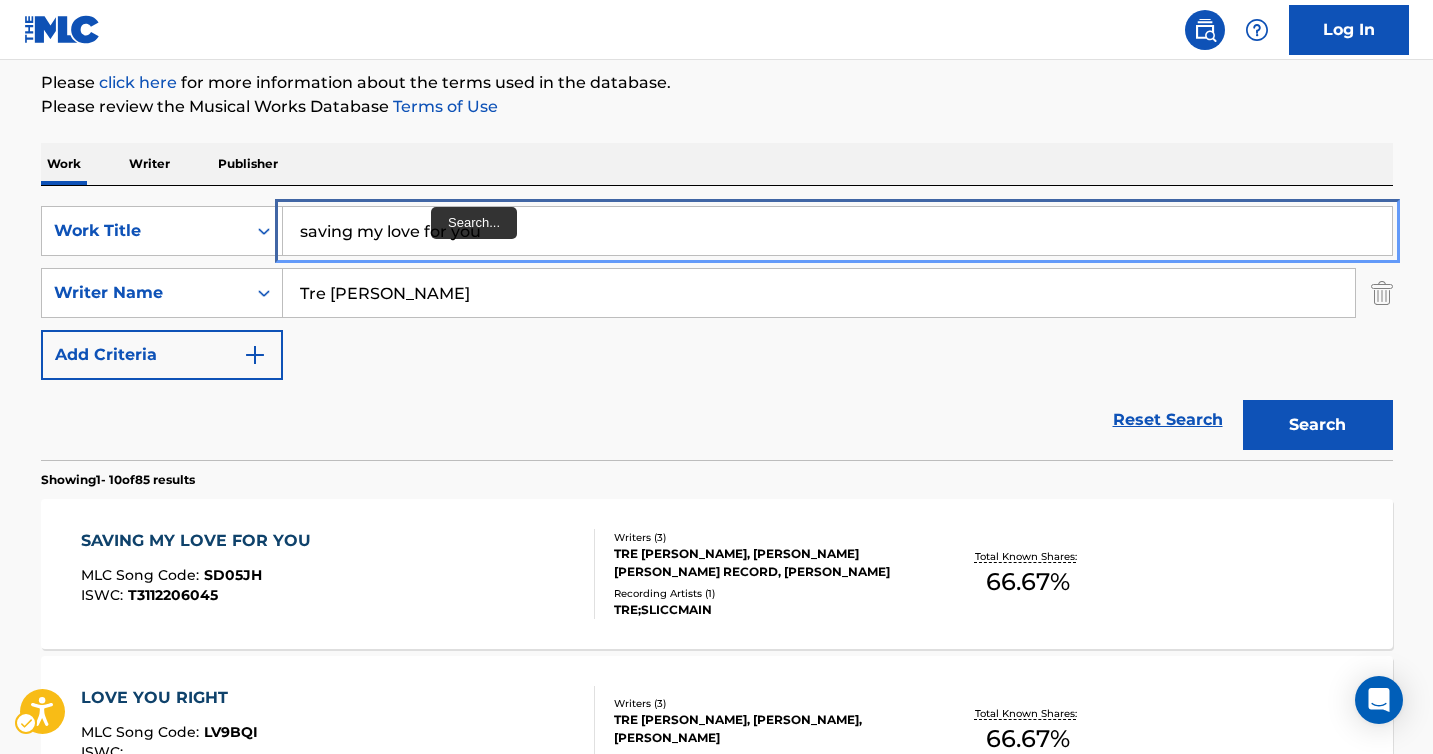 click on "saving my love for you" at bounding box center (837, 231) 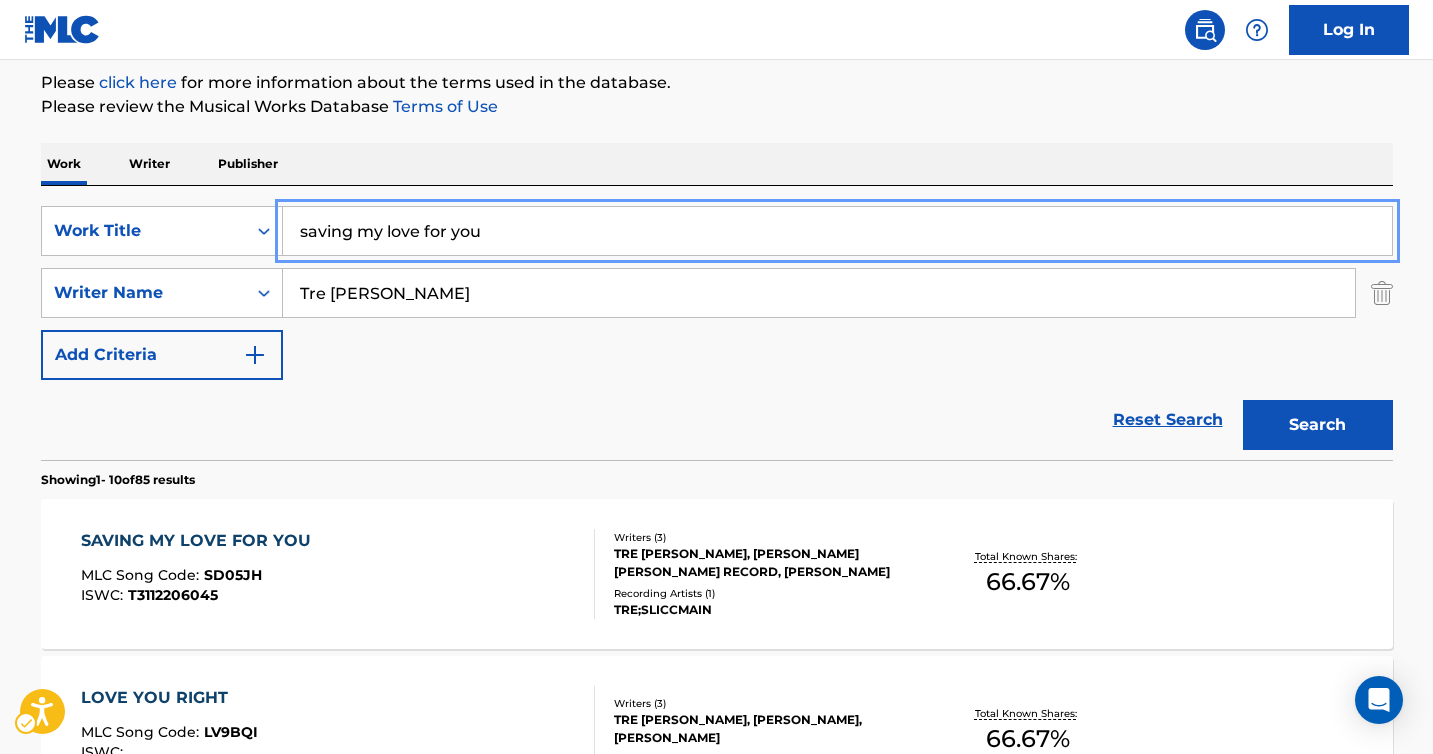 click on "saving my love for you" at bounding box center (837, 231) 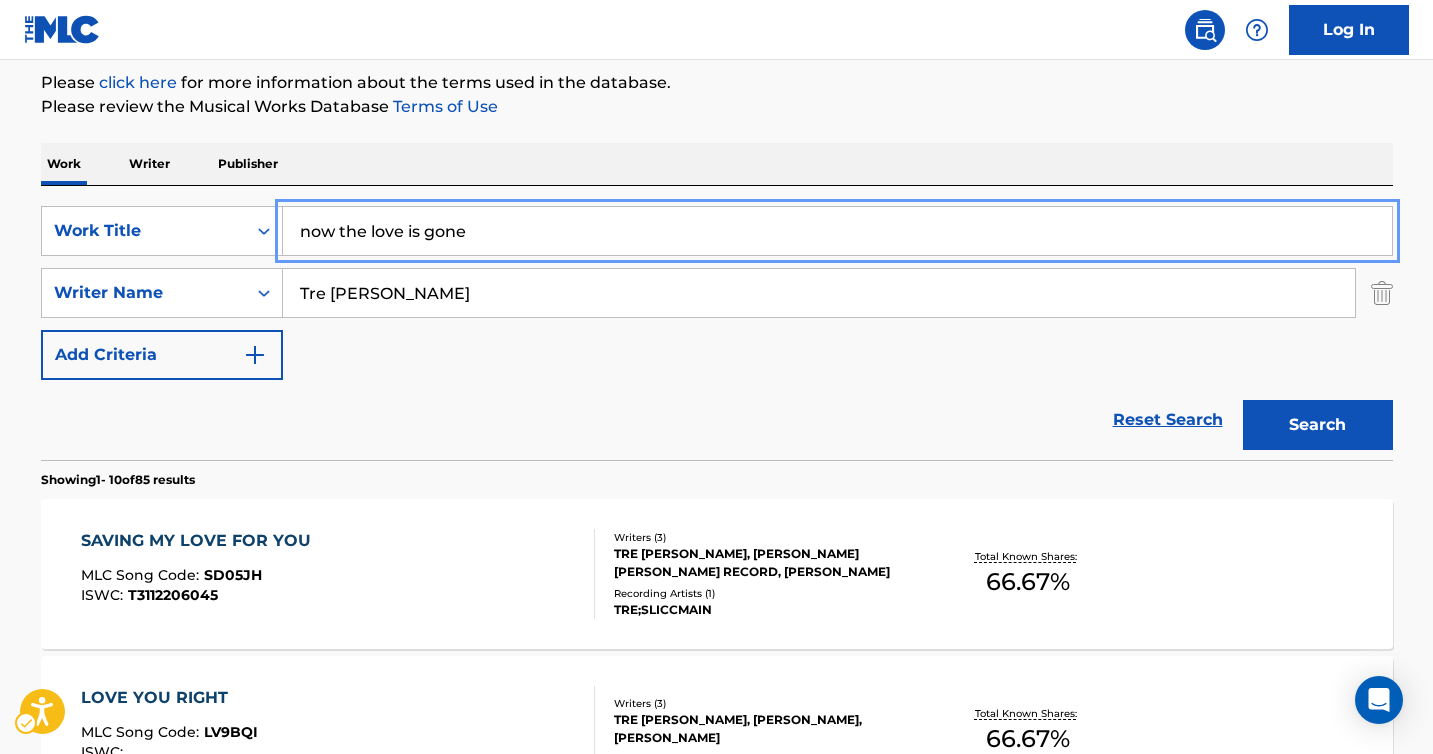 type on "now the love is gone" 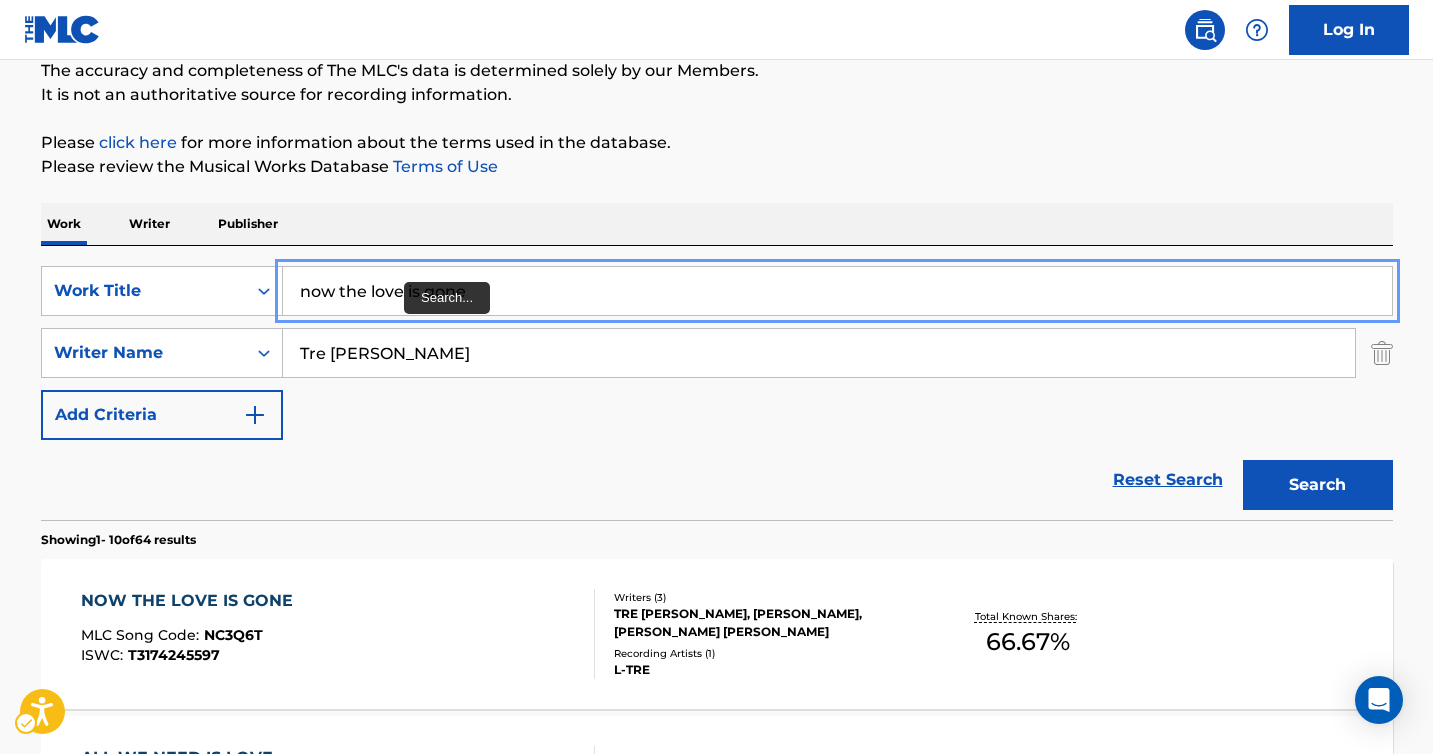 scroll, scrollTop: 239, scrollLeft: 0, axis: vertical 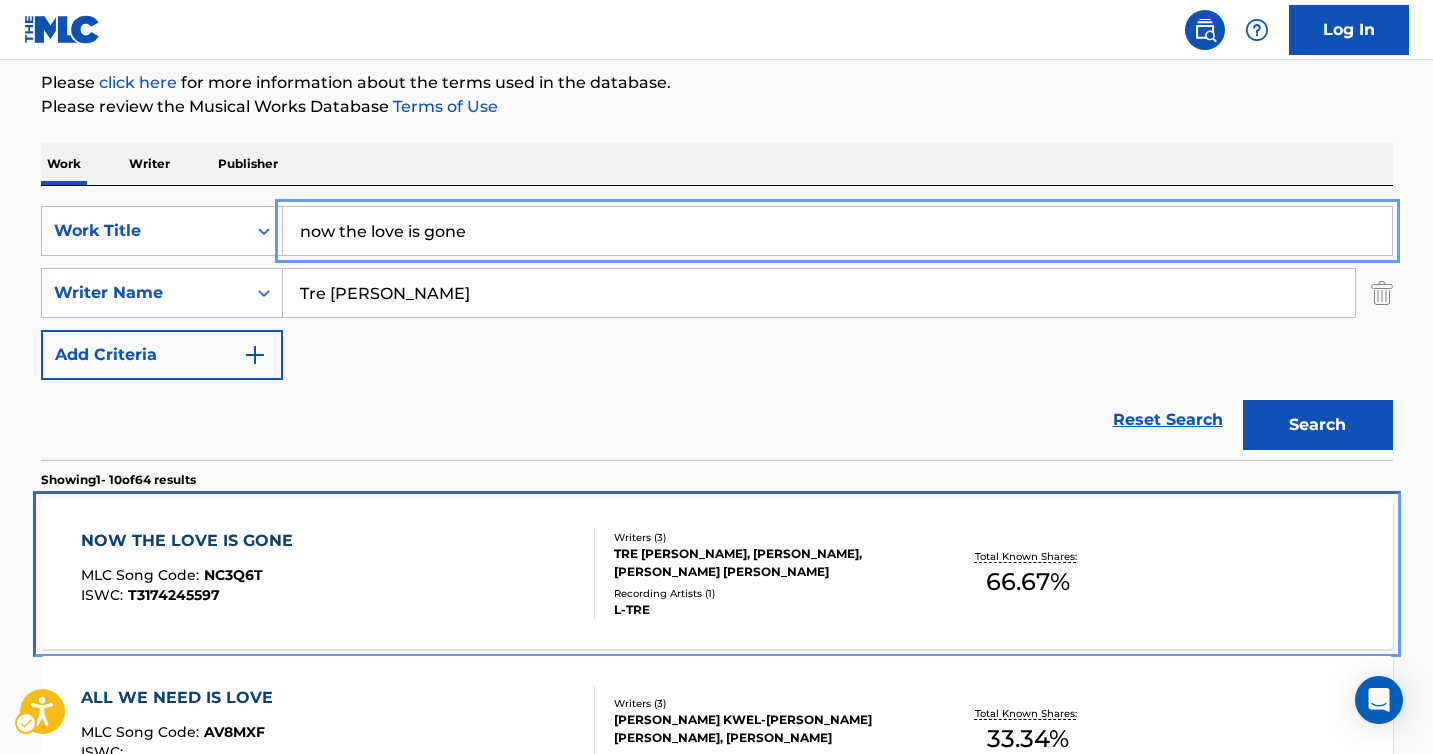 click on "Writers ( 3 )" at bounding box center [765, 537] 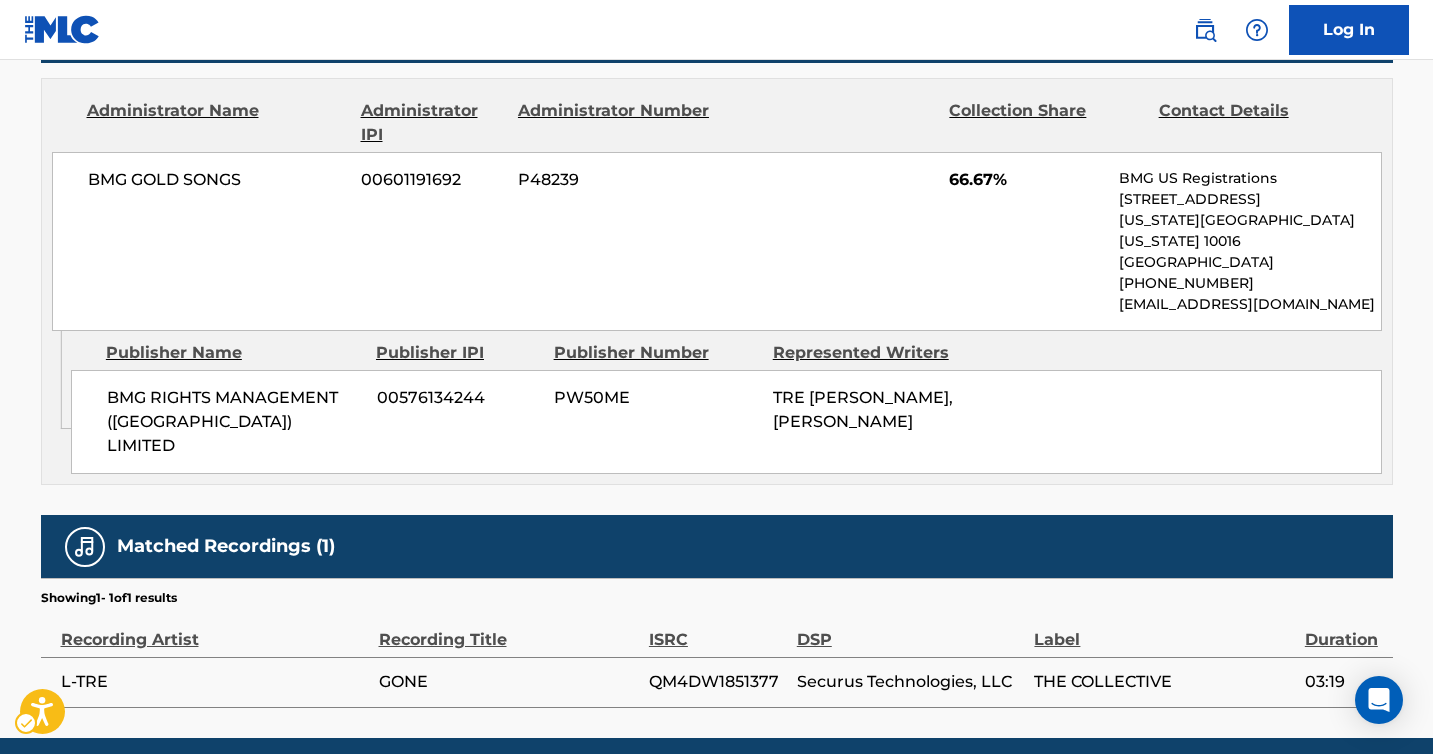 scroll, scrollTop: 1008, scrollLeft: 0, axis: vertical 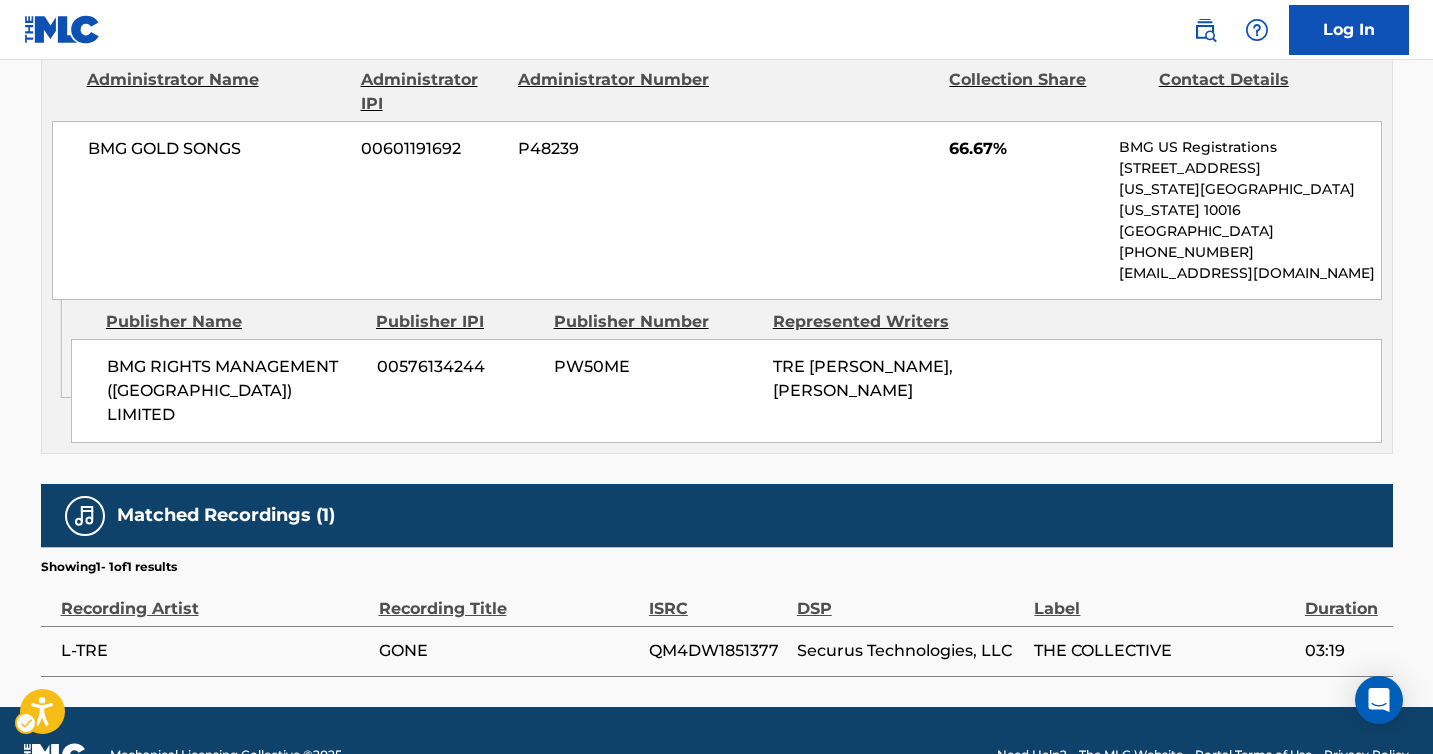 click on "QM4DW1851377" at bounding box center [718, 651] 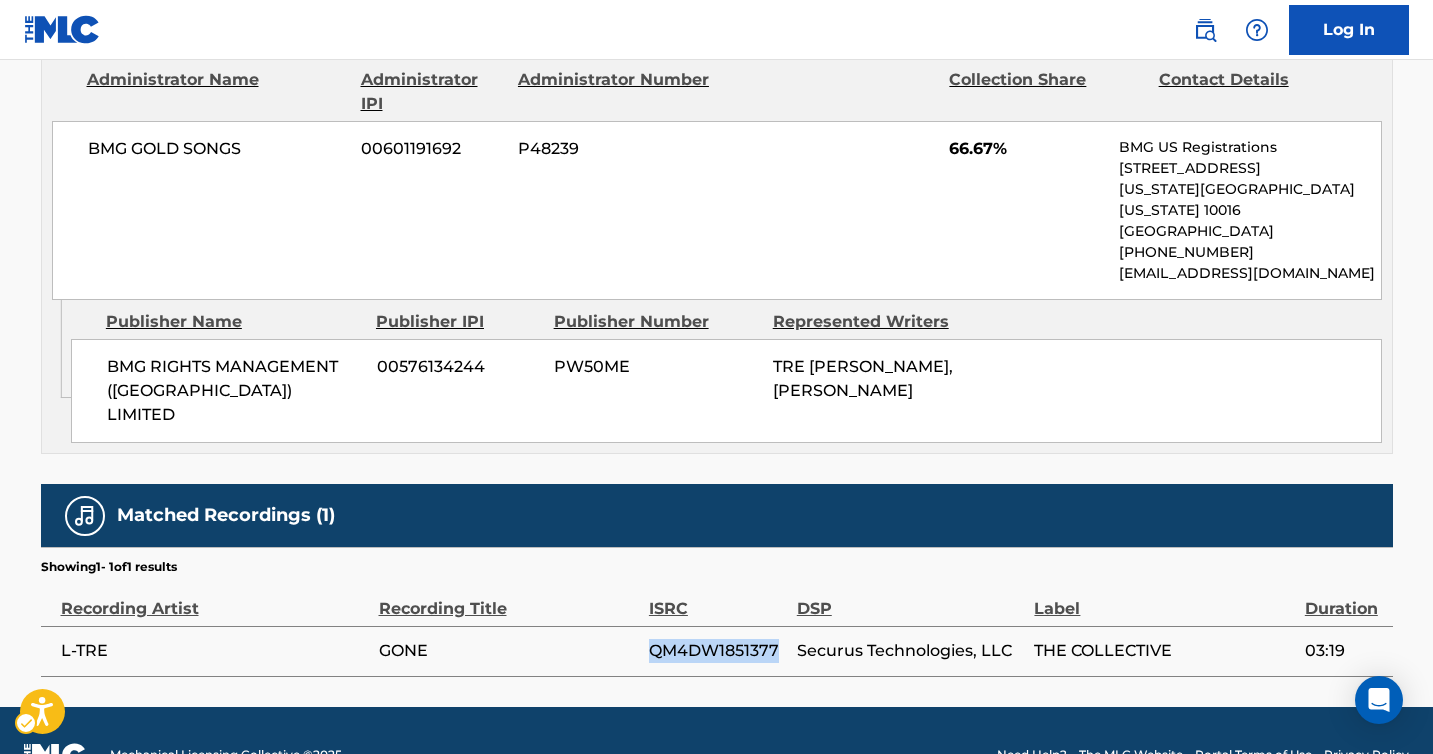 click on "QM4DW1851377" at bounding box center (718, 651) 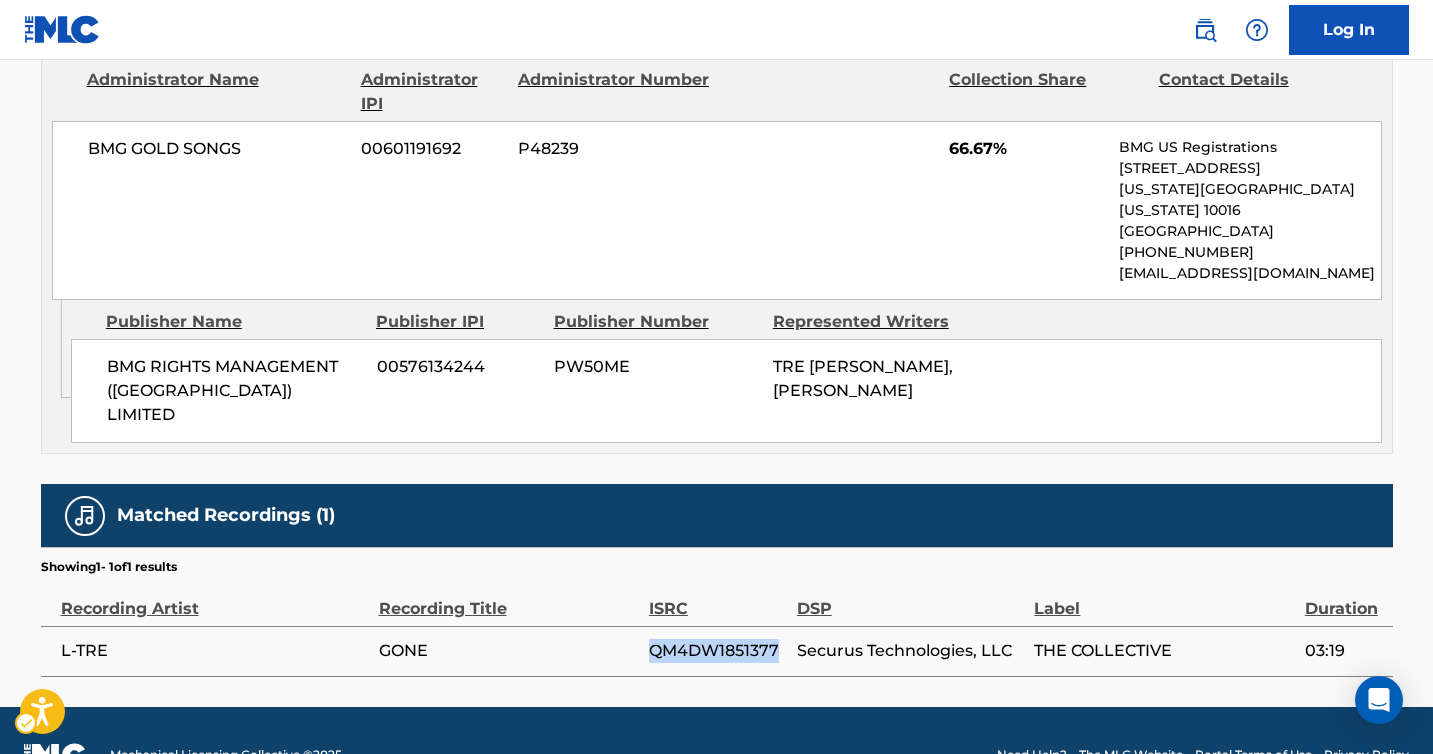 click on "Securus Technologies, LLC" at bounding box center (911, 651) 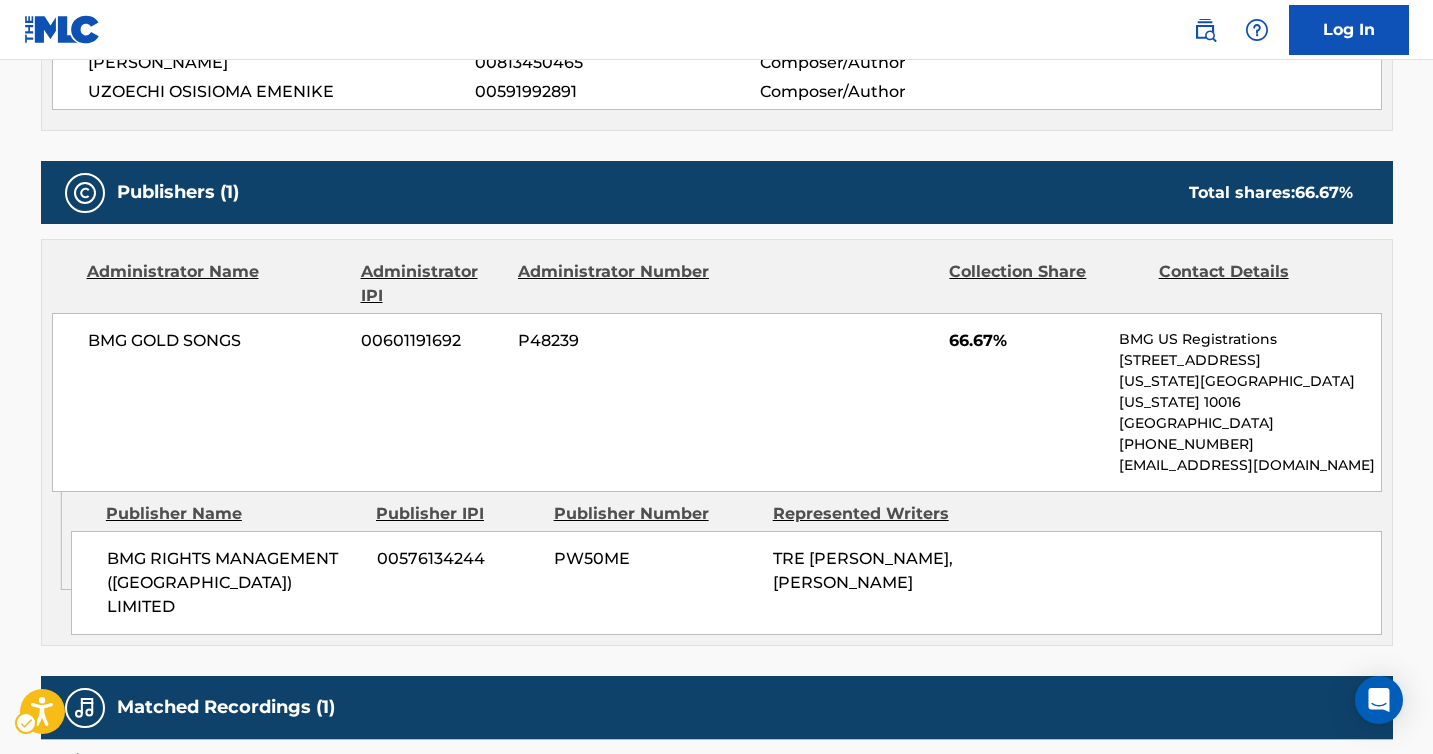 scroll, scrollTop: 1008, scrollLeft: 0, axis: vertical 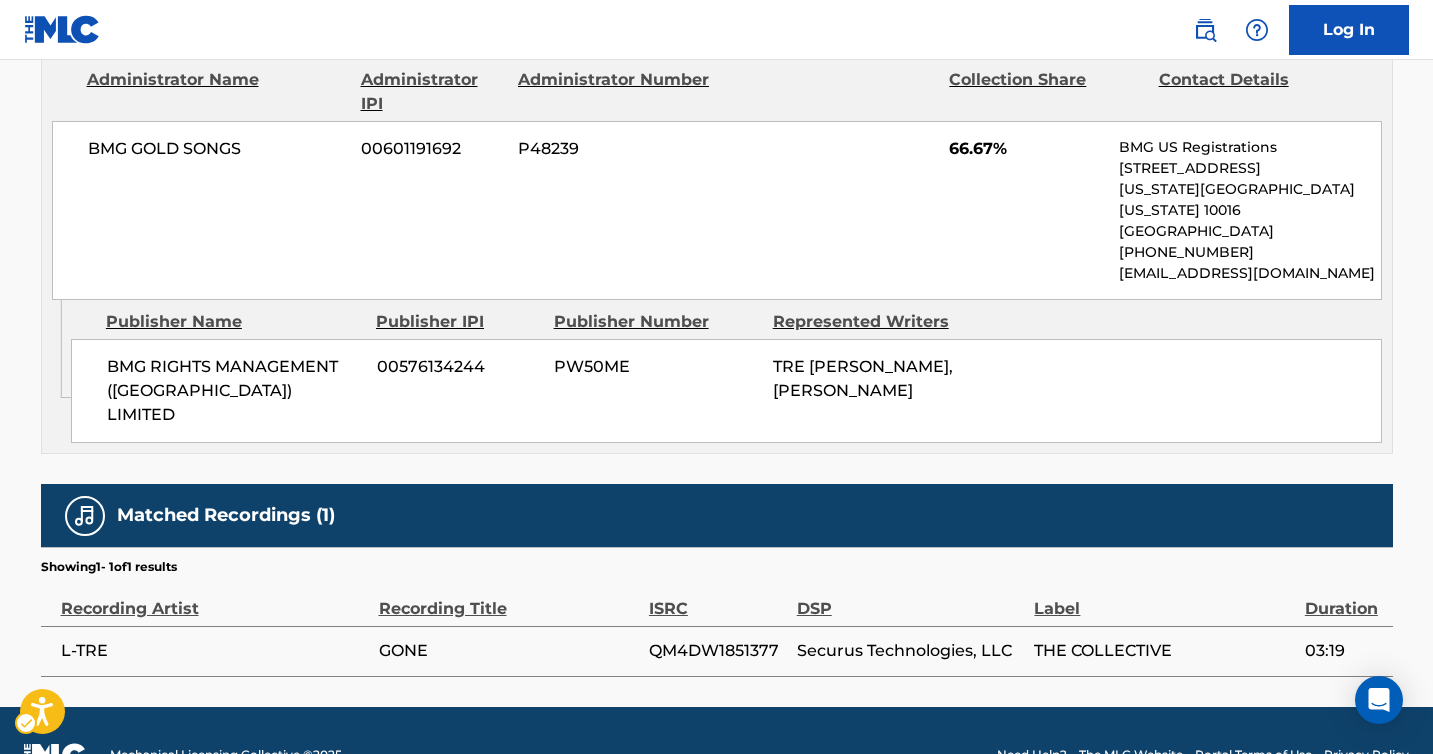 click on "Securus Technologies, LLC" at bounding box center [911, 651] 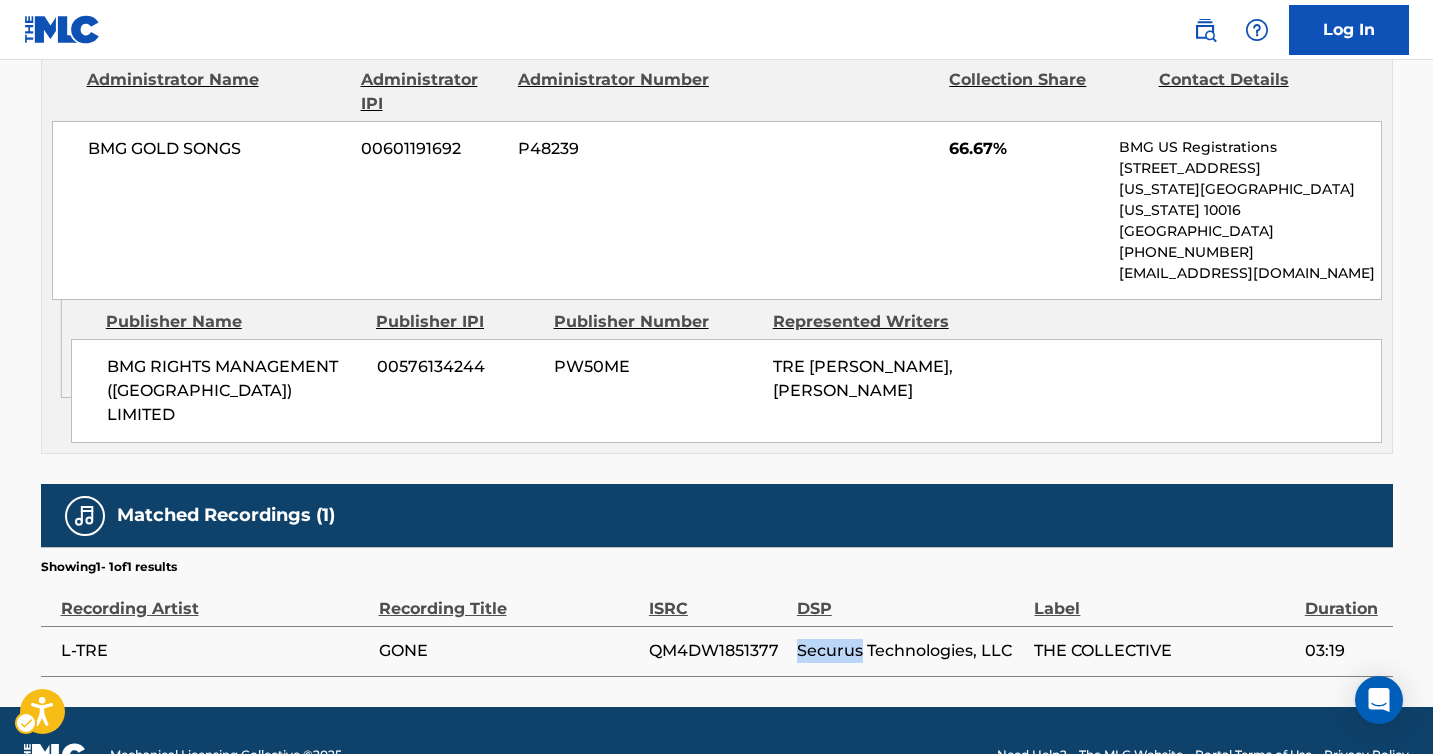 click on "Securus Technologies, LLC" at bounding box center (911, 651) 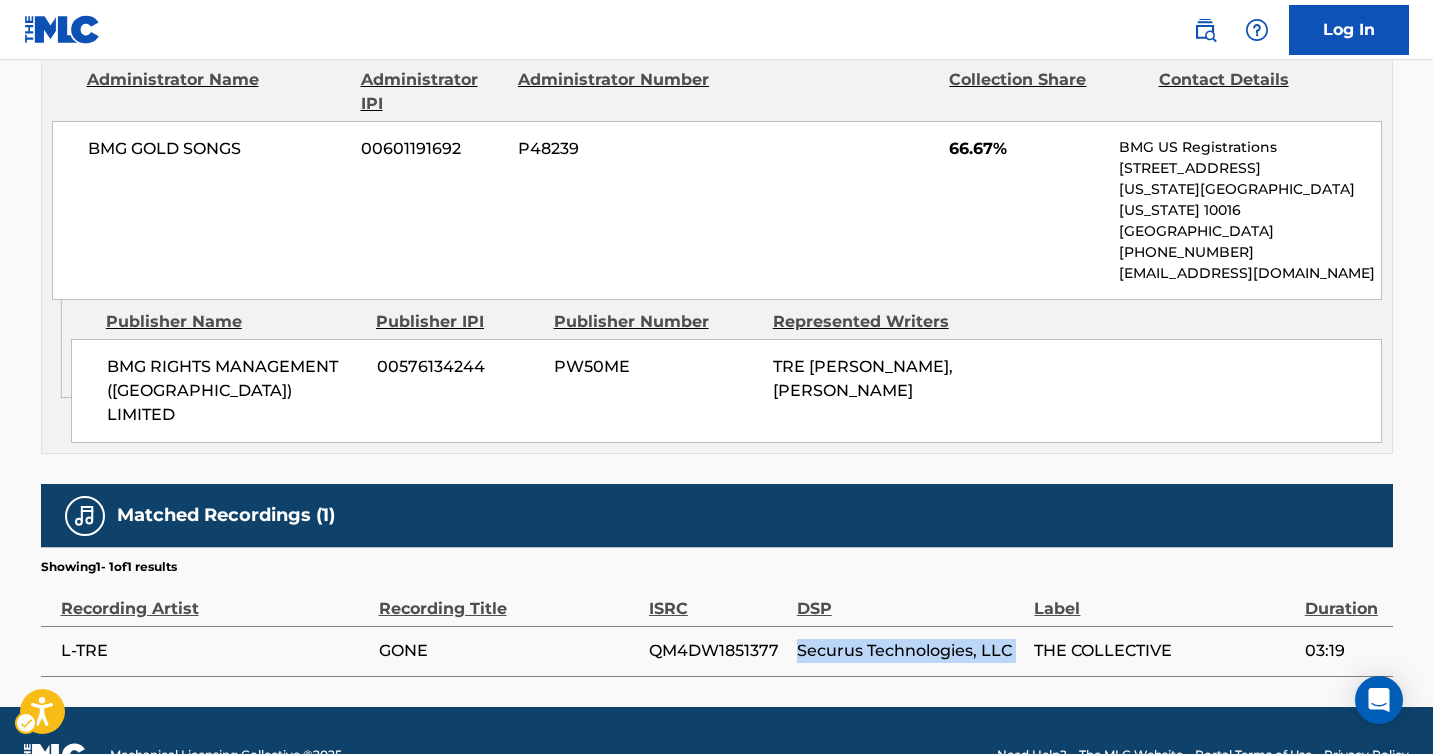click on "Securus Technologies, LLC" at bounding box center [911, 651] 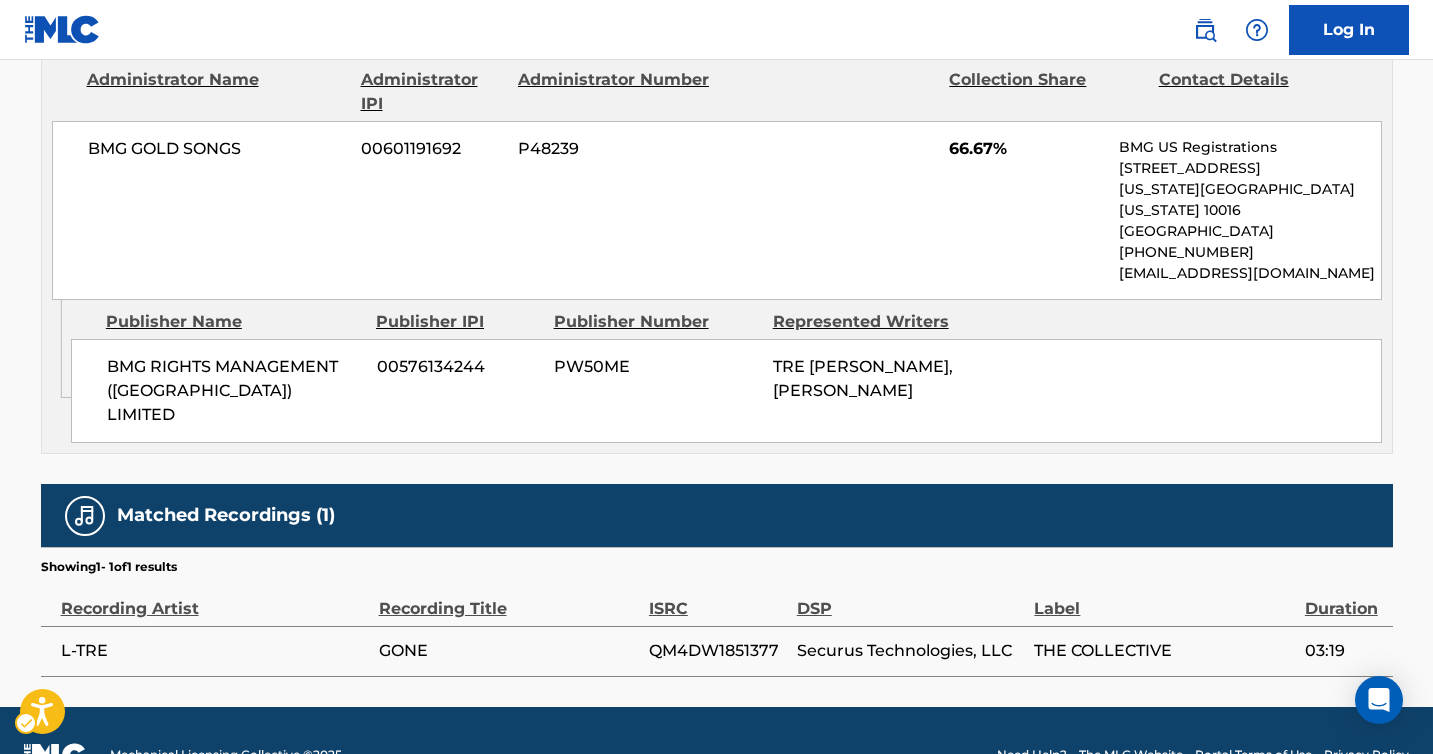 click on "QM4DW1851377" at bounding box center [718, 651] 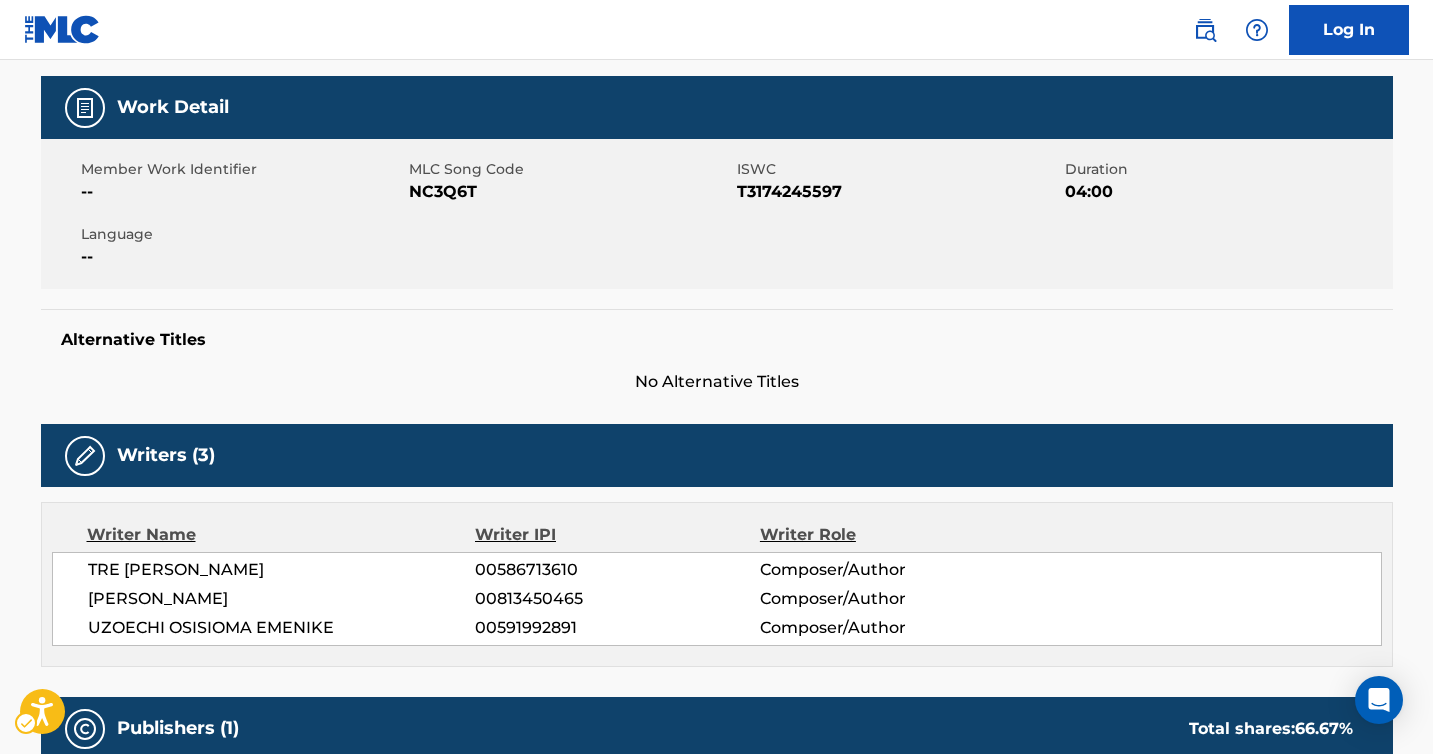 scroll, scrollTop: 0, scrollLeft: 0, axis: both 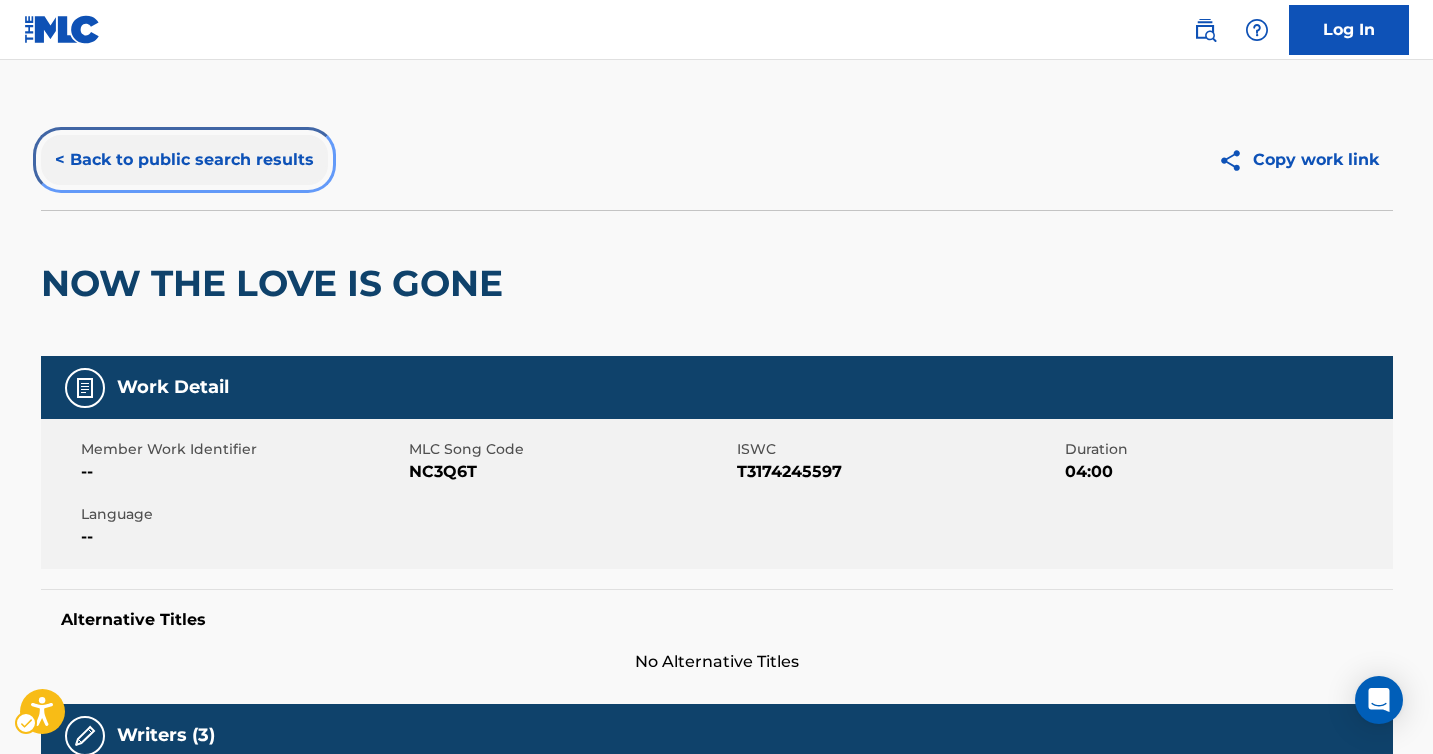 click on "< Back to public search results" at bounding box center (184, 160) 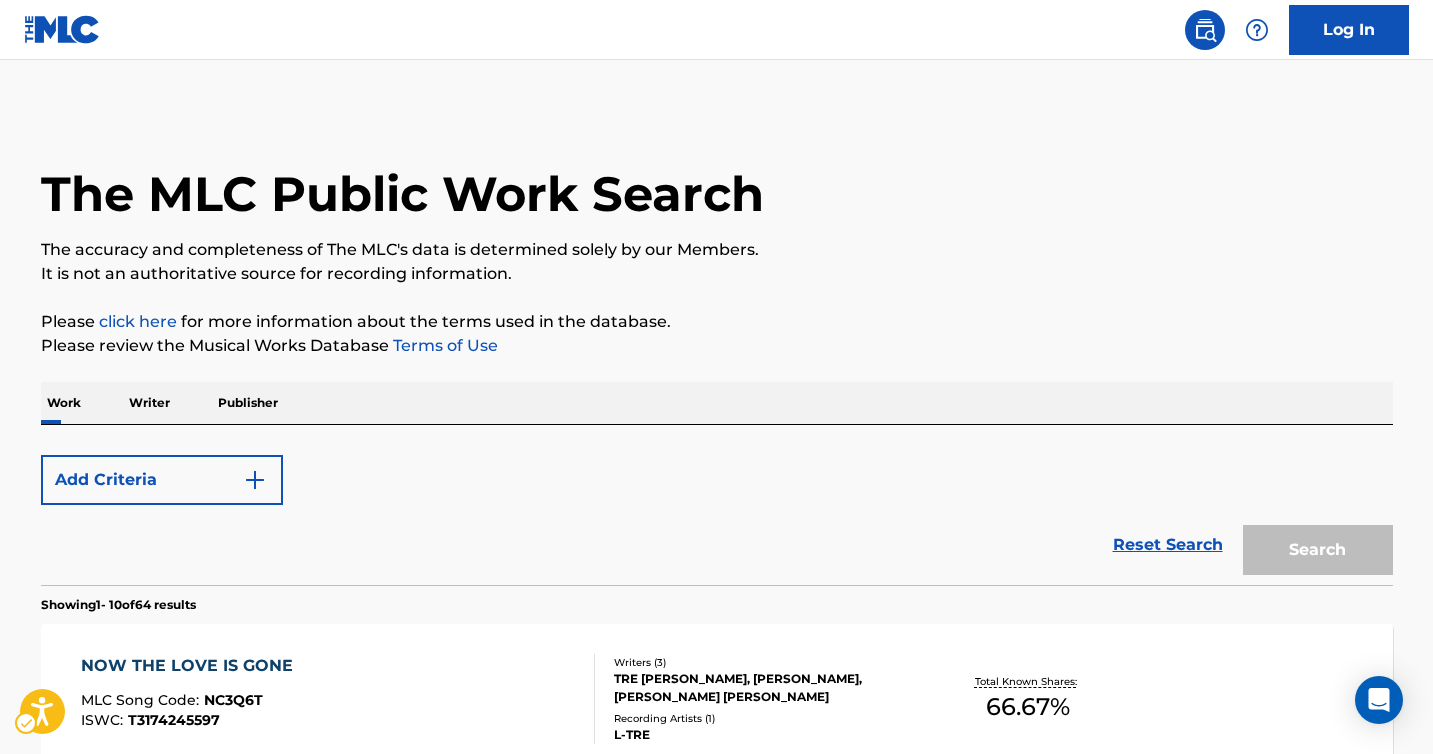 scroll, scrollTop: 239, scrollLeft: 0, axis: vertical 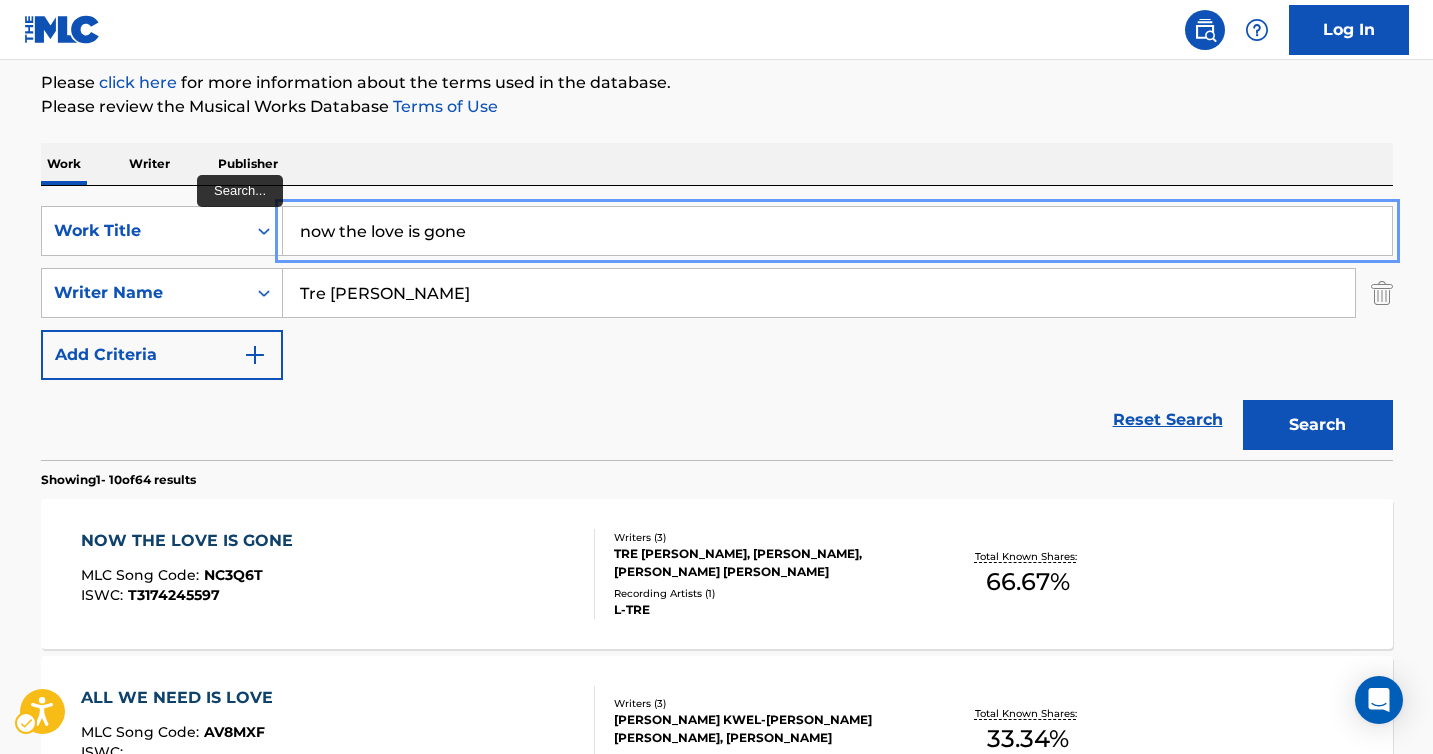 click on "now the love is gone" at bounding box center [837, 231] 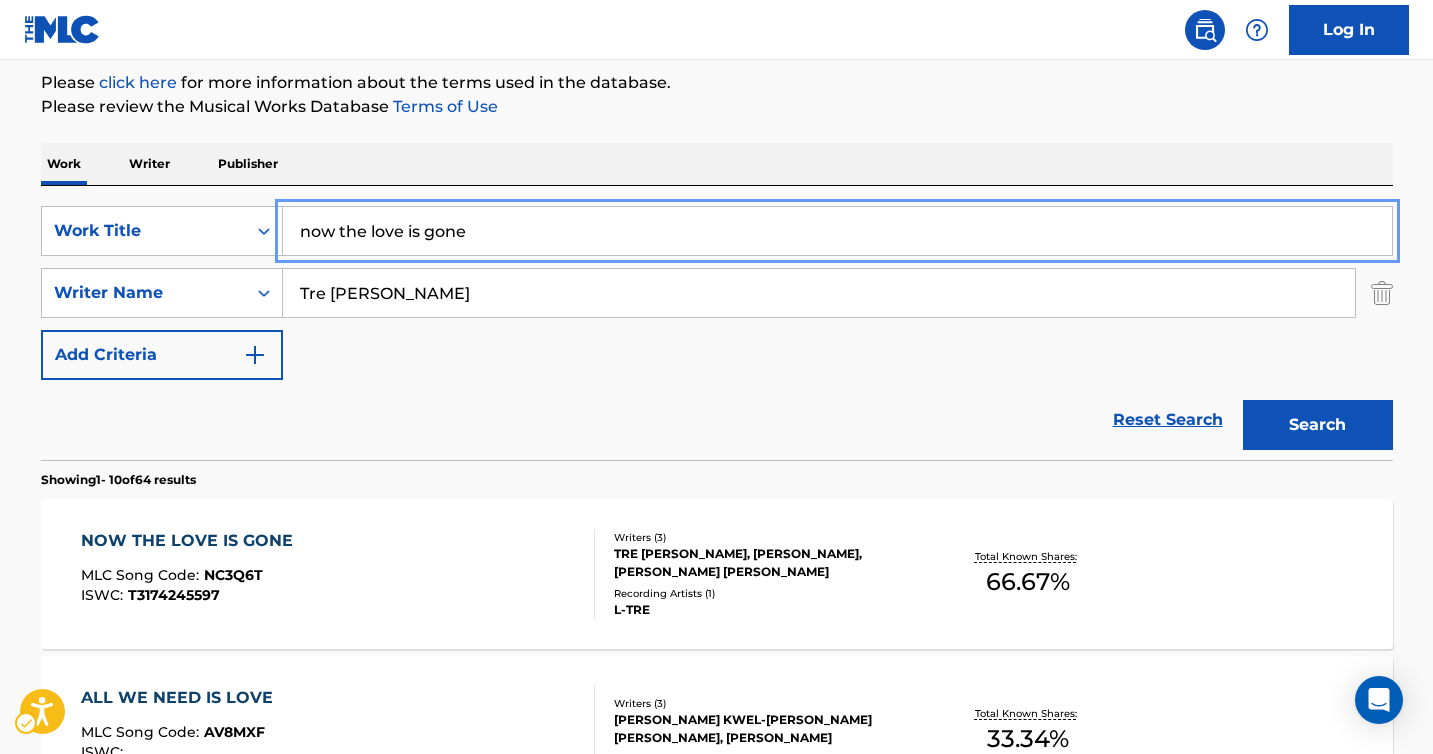 click on "now the love is gone" at bounding box center [837, 231] 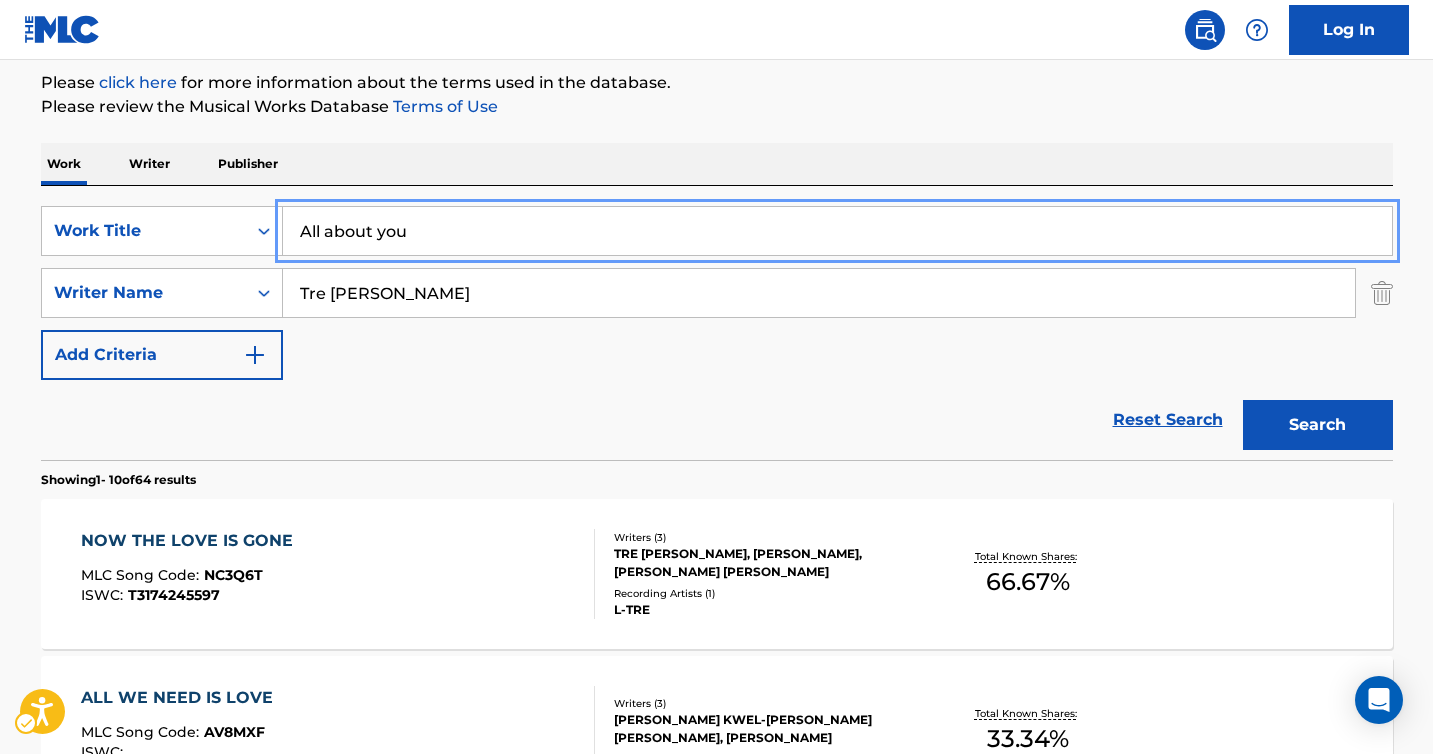 type on "All about you" 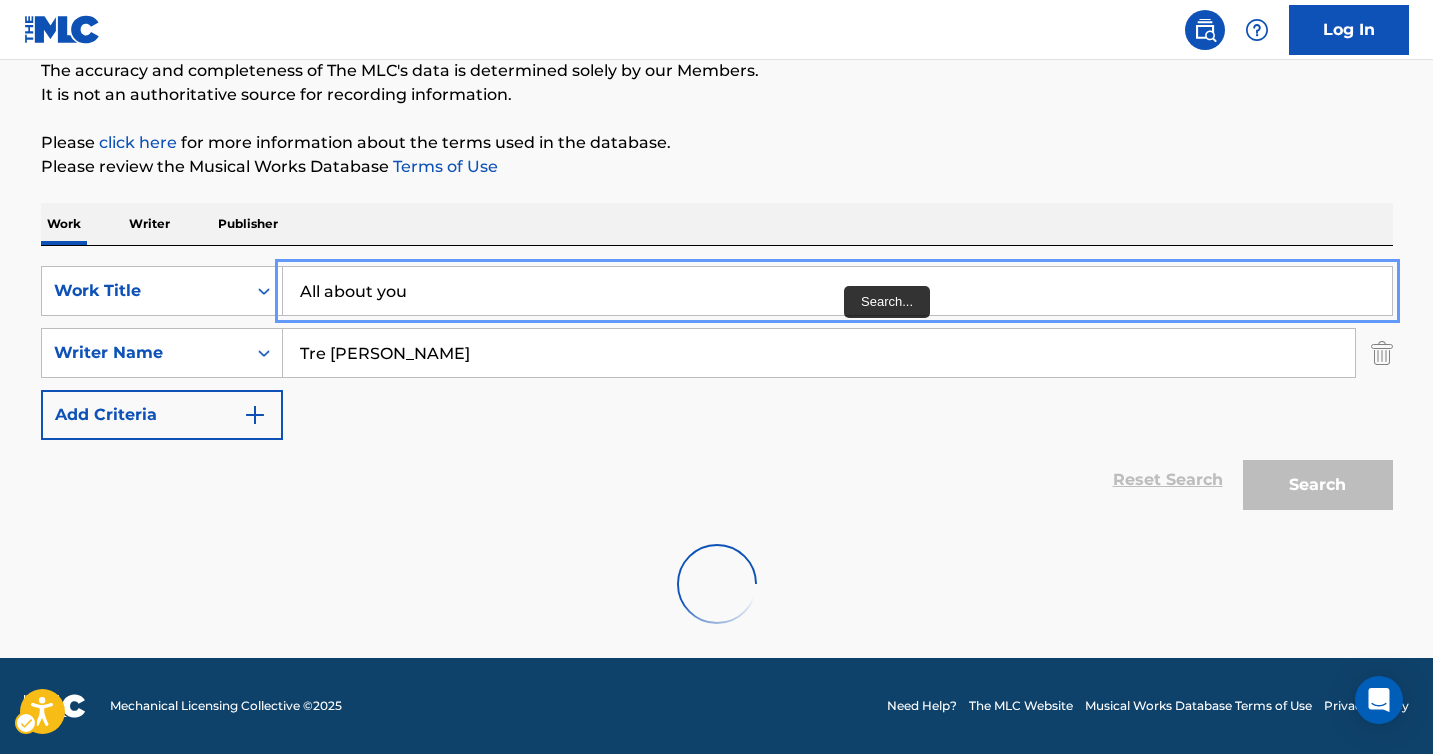scroll, scrollTop: 239, scrollLeft: 0, axis: vertical 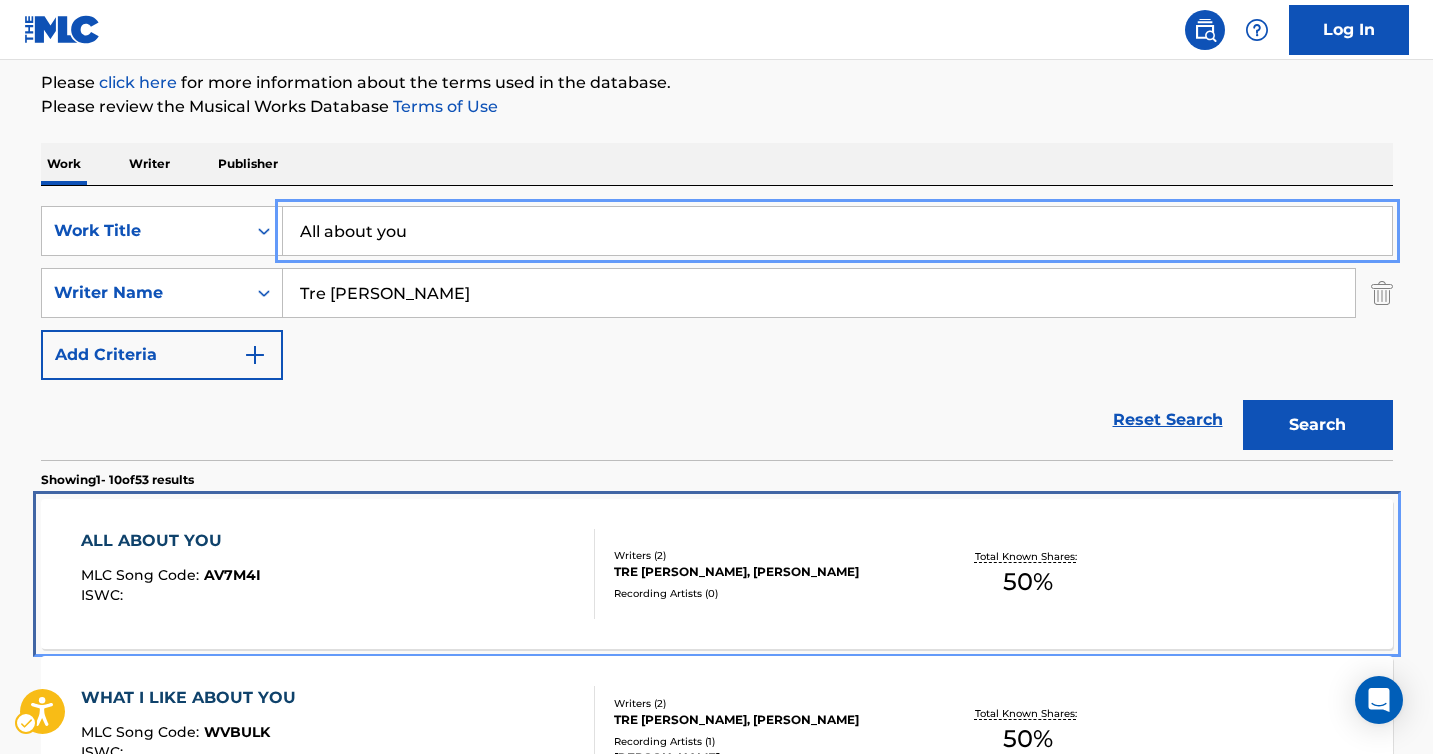 click on "TRE [PERSON_NAME], [PERSON_NAME]" at bounding box center (765, 572) 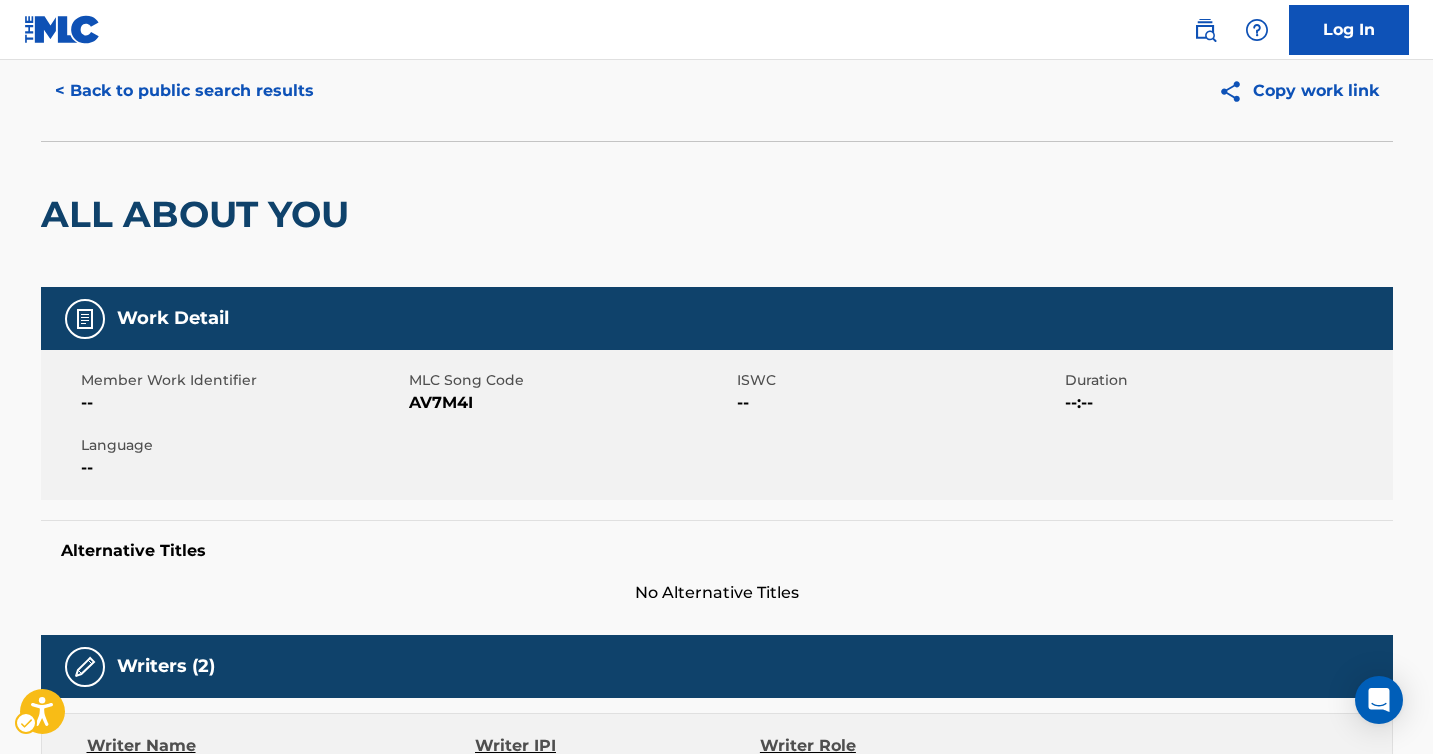 scroll, scrollTop: 0, scrollLeft: 0, axis: both 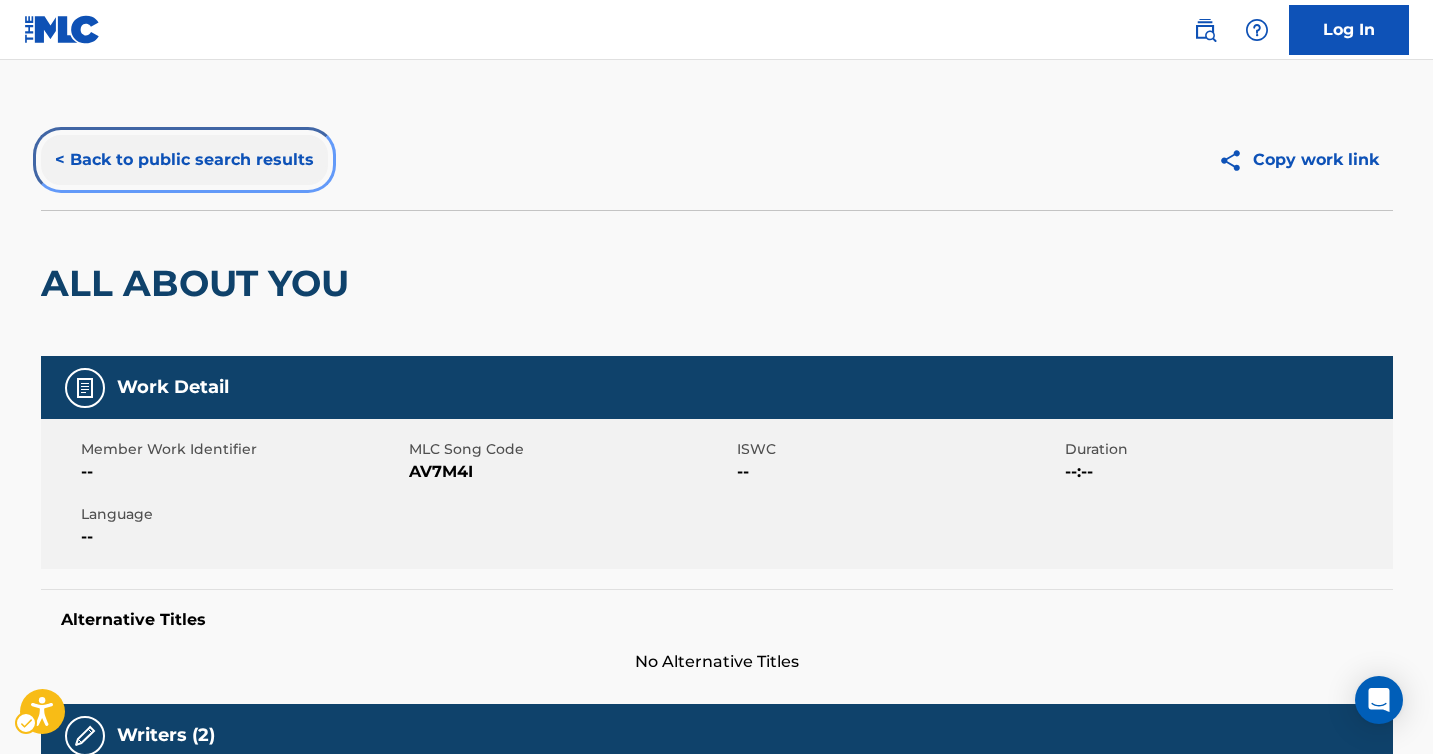click on "< Back to public search results" at bounding box center [184, 160] 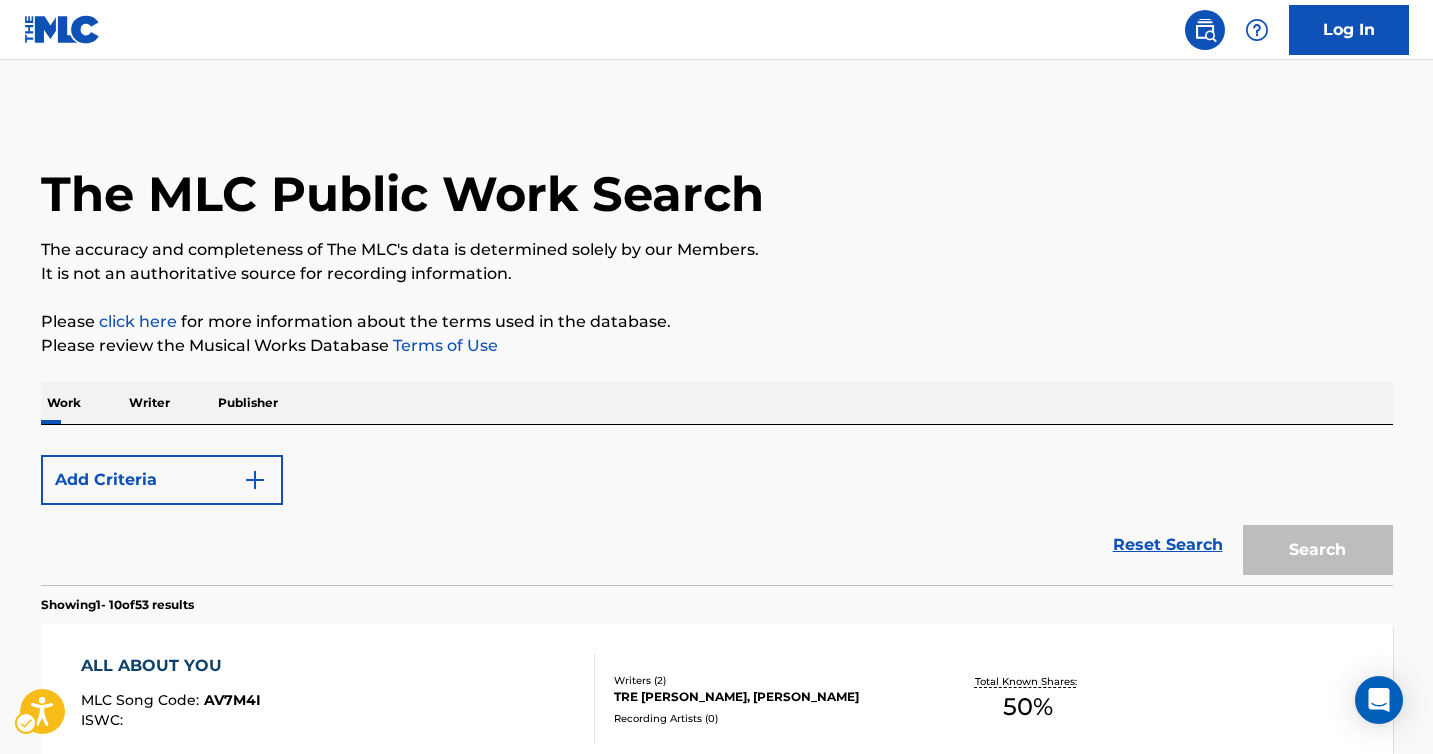 scroll, scrollTop: 239, scrollLeft: 0, axis: vertical 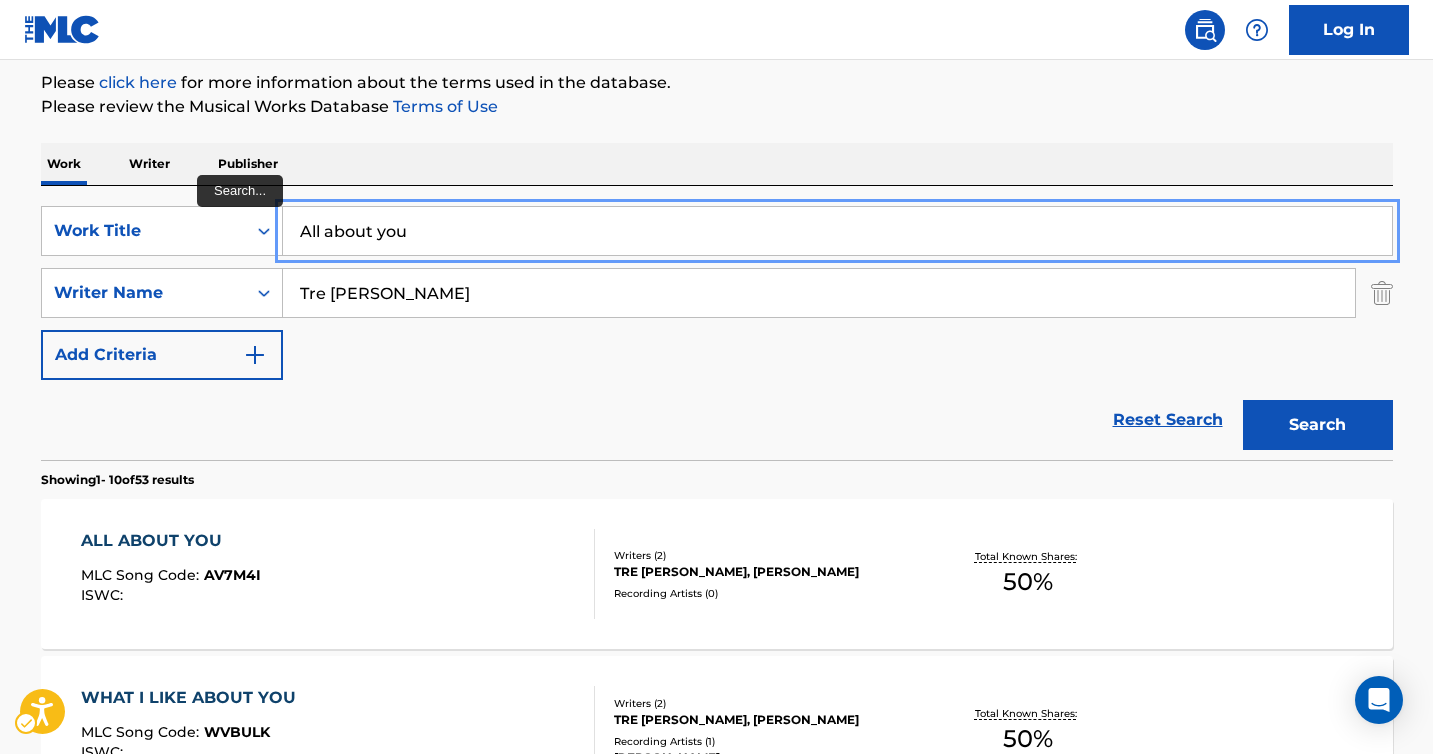 drag, startPoint x: 433, startPoint y: 228, endPoint x: 414, endPoint y: 226, distance: 19.104973 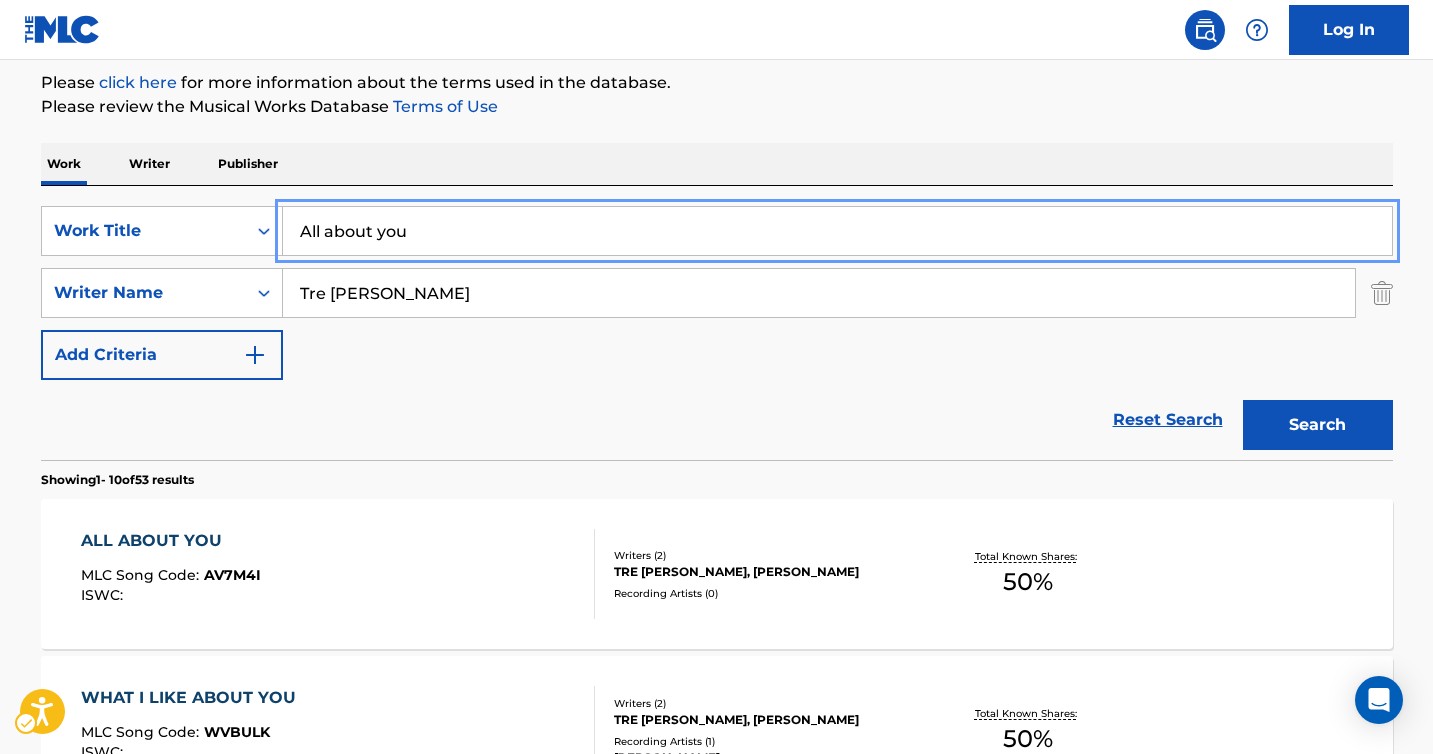 drag, startPoint x: 413, startPoint y: 221, endPoint x: 319, endPoint y: 220, distance: 94.00532 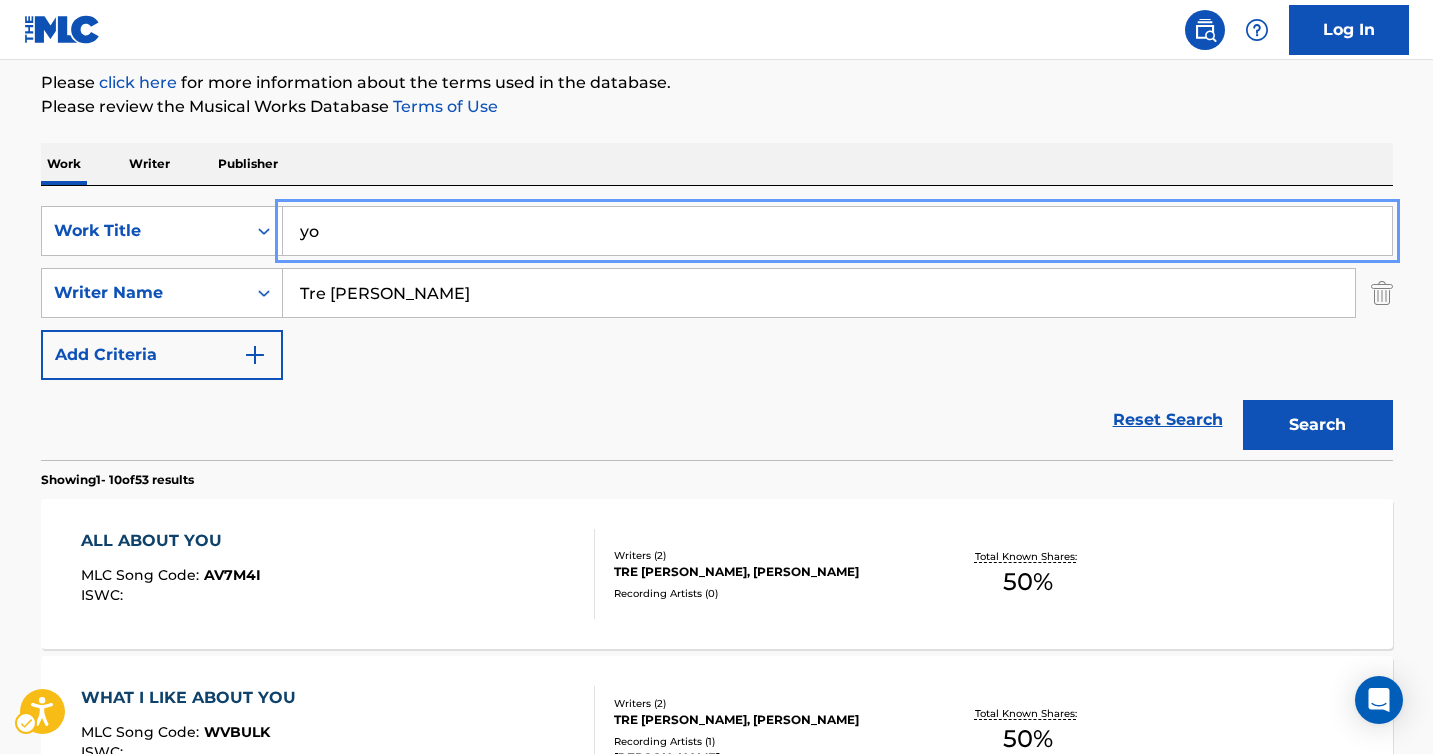 type on "y" 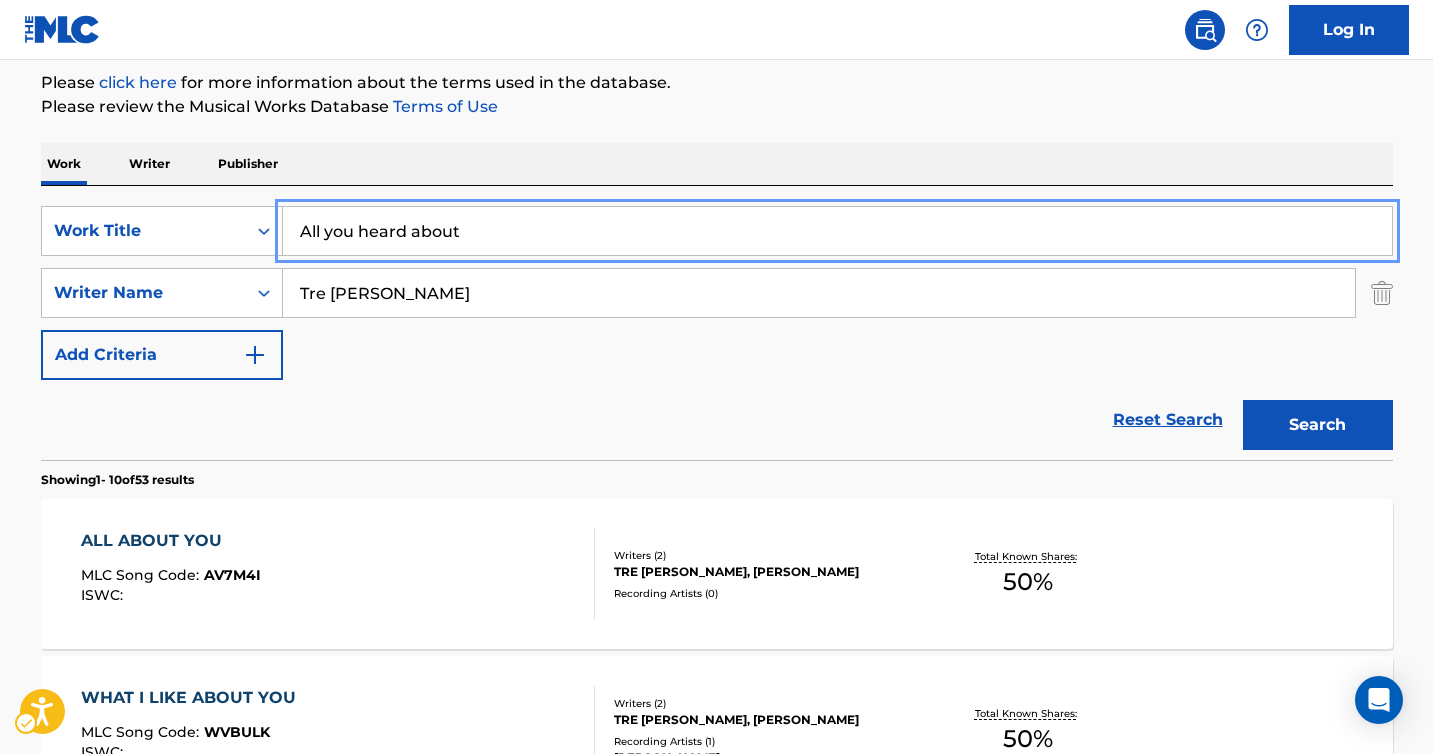 type on "All you heard about" 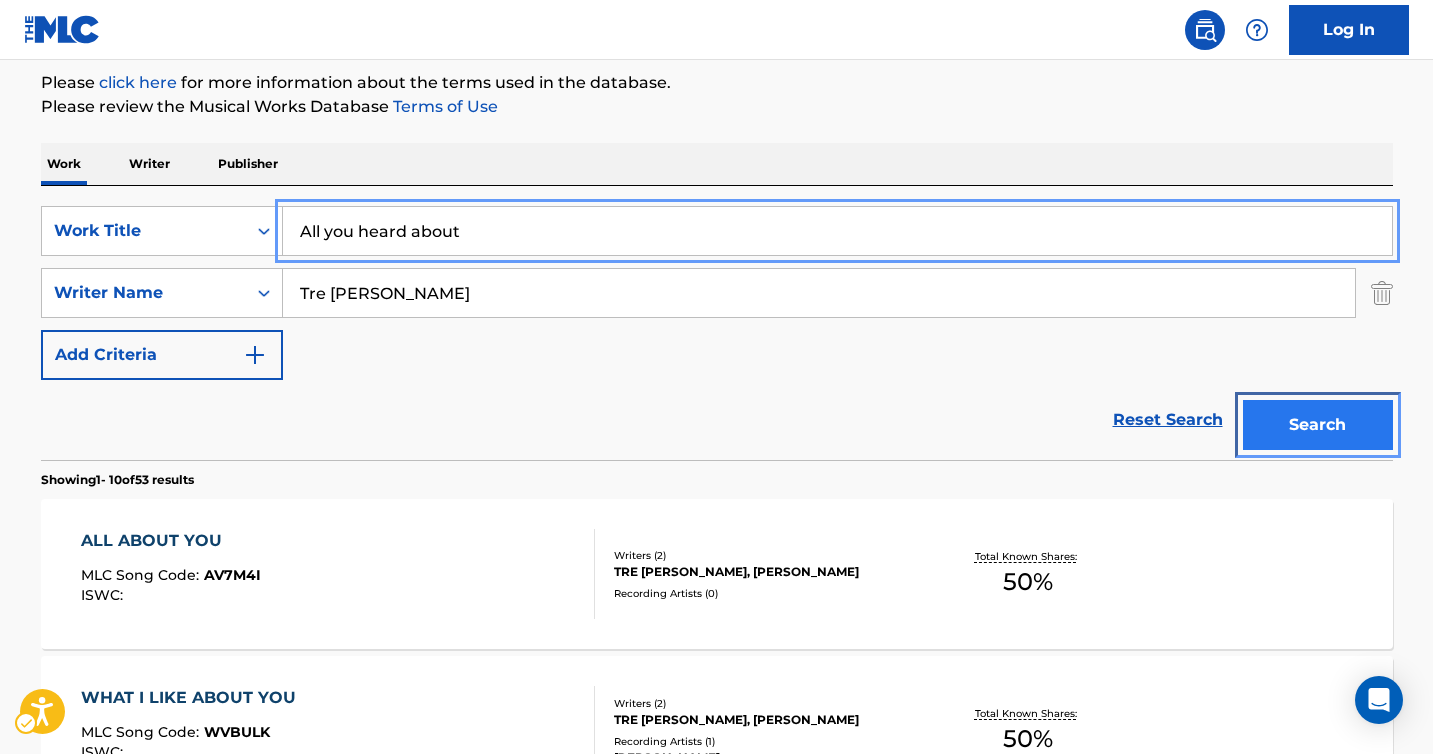 click on "Search" at bounding box center (1318, 425) 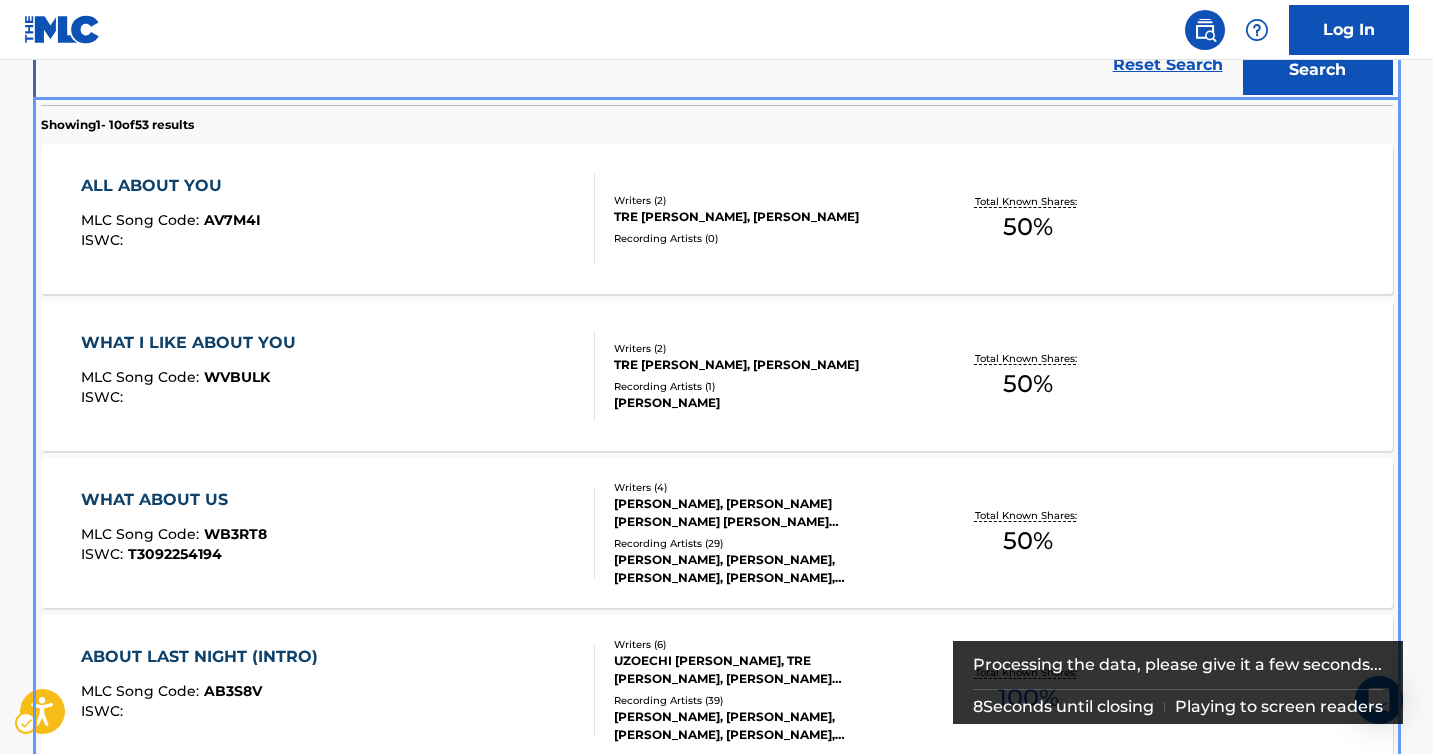 scroll, scrollTop: 583, scrollLeft: 0, axis: vertical 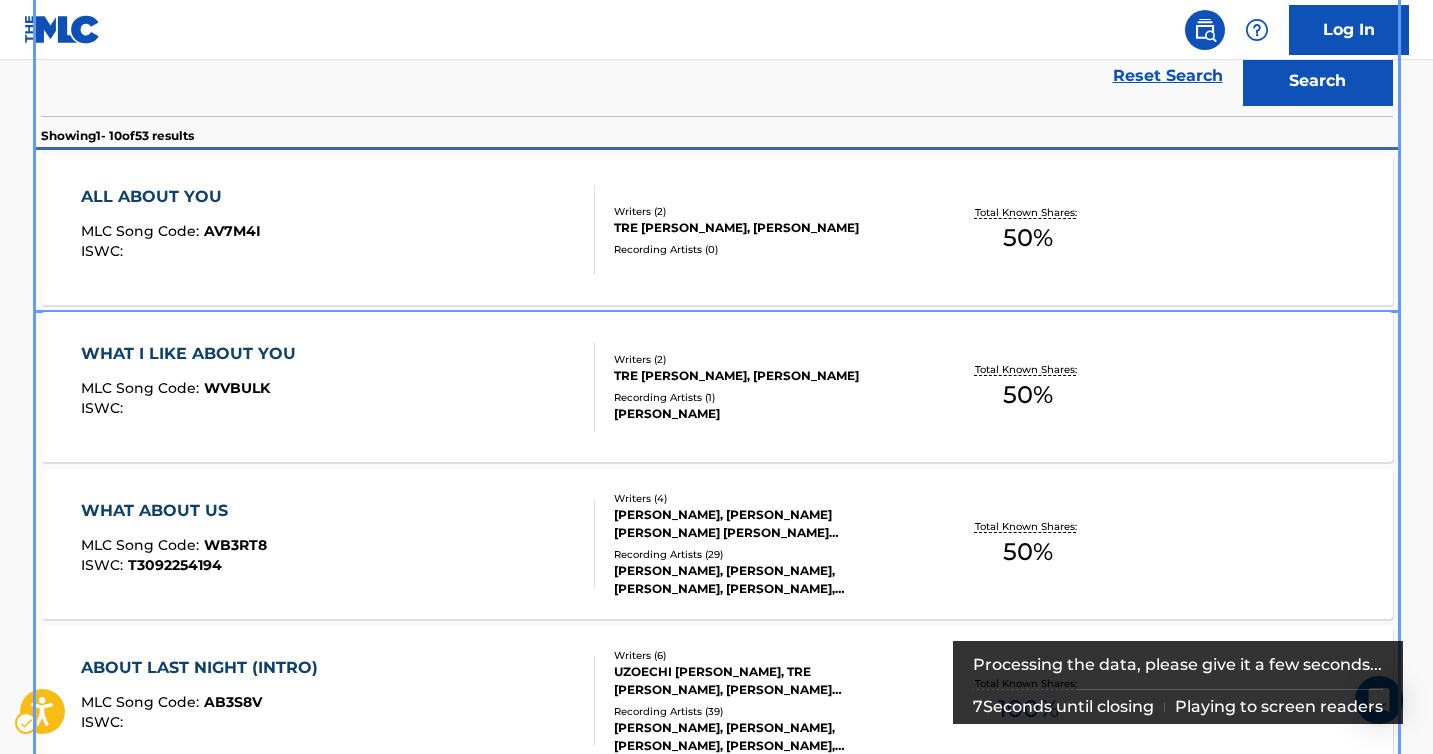 click on "ALL ABOUT YOU" at bounding box center [171, 197] 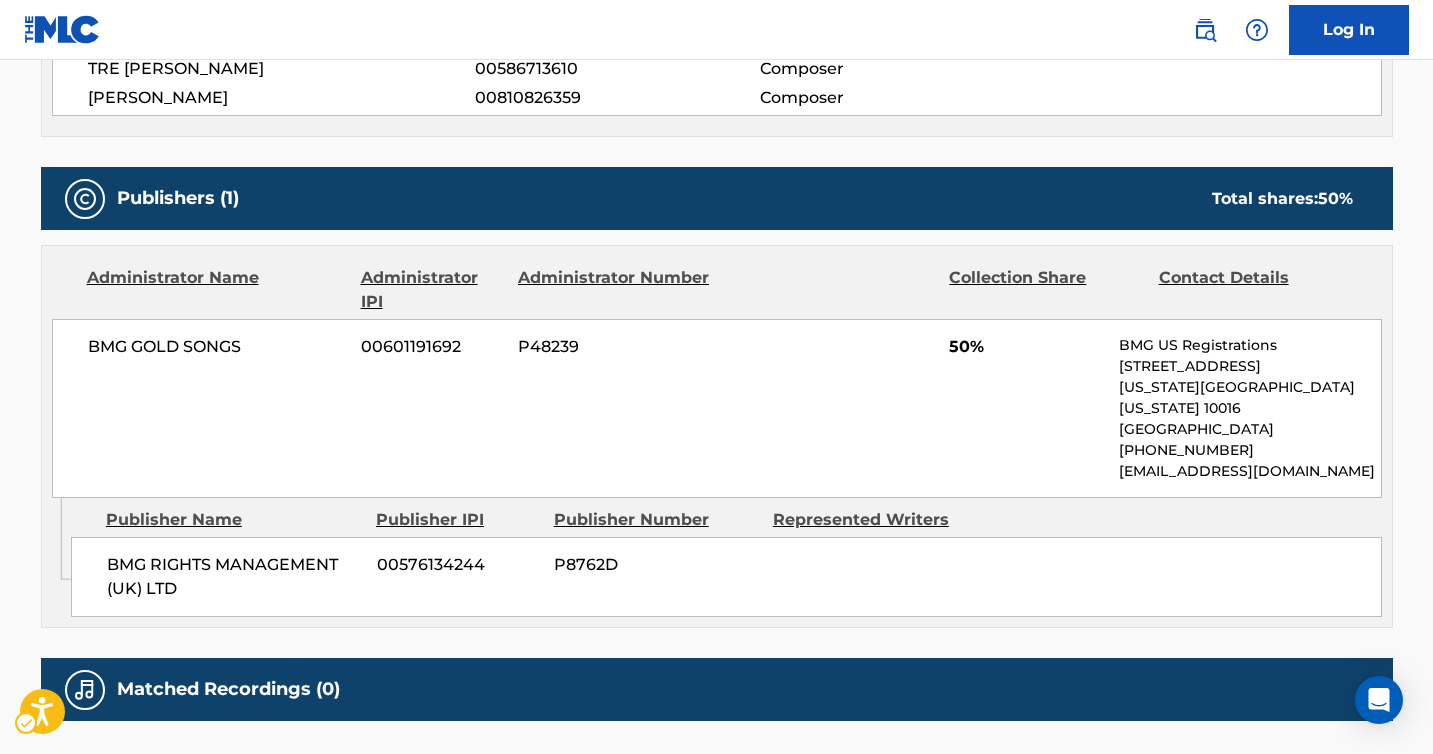 scroll, scrollTop: 0, scrollLeft: 0, axis: both 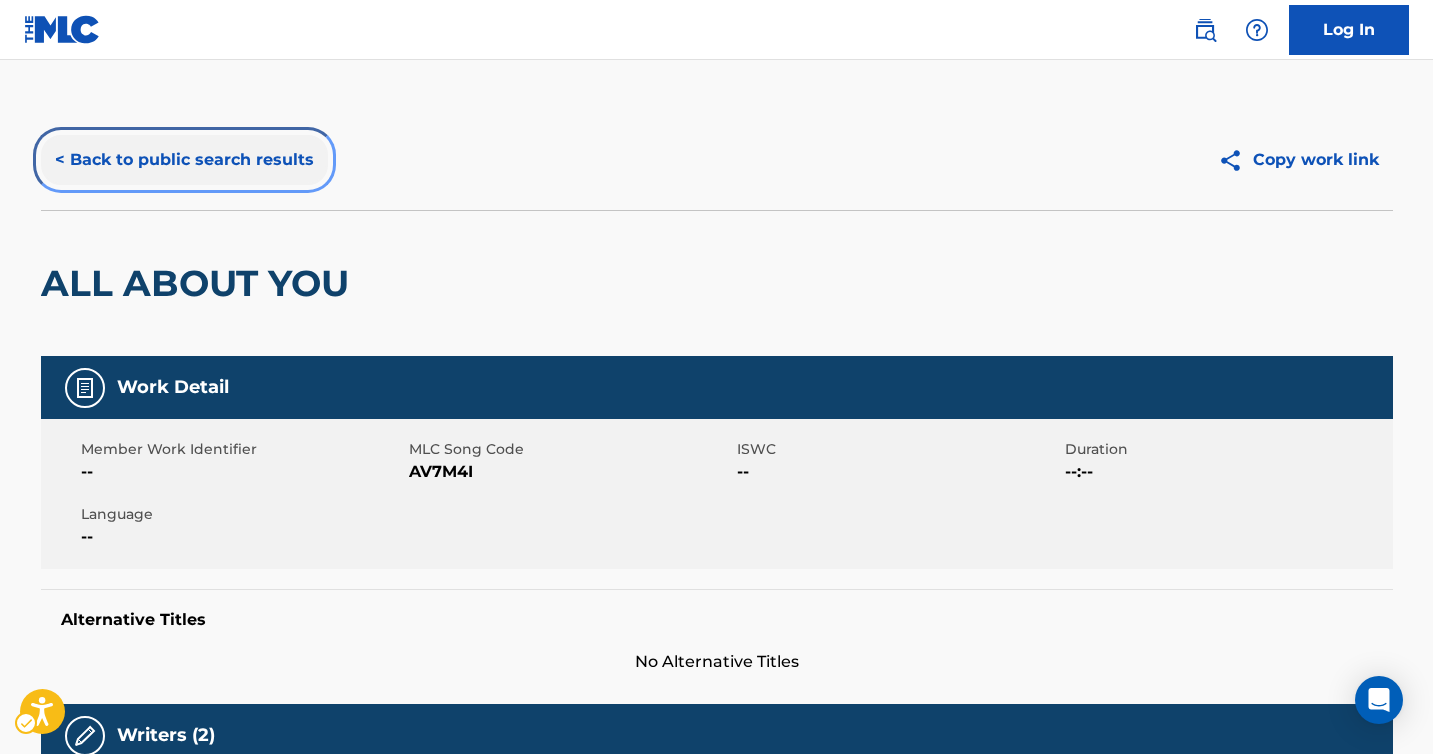 click on "< Back to public search results" at bounding box center [184, 160] 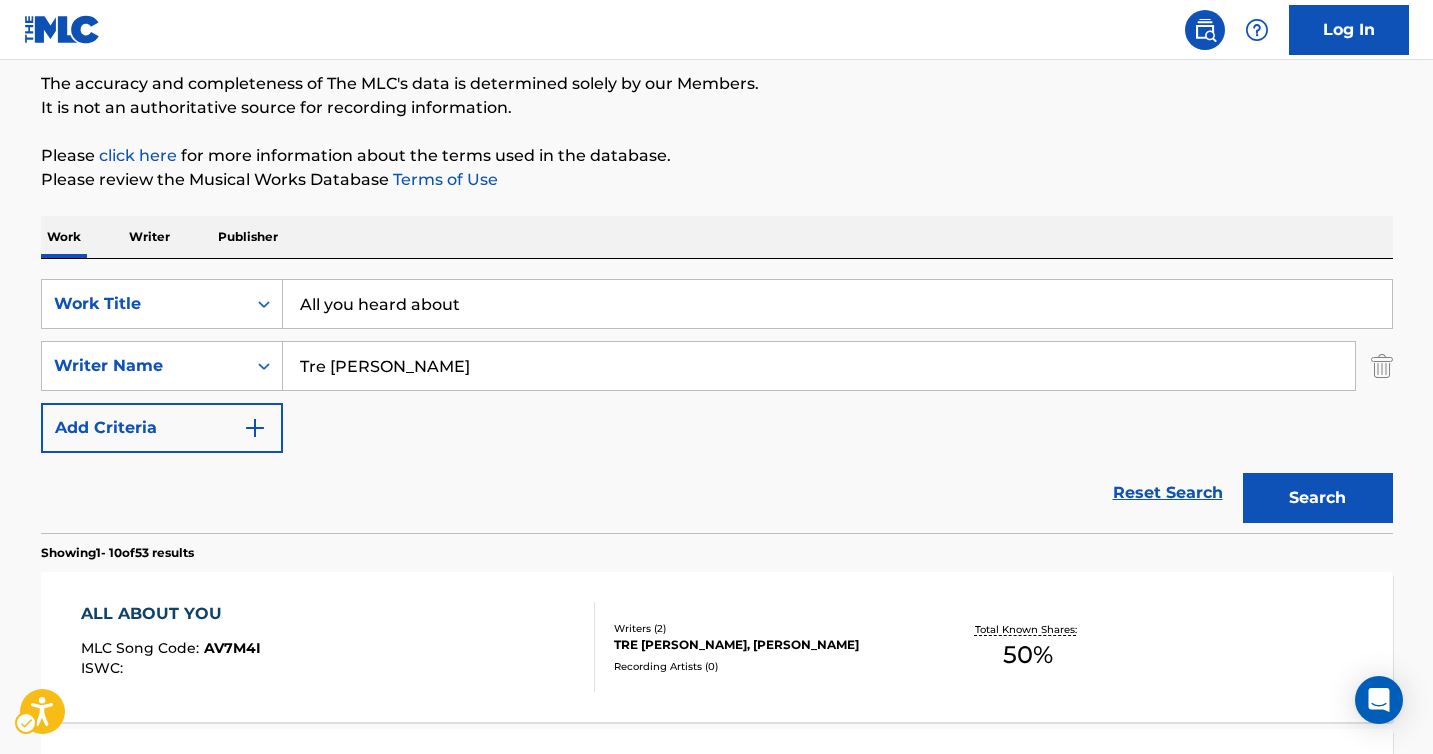 scroll, scrollTop: 174, scrollLeft: 0, axis: vertical 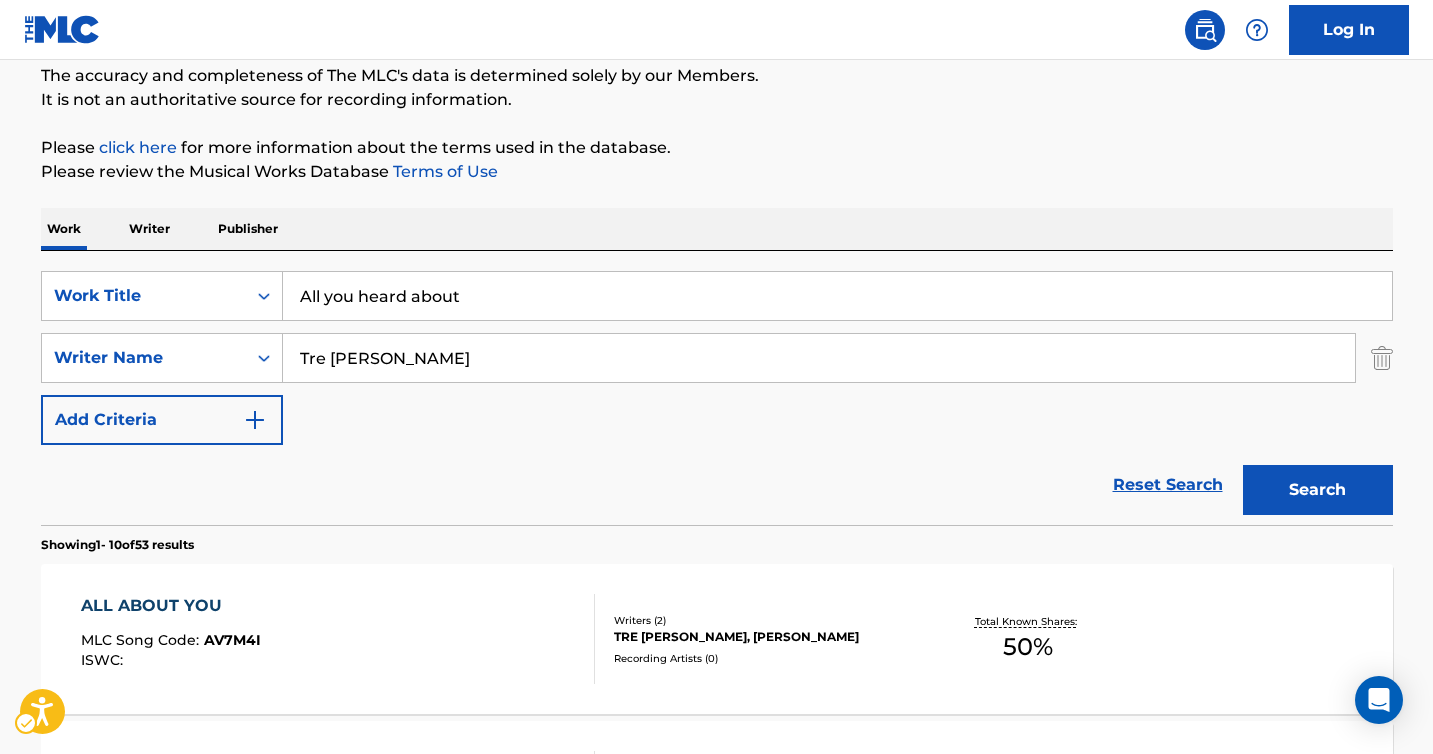 click on "SearchWithCriteriabf528725-2c1c-42be-9b27-d474c6097ba6 Work Title All you heard about SearchWithCriteria68ac5f62-35a8-496d-9f33-b79af2b181d7 Writer Name Tre [PERSON_NAME] Add Criteria" at bounding box center [717, 358] 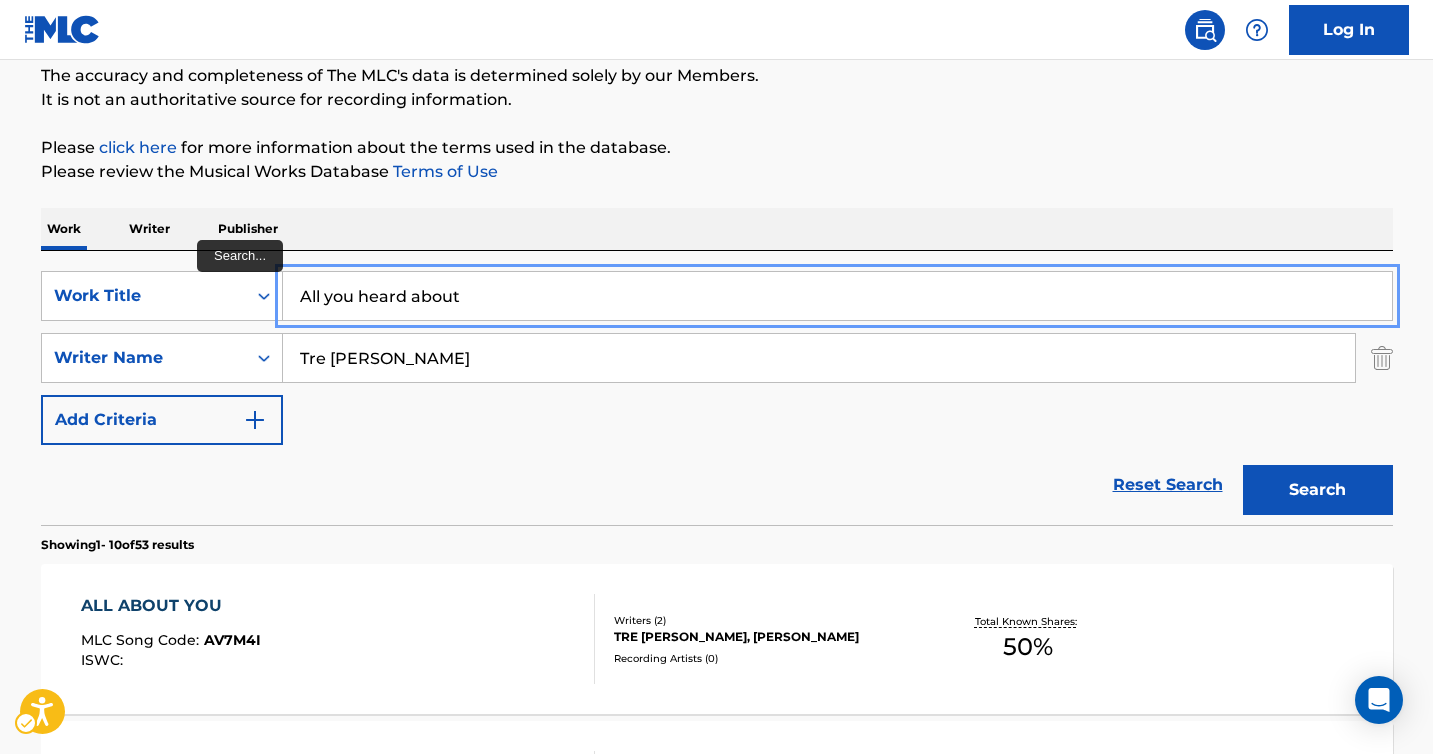 click on "All you heard about" at bounding box center (837, 296) 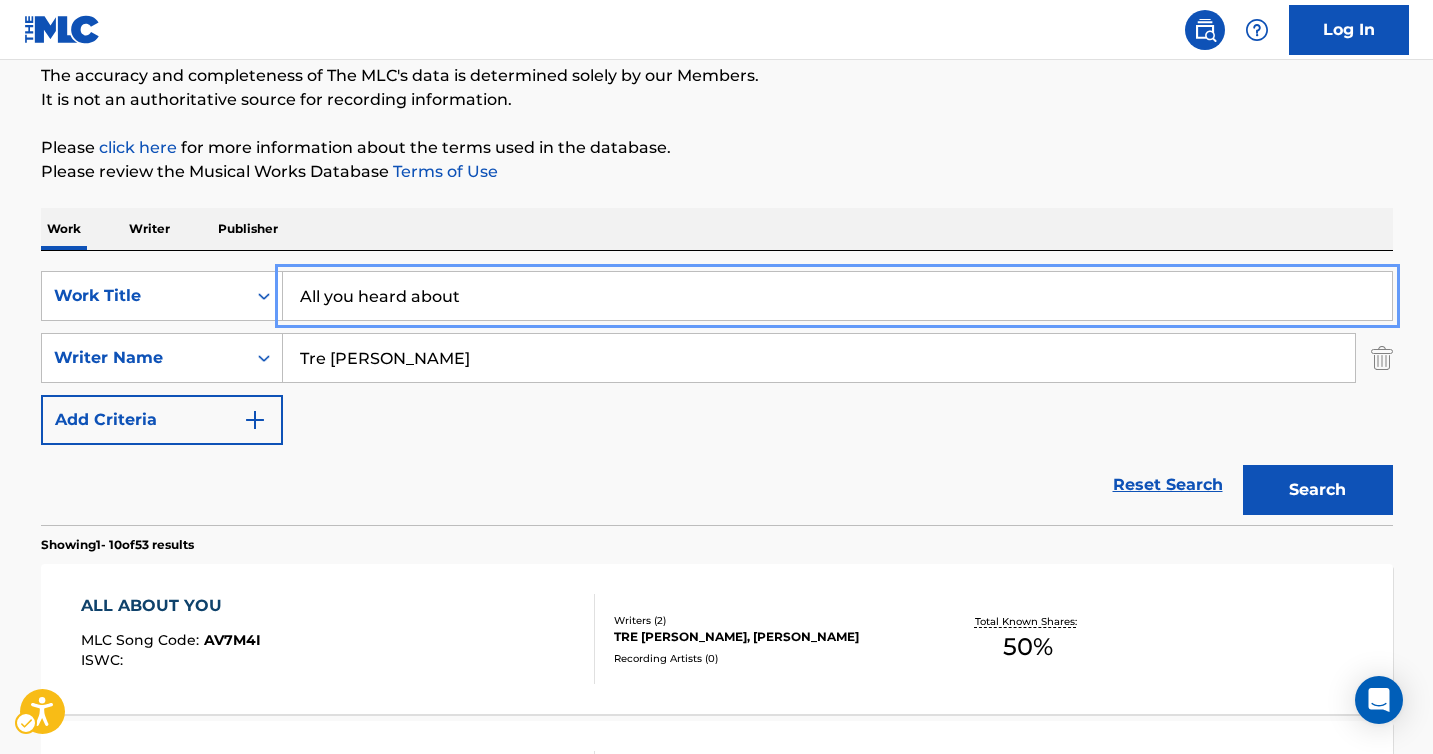 click on "All you heard about" at bounding box center (837, 296) 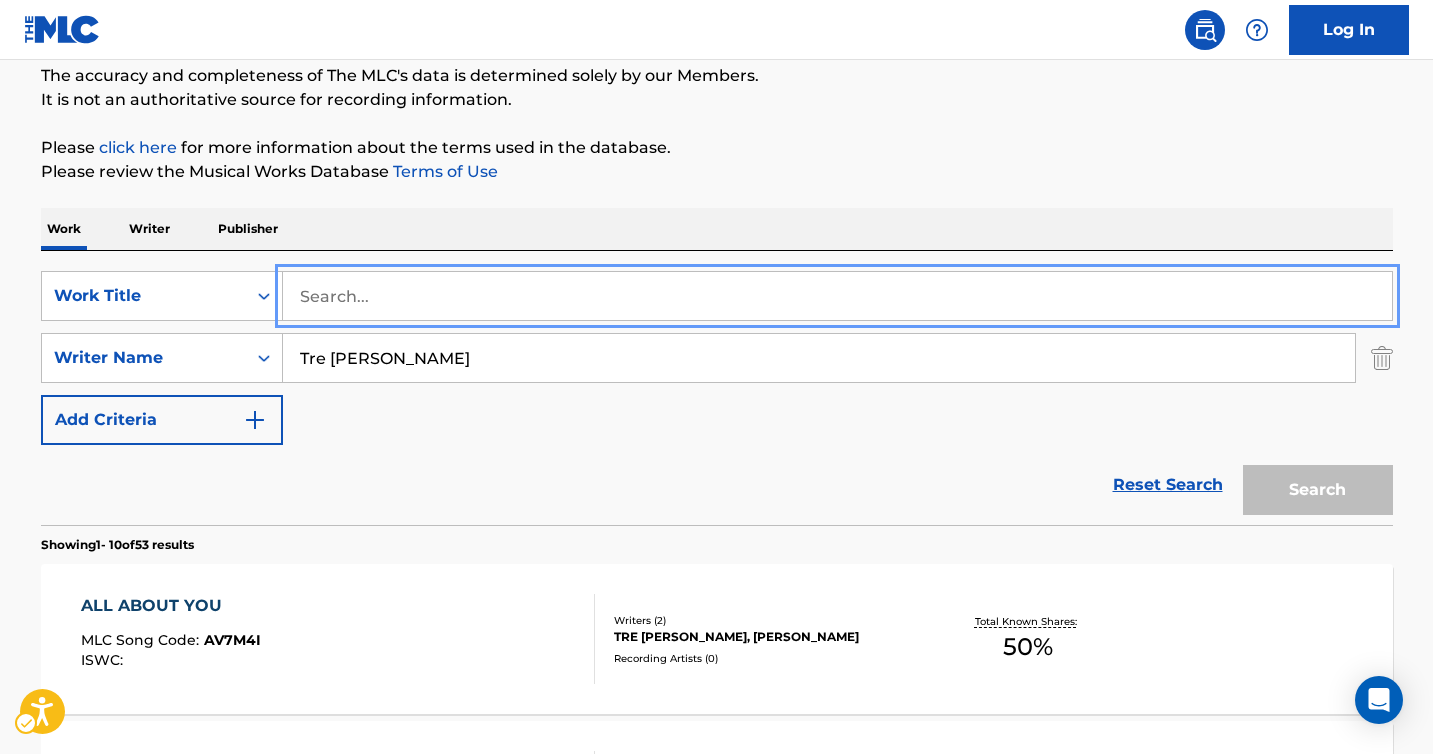 paste on "All you heard about" 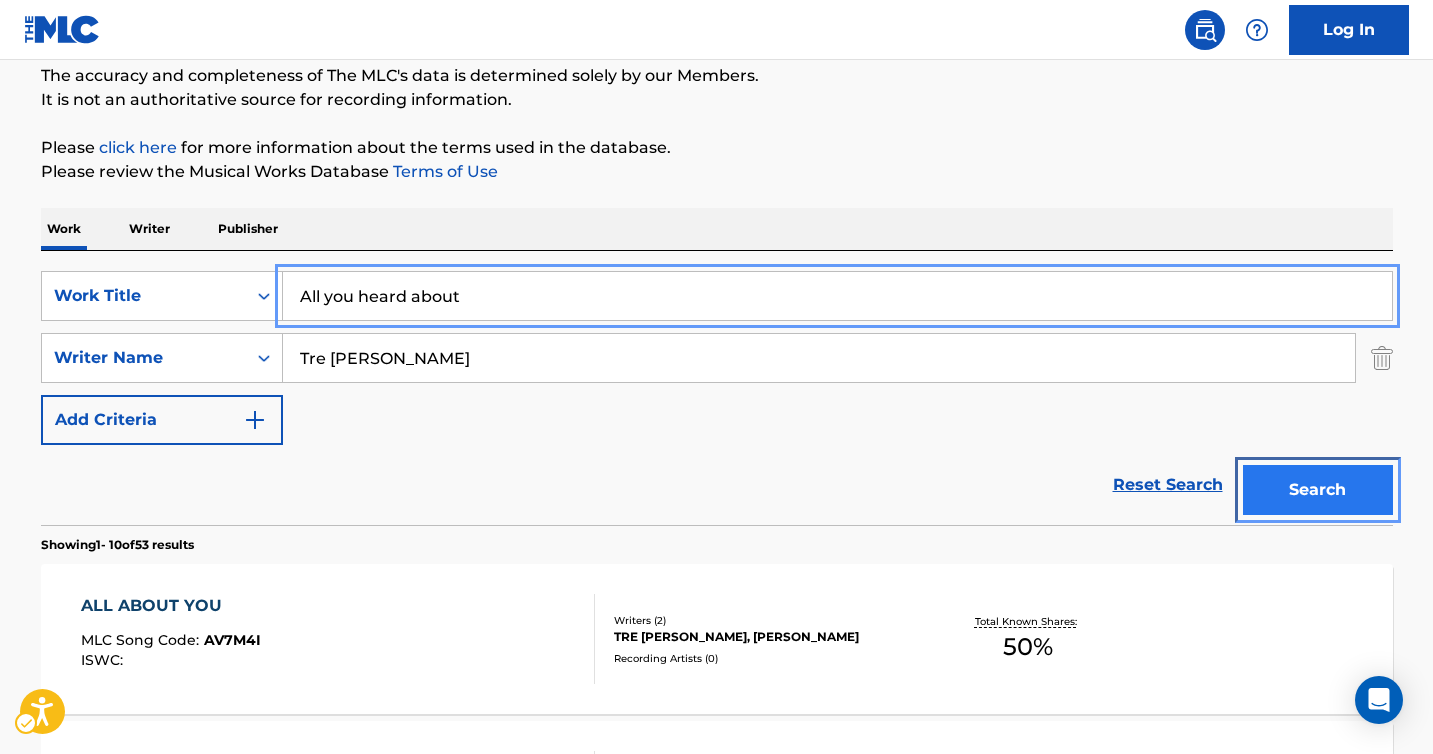 click on "Search" at bounding box center [1318, 490] 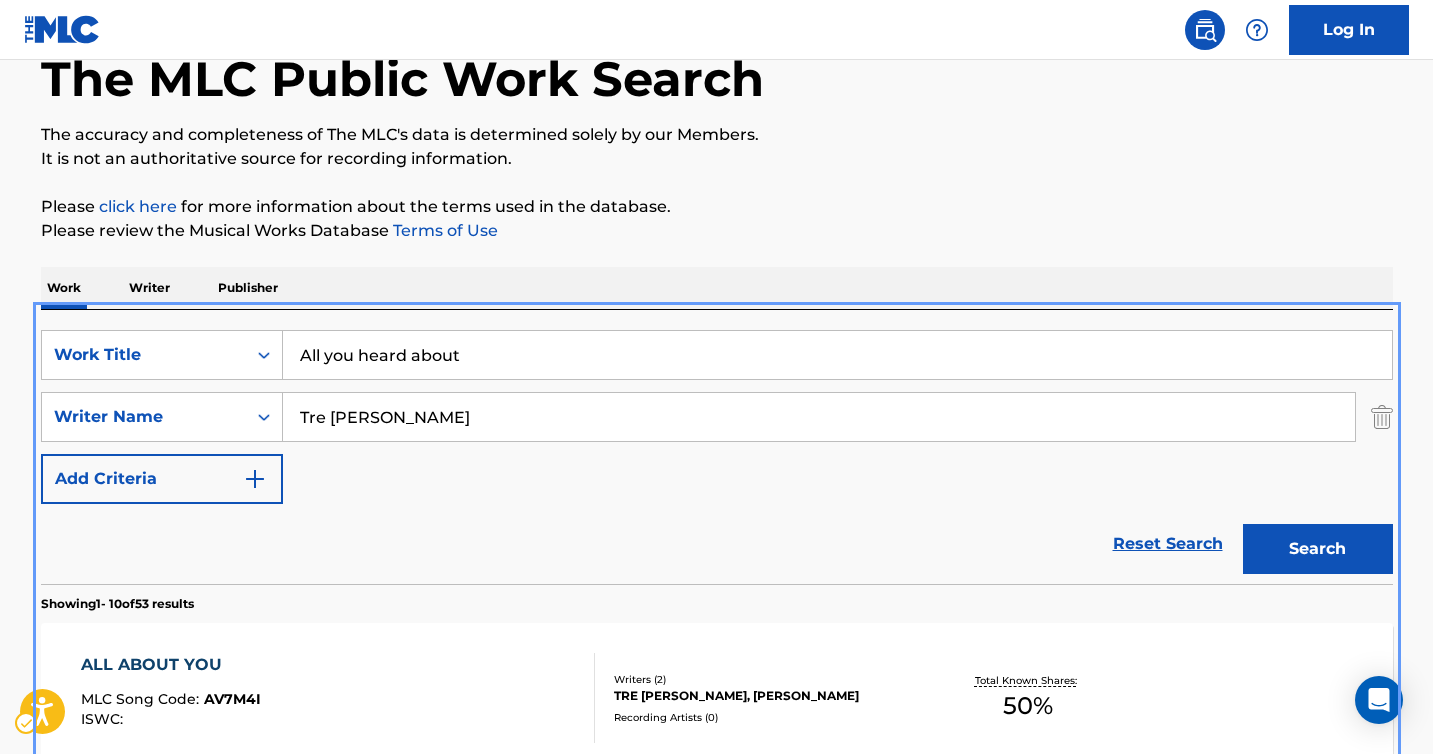 scroll, scrollTop: 114, scrollLeft: 0, axis: vertical 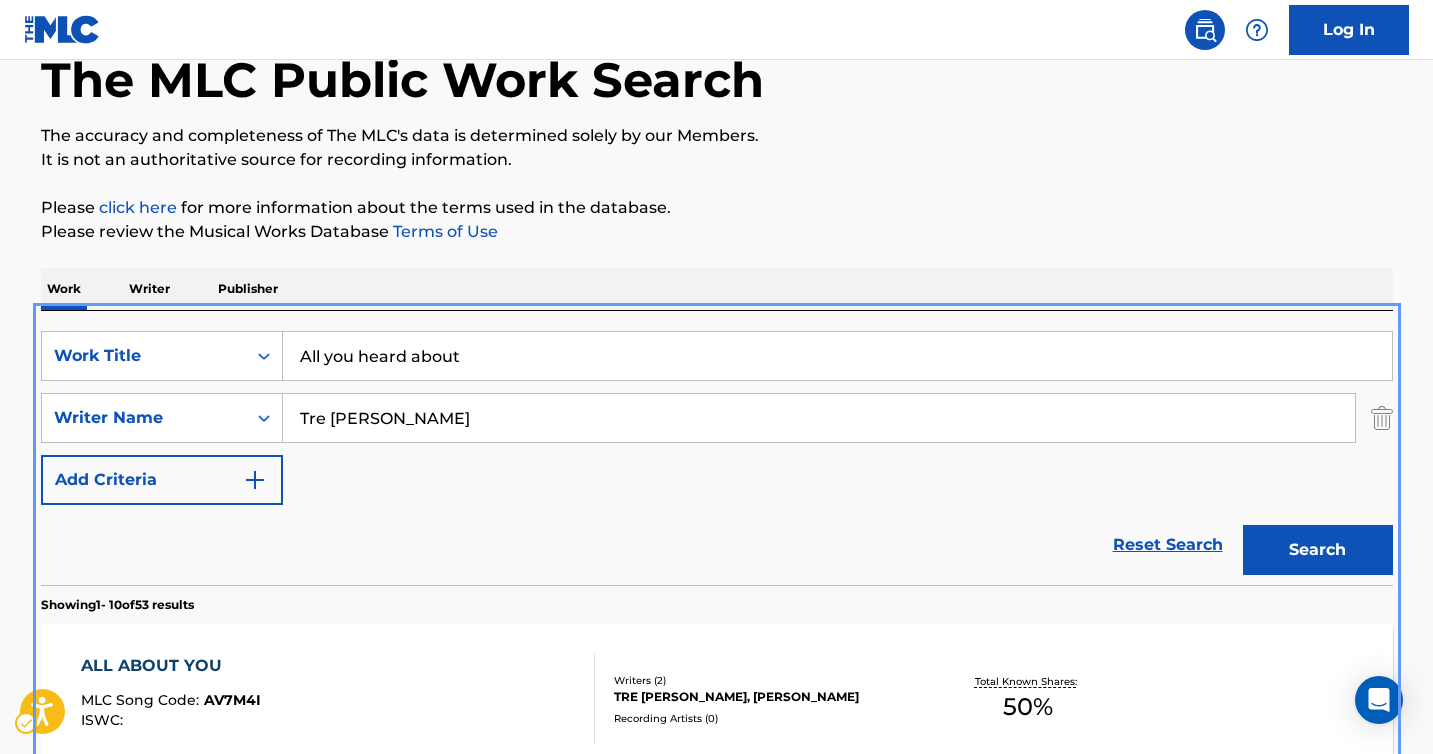 click on "Please review the Musical Works Database   Terms of Use  | New Window" at bounding box center [717, 232] 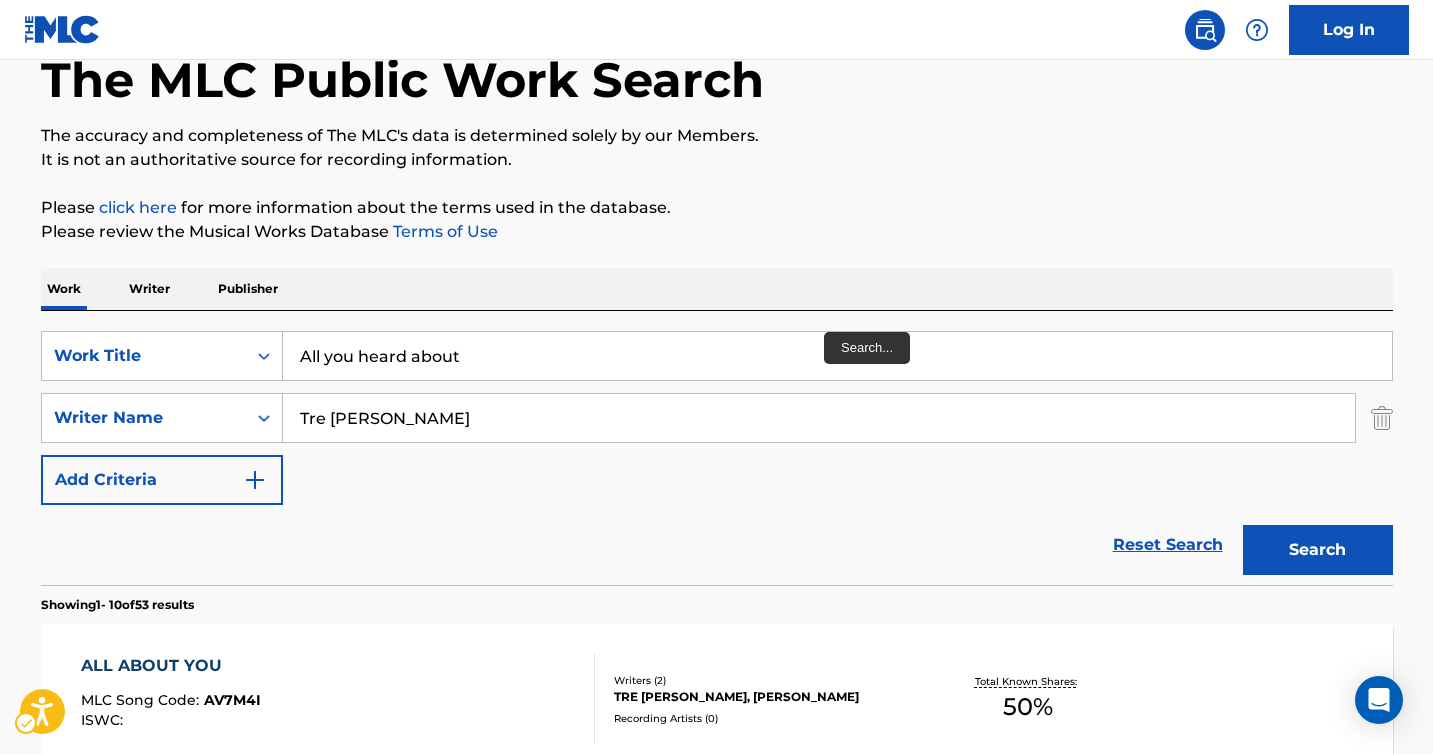 scroll, scrollTop: 368, scrollLeft: 0, axis: vertical 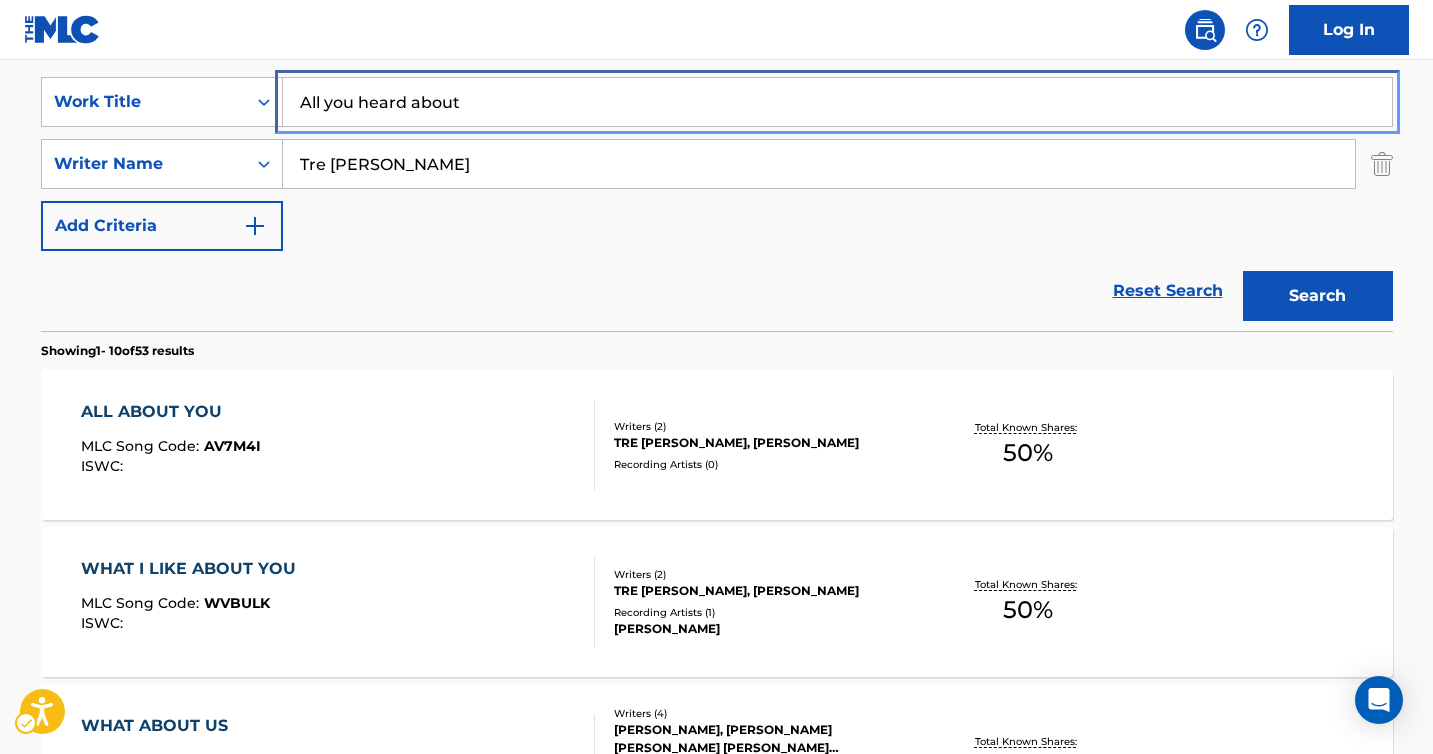 click on "All you heard about" at bounding box center [837, 102] 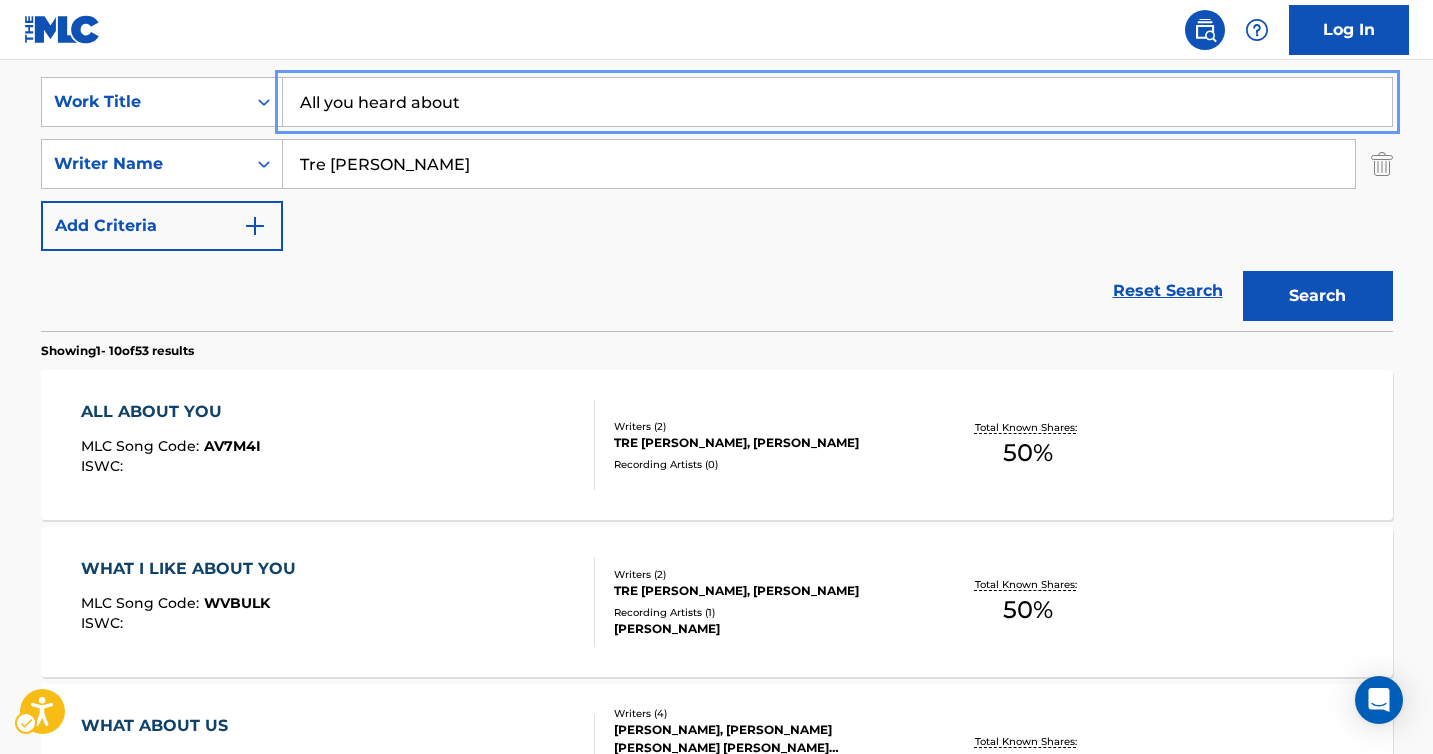 click on "All you heard about" at bounding box center [837, 102] 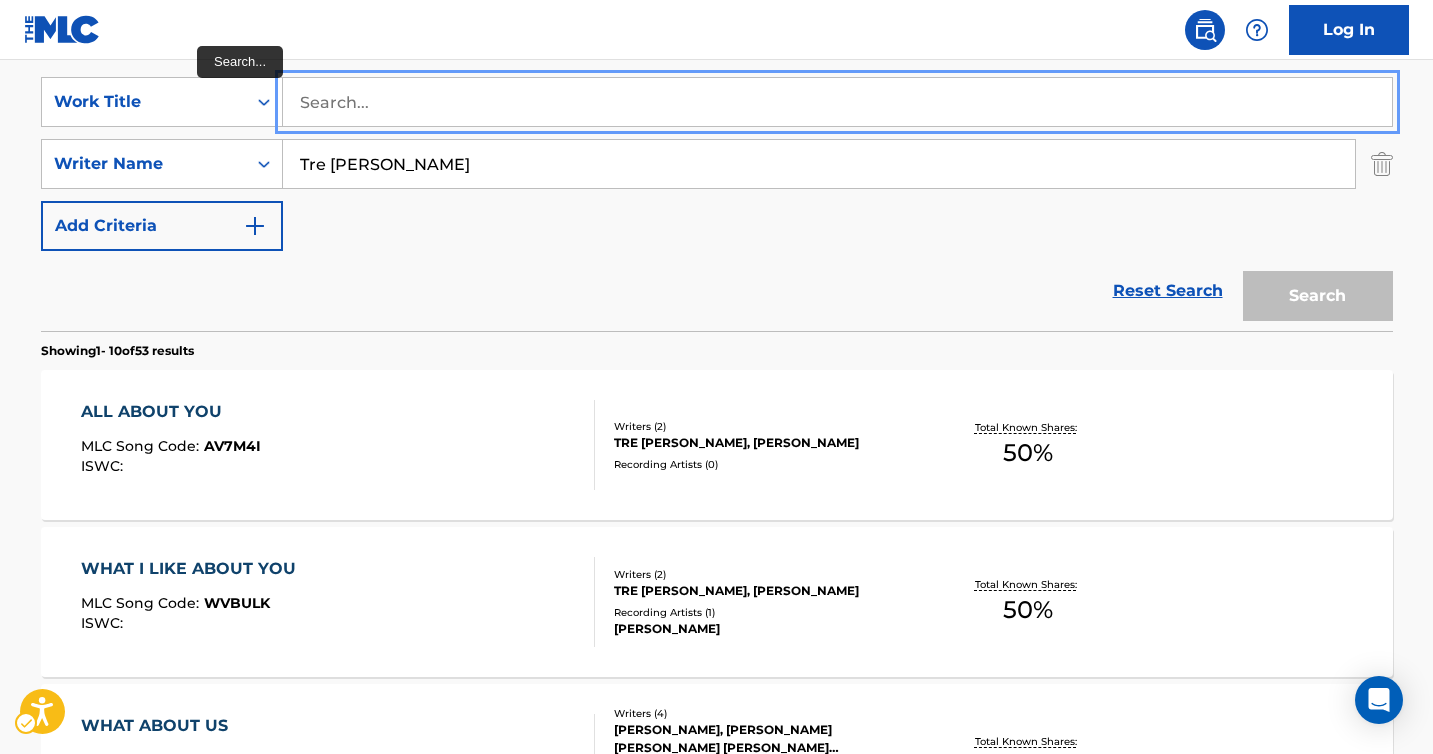 paste on "All That I Need In This Life Is Your Love" 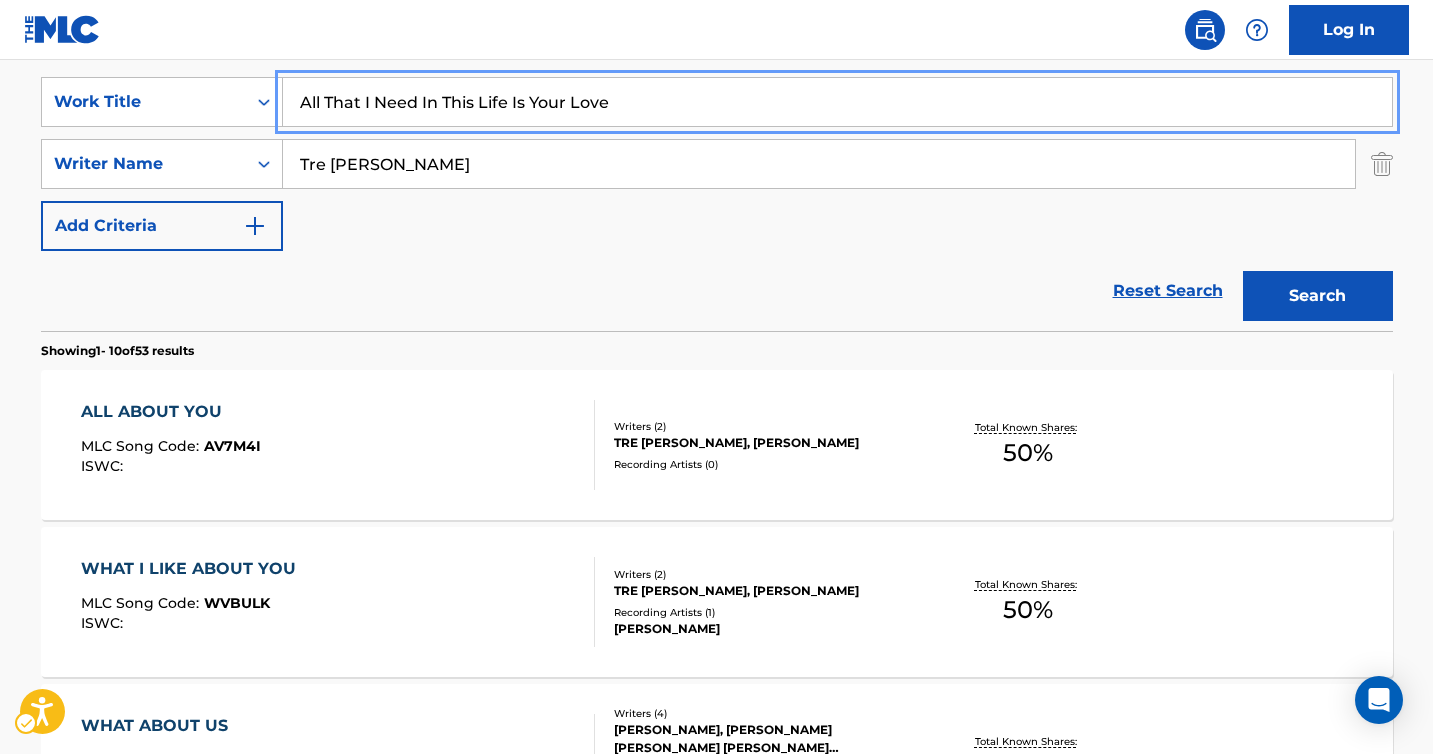 type on "All That I Need In This Life Is Your Love" 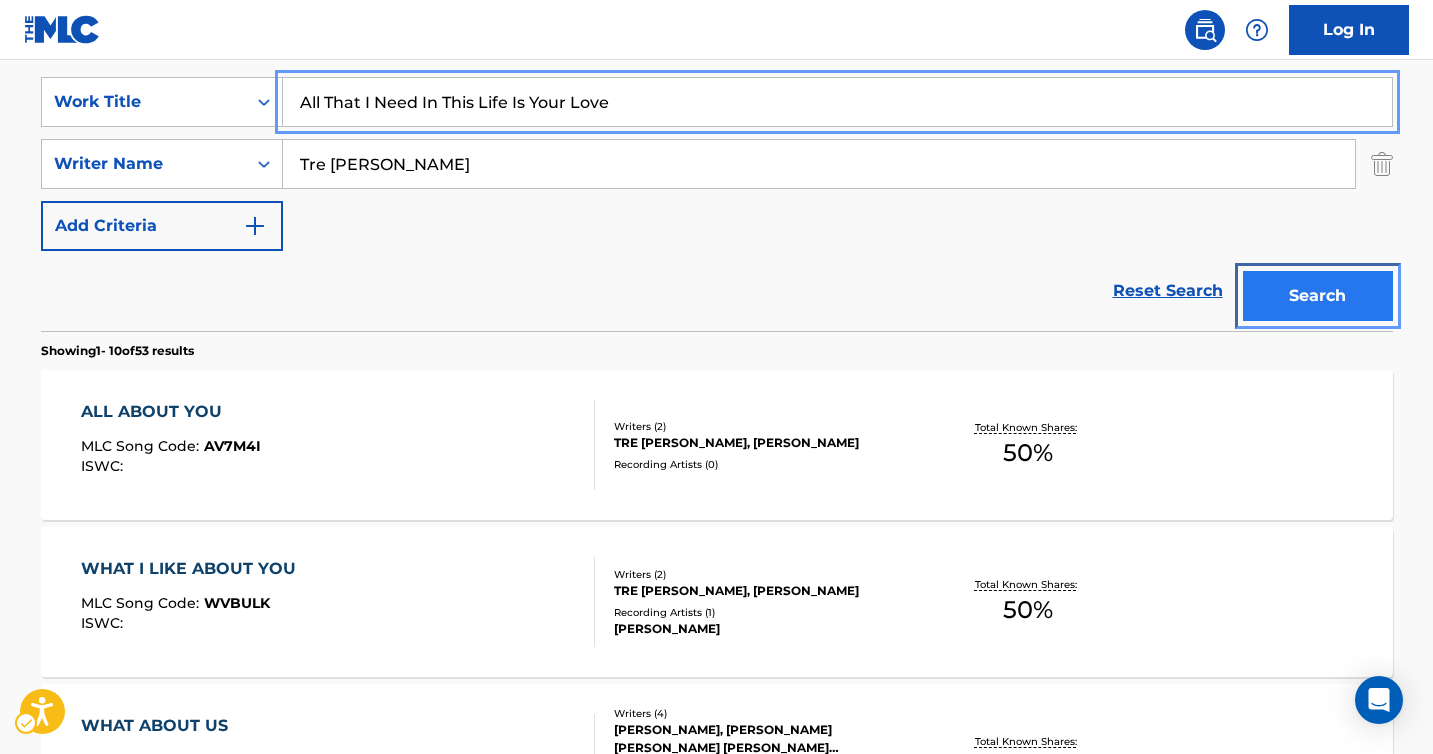 click on "Search" at bounding box center [1318, 296] 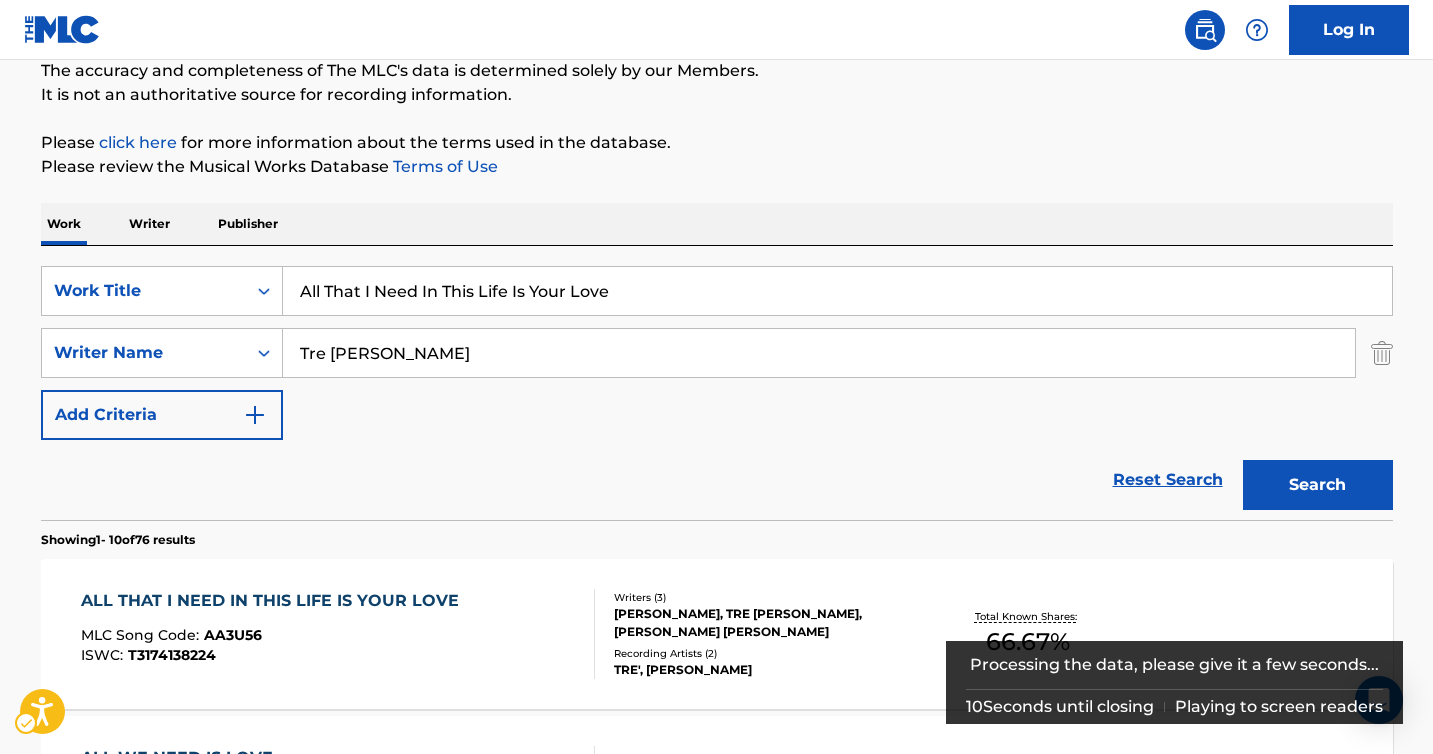 scroll, scrollTop: 368, scrollLeft: 0, axis: vertical 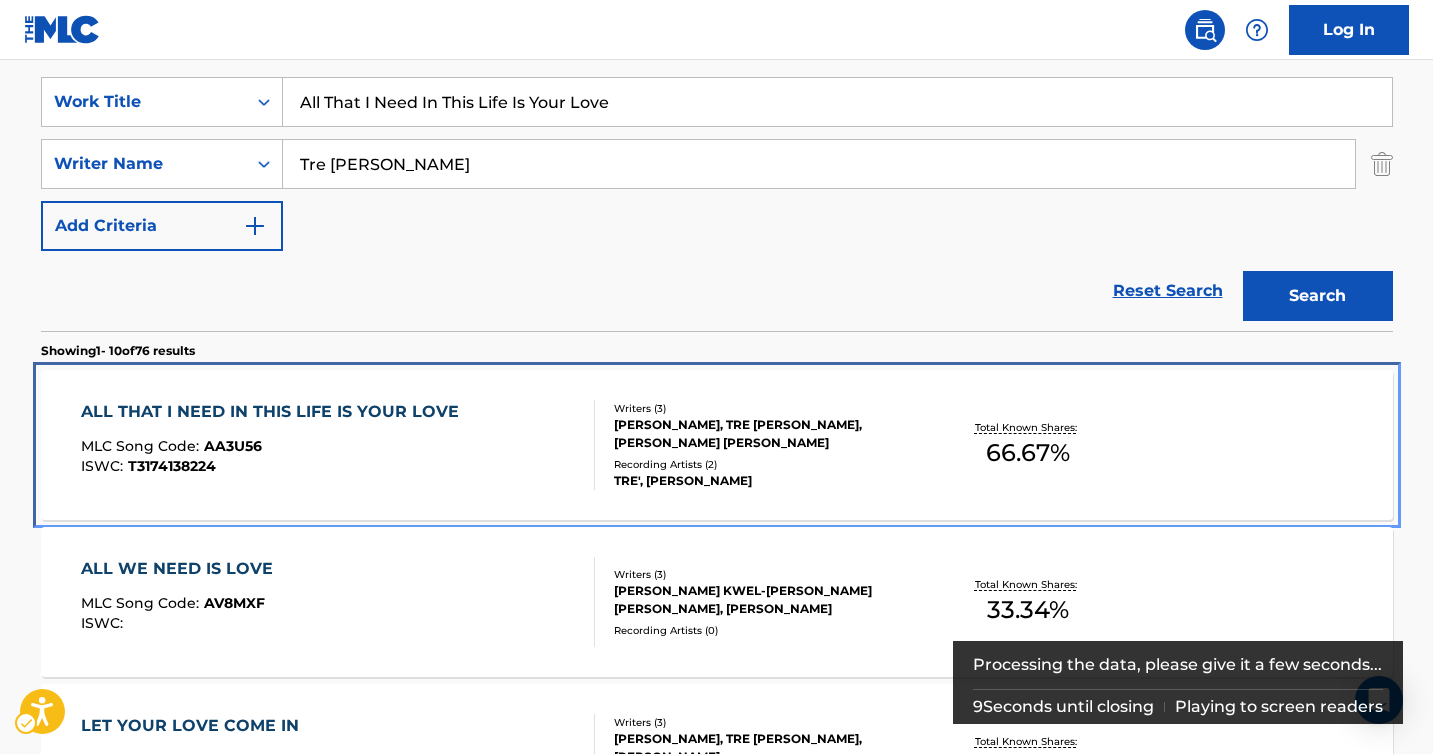 click on "[PERSON_NAME], TRE [PERSON_NAME], [PERSON_NAME] [PERSON_NAME]" at bounding box center (765, 434) 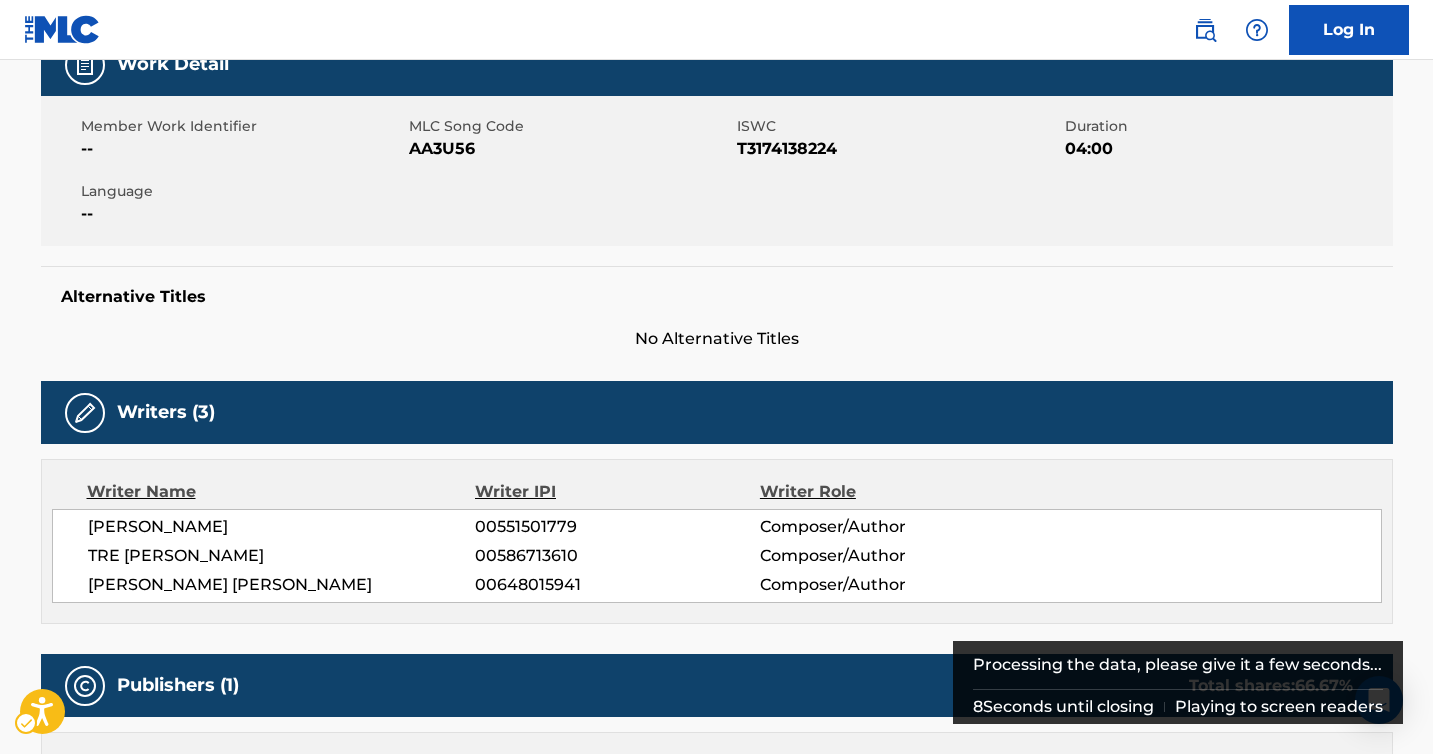 scroll, scrollTop: 0, scrollLeft: 0, axis: both 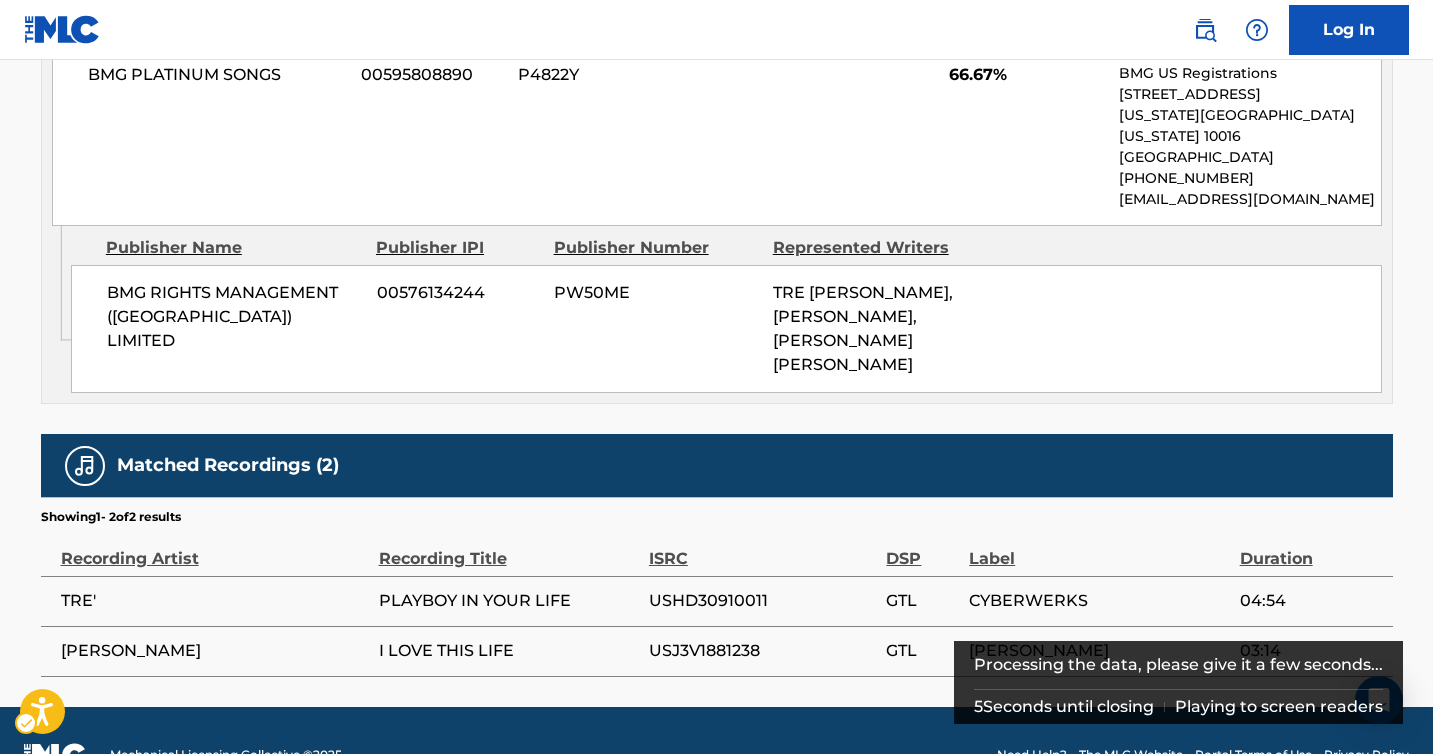 click on "PLAYBOY IN YOUR LIFE" at bounding box center [509, 601] 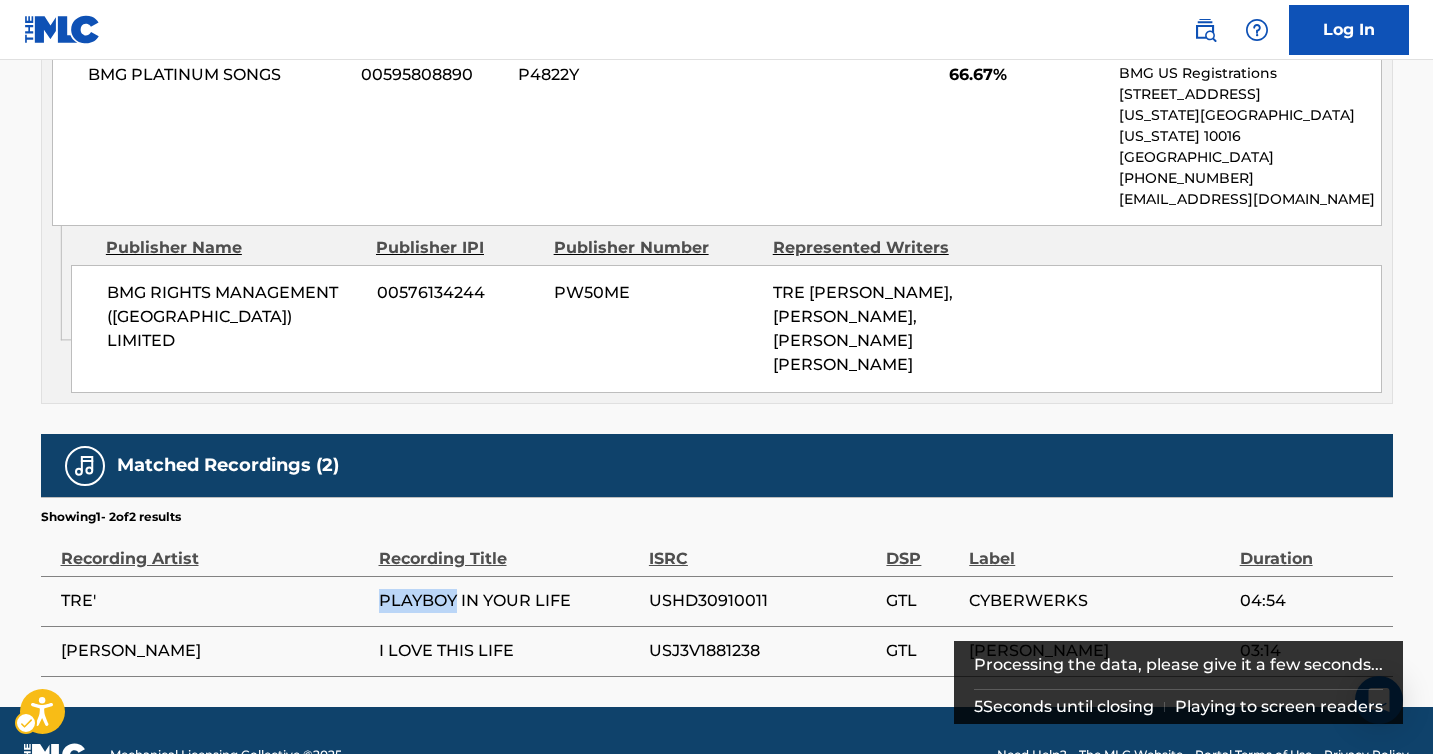 click on "PLAYBOY IN YOUR LIFE" at bounding box center [509, 601] 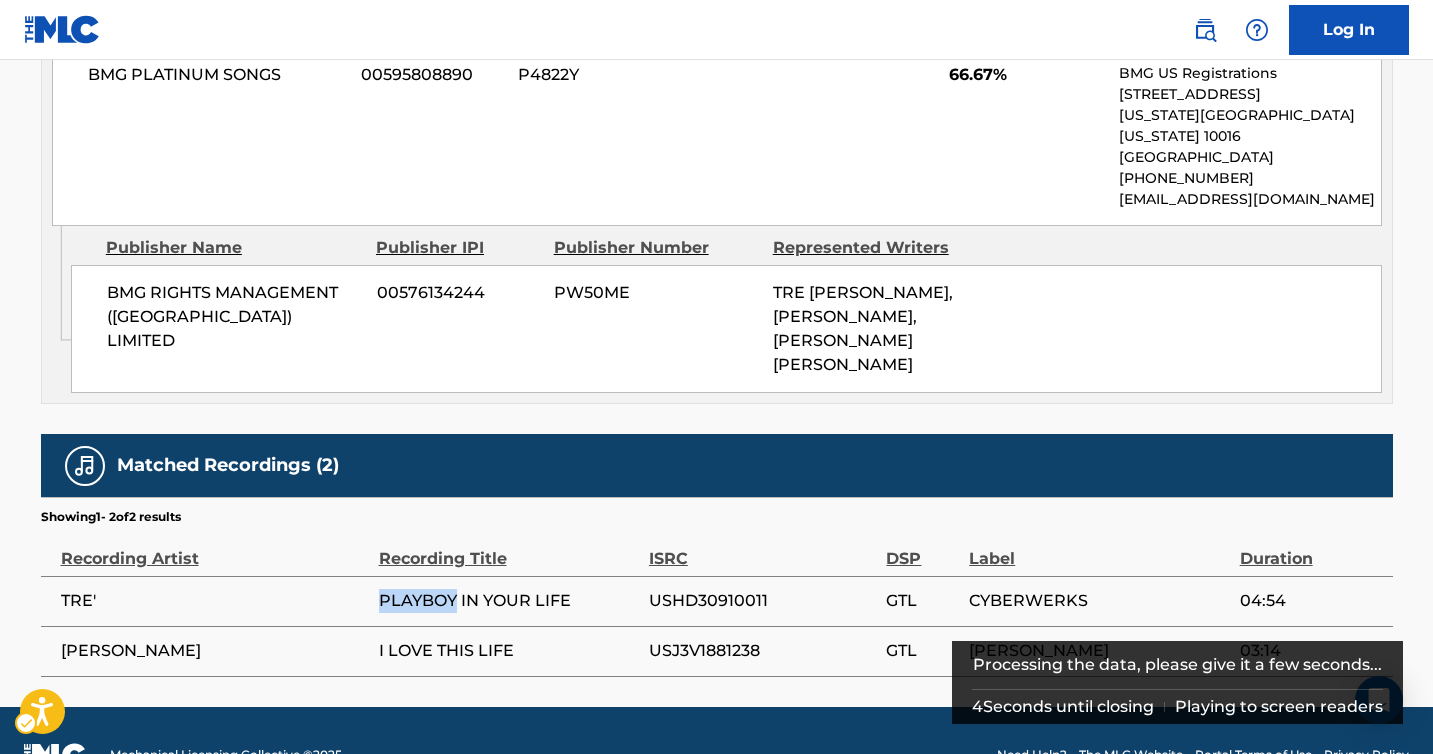 click on "PLAYBOY IN YOUR LIFE" at bounding box center (509, 601) 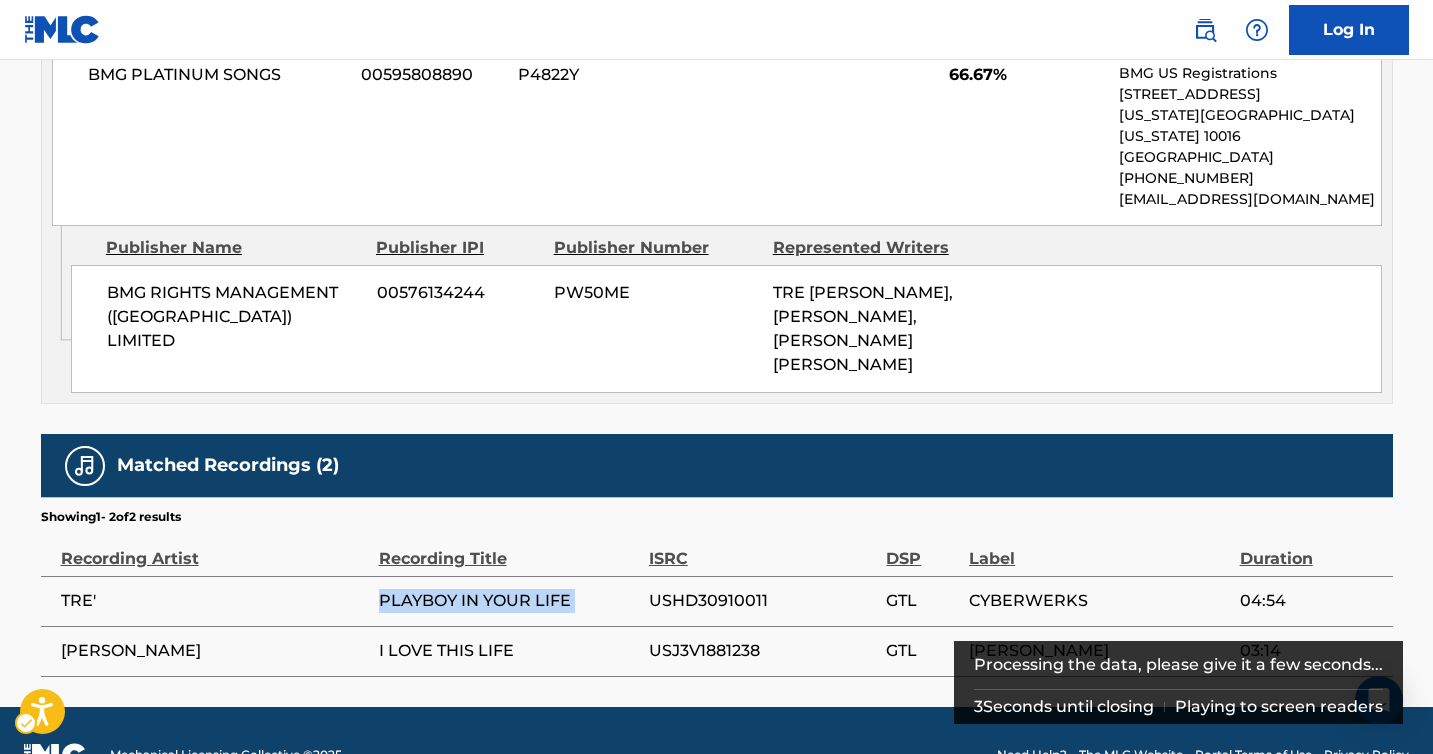 click on "PLAYBOY IN YOUR LIFE" at bounding box center (509, 601) 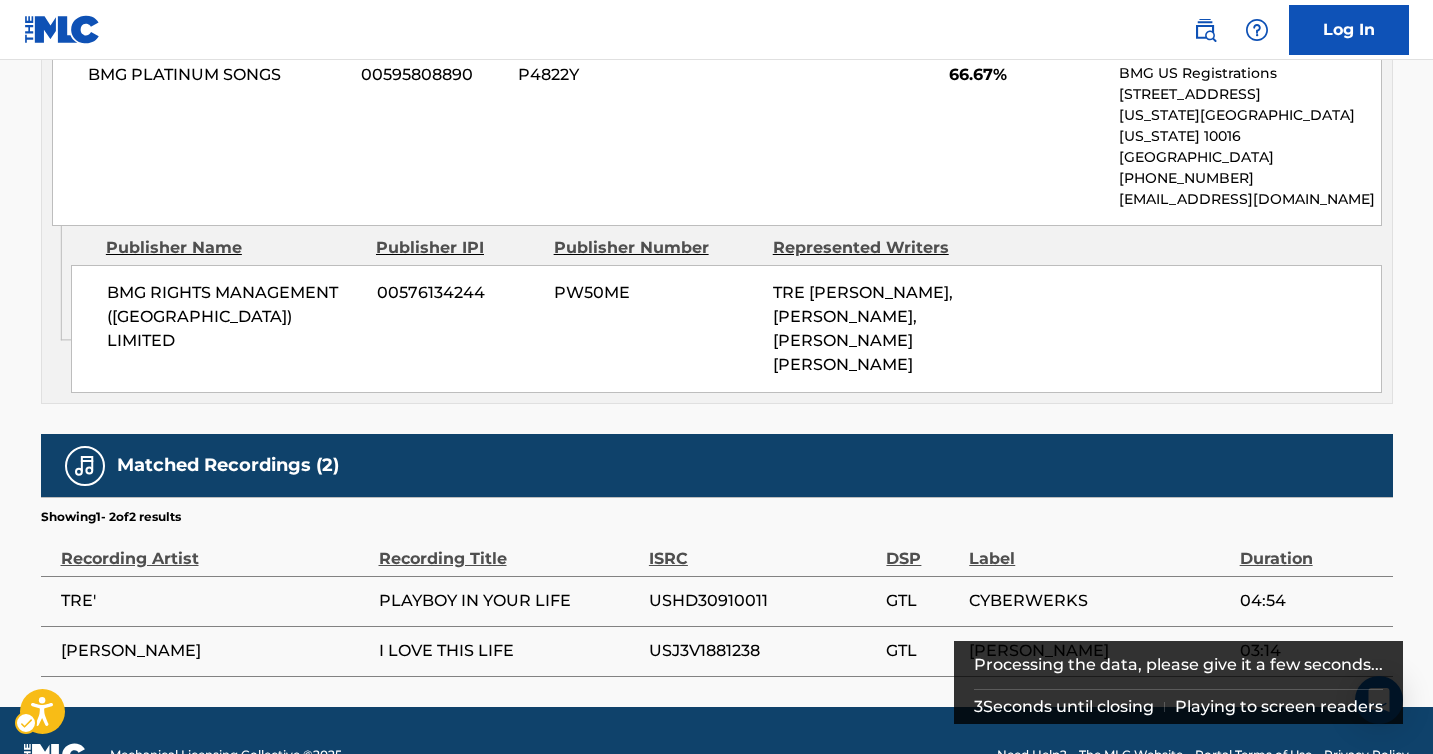 click on "I LOVE THIS LIFE" at bounding box center (509, 651) 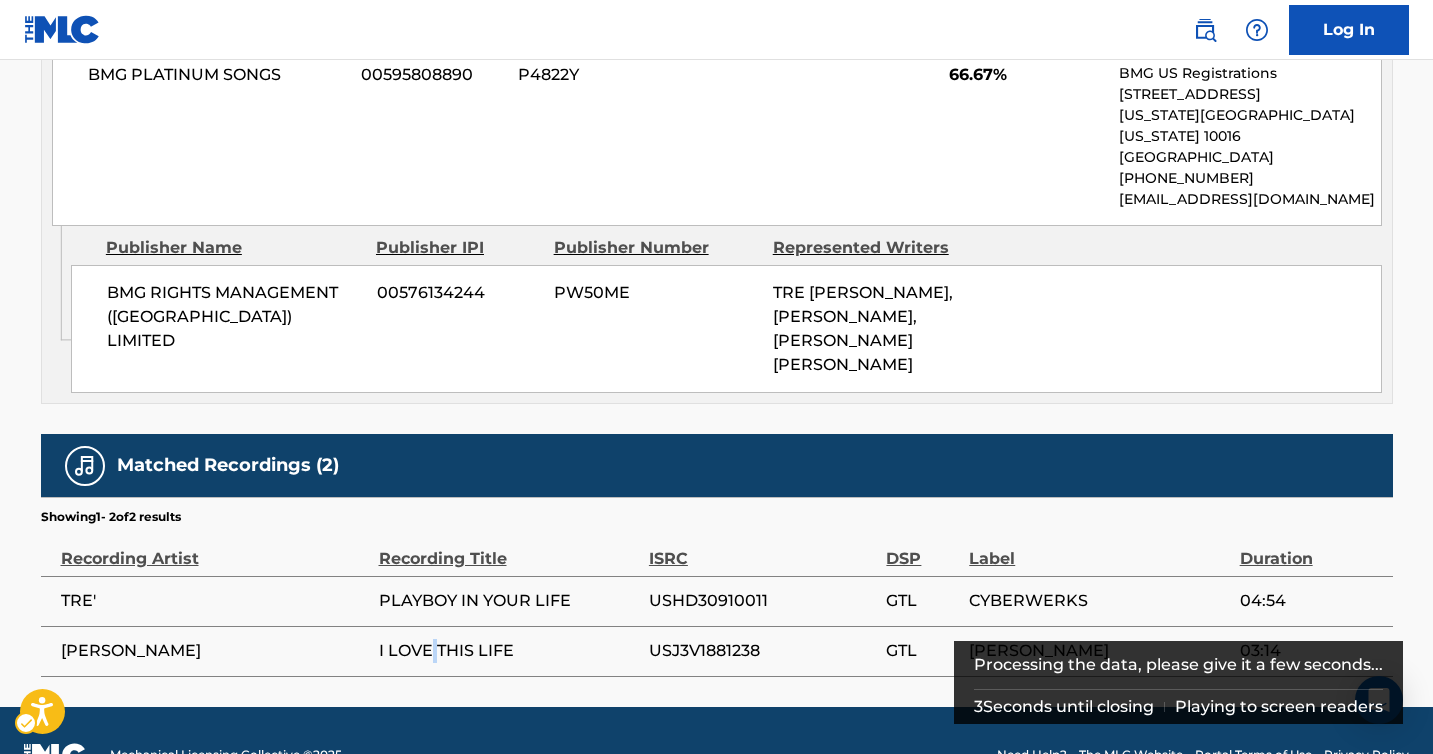 click on "I LOVE THIS LIFE" at bounding box center (509, 651) 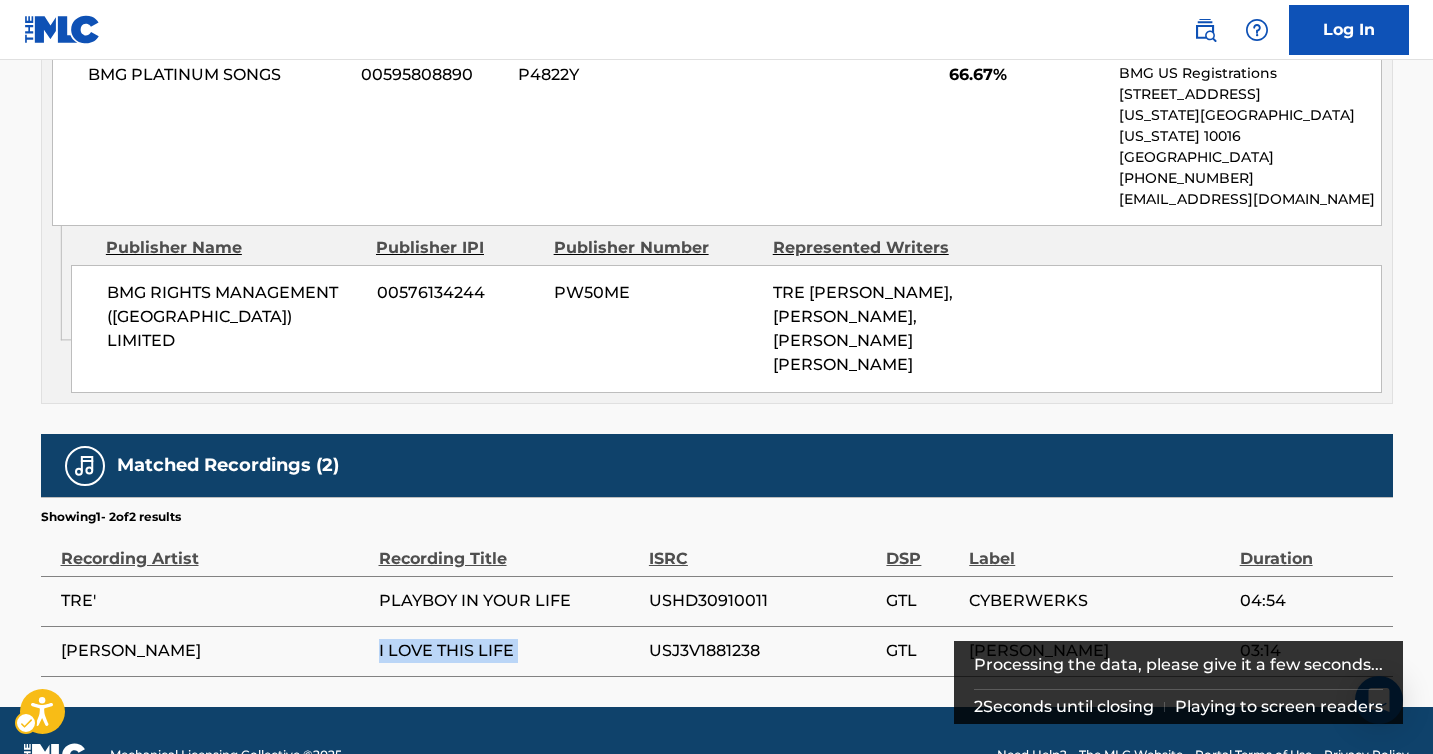 click on "I LOVE THIS LIFE" at bounding box center (509, 651) 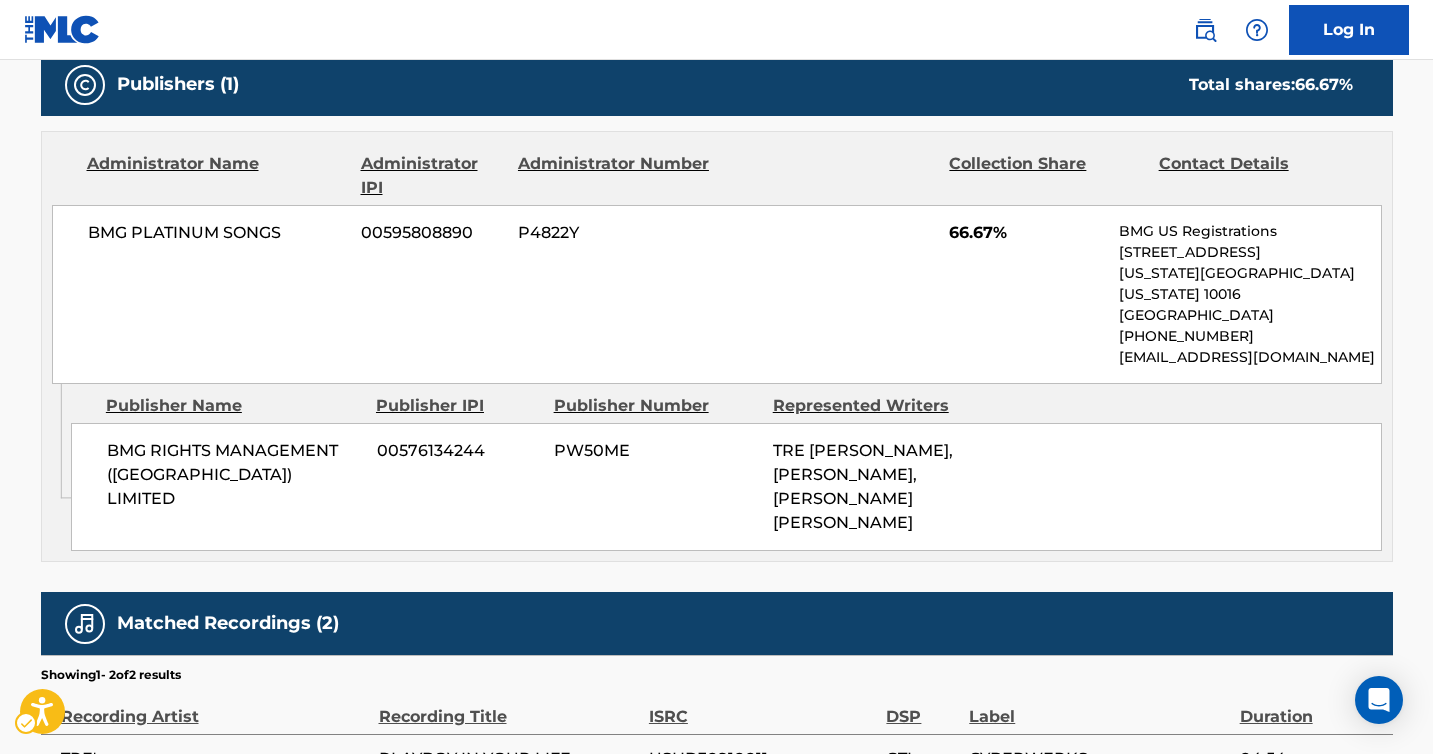 scroll, scrollTop: 1127, scrollLeft: 0, axis: vertical 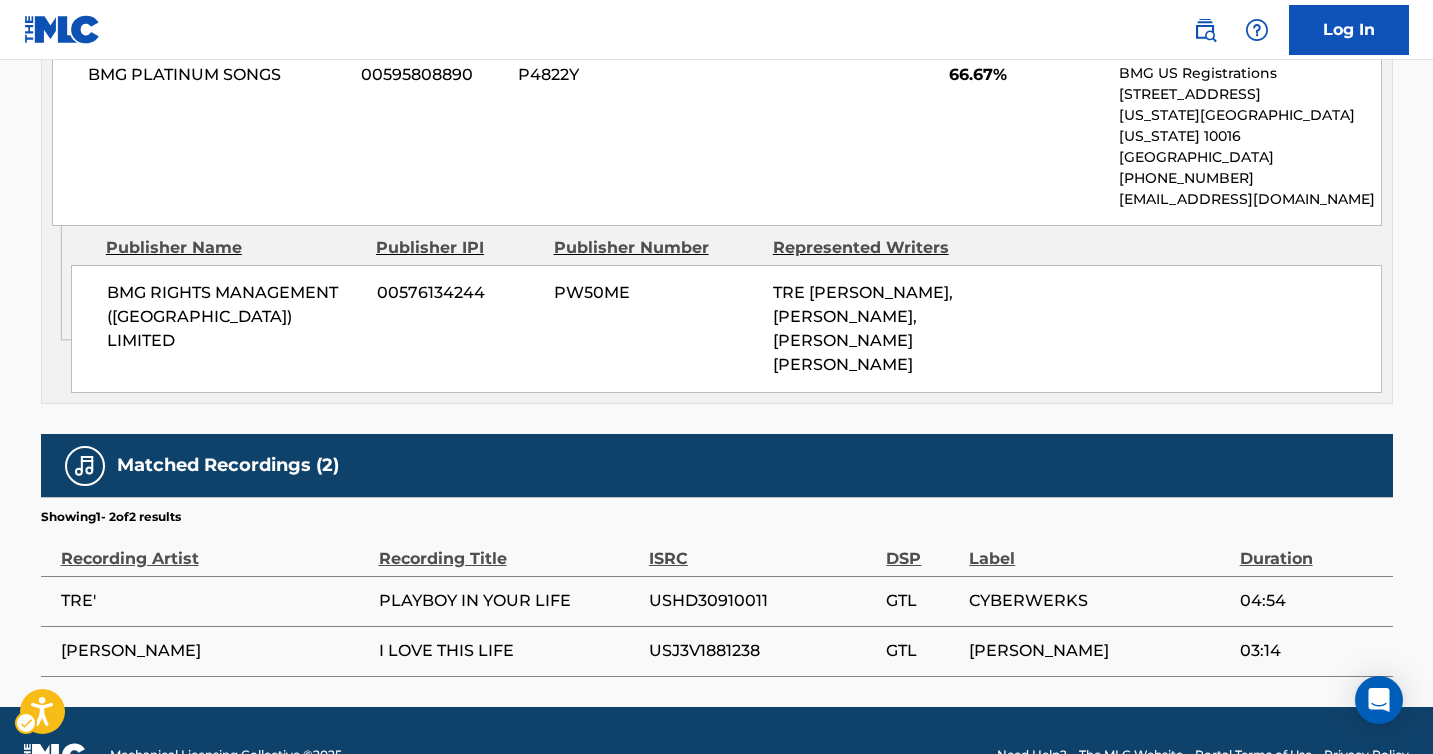 click on "< Back to public search results Copy work link ALL THAT I NEED IN THIS LIFE IS YOUR LOVE     Work Detail   Member Work Identifier -- MLC Song Code MLC Song Code -  AA3U56 ISWC ISWC -  T3174138224 Duration 04:00 Language -- Alternative Titles No Alternative Titles Writers   (3) Writer Name Writer IPI Writer Role [PERSON_NAME] 00551501779 Composer/Author TRE [PERSON_NAME] 00586713610 Composer/Author [PERSON_NAME] [PERSON_NAME] 00648015941 Composer/Author Publishers   (1) Total shares:  66.67 % Administrator Name Administrator IPI Administrator Number Collection Share Contact Details BMG PLATINUM SONGS 00595808890 P4822Y 66.67% BMG US Registrations [STREET_ADDRESS][US_STATE][US_STATE] [PHONE_NUMBER] [EMAIL_ADDRESS][DOMAIN_NAME] Admin Original Publisher Connecting Line Publisher Name Publisher IPI Publisher Number Represented Writers BMG RIGHTS MANAGEMENT (UK) LIMITED 00576134244 PW50ME TRE [PERSON_NAME], [PERSON_NAME], [PERSON_NAME] [PERSON_NAME] Total shares:  66.67 % Matched Recordings   (2) Showing  1  -   2  of  2" at bounding box center (716, -180) 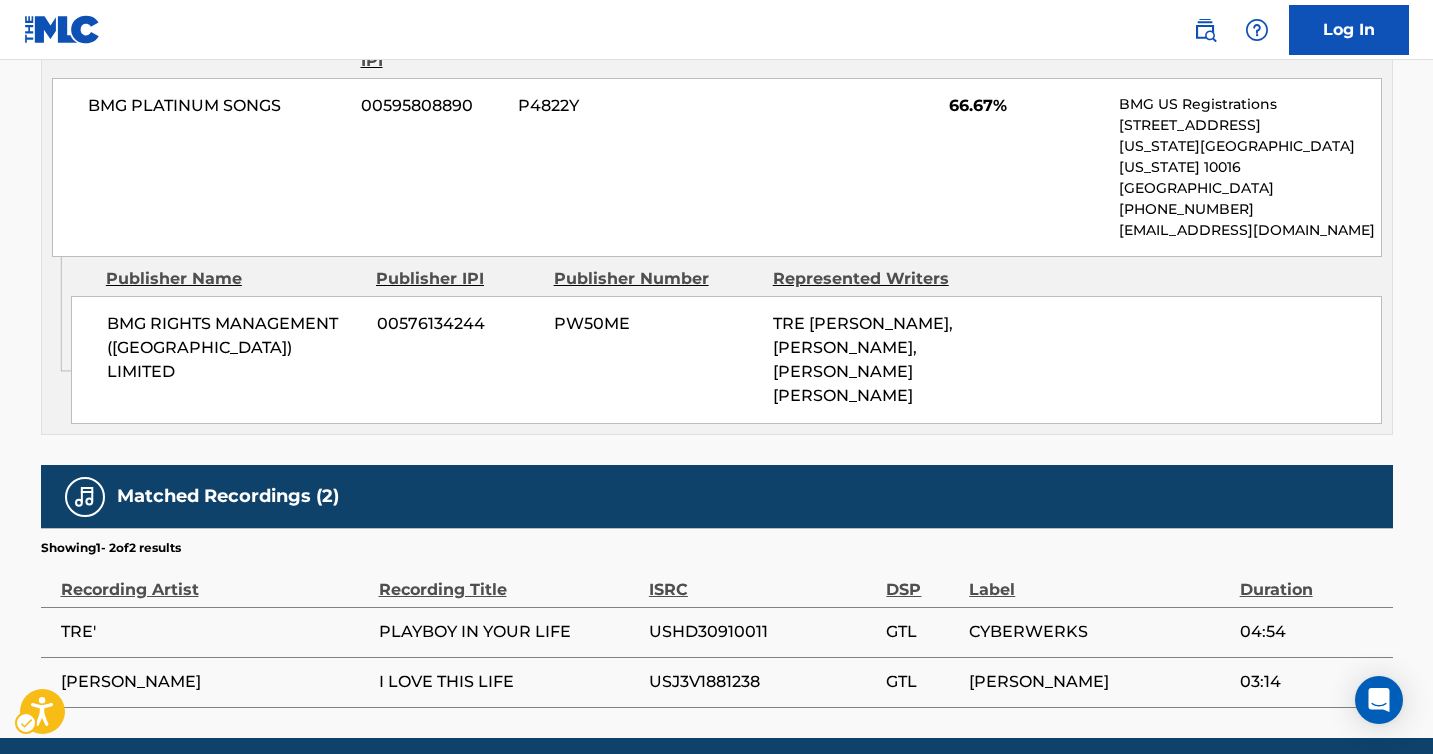 scroll, scrollTop: 1089, scrollLeft: 0, axis: vertical 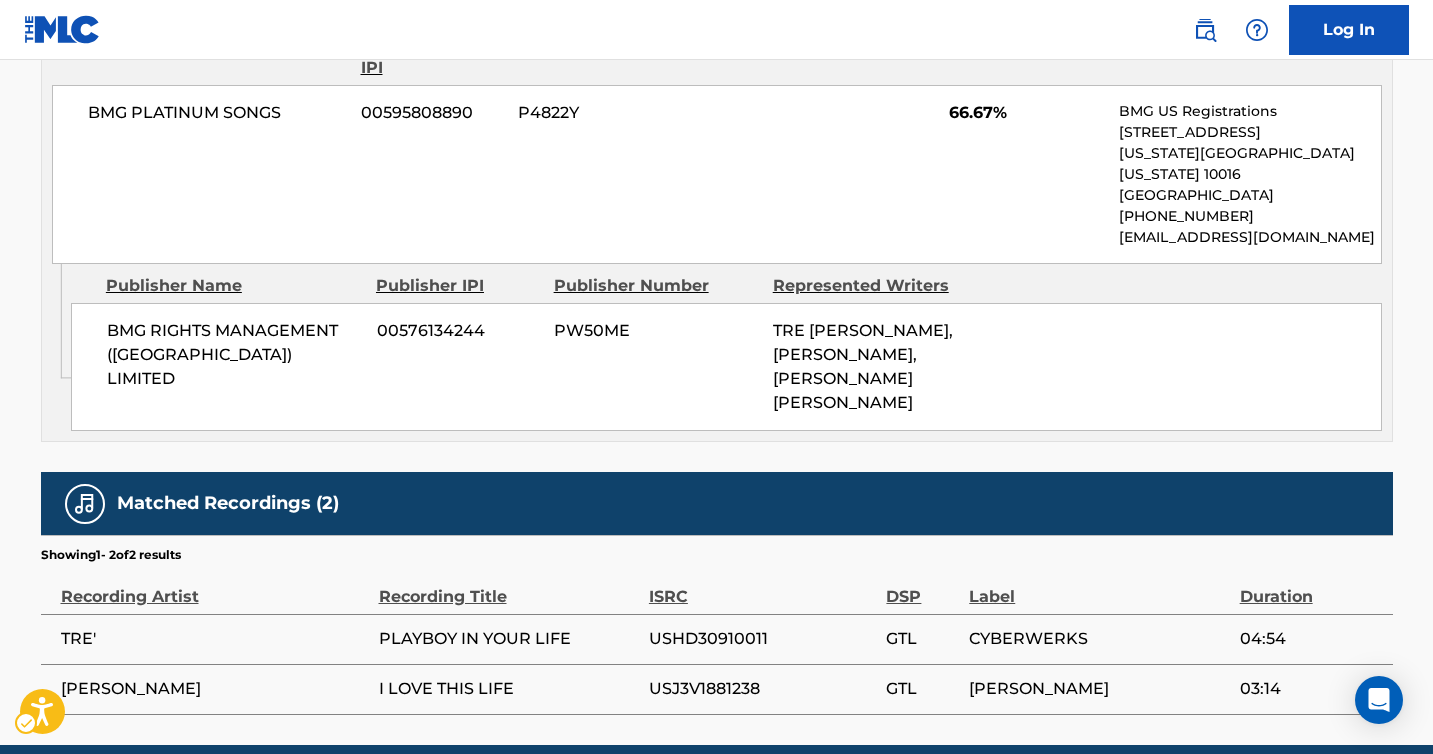 click on "I LOVE THIS LIFE" at bounding box center [509, 689] 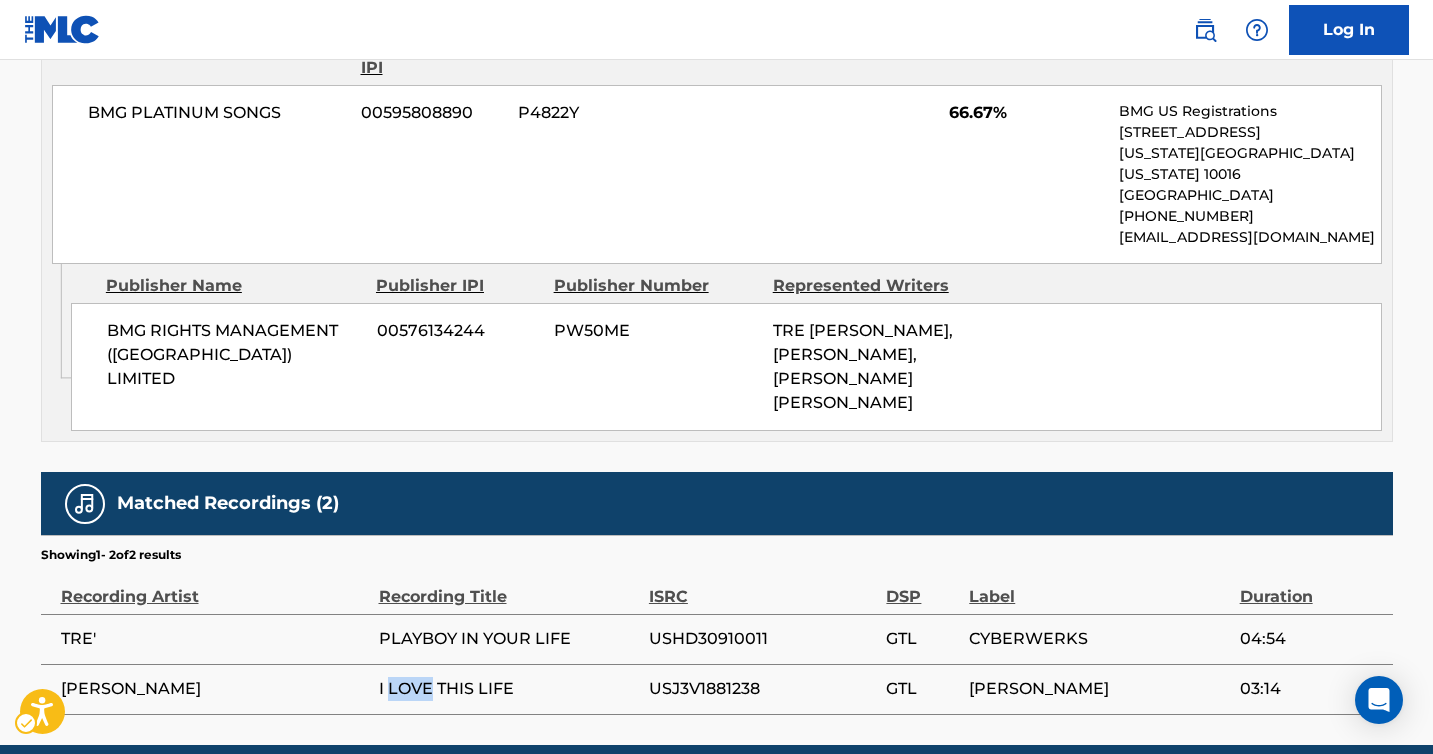 click on "I LOVE THIS LIFE" at bounding box center (509, 689) 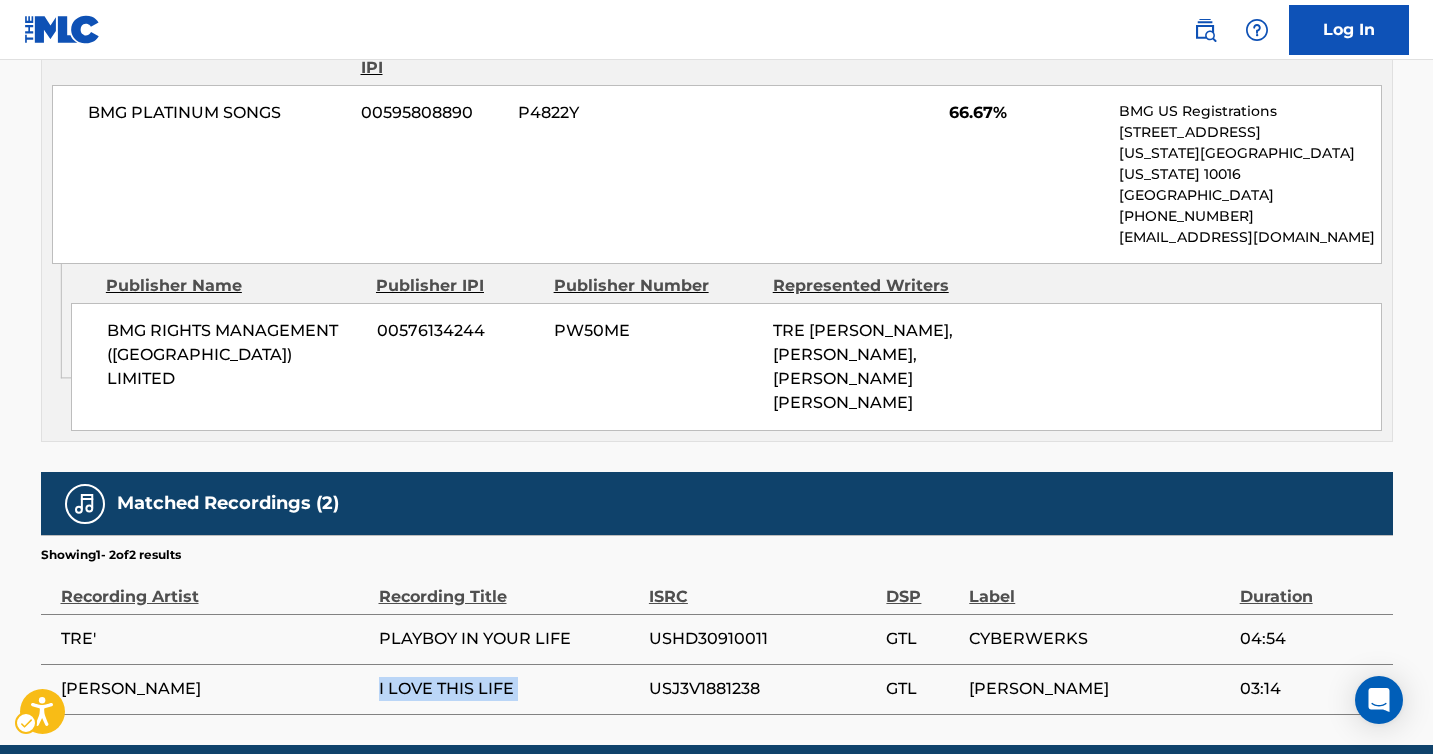click on "I LOVE THIS LIFE" at bounding box center (509, 689) 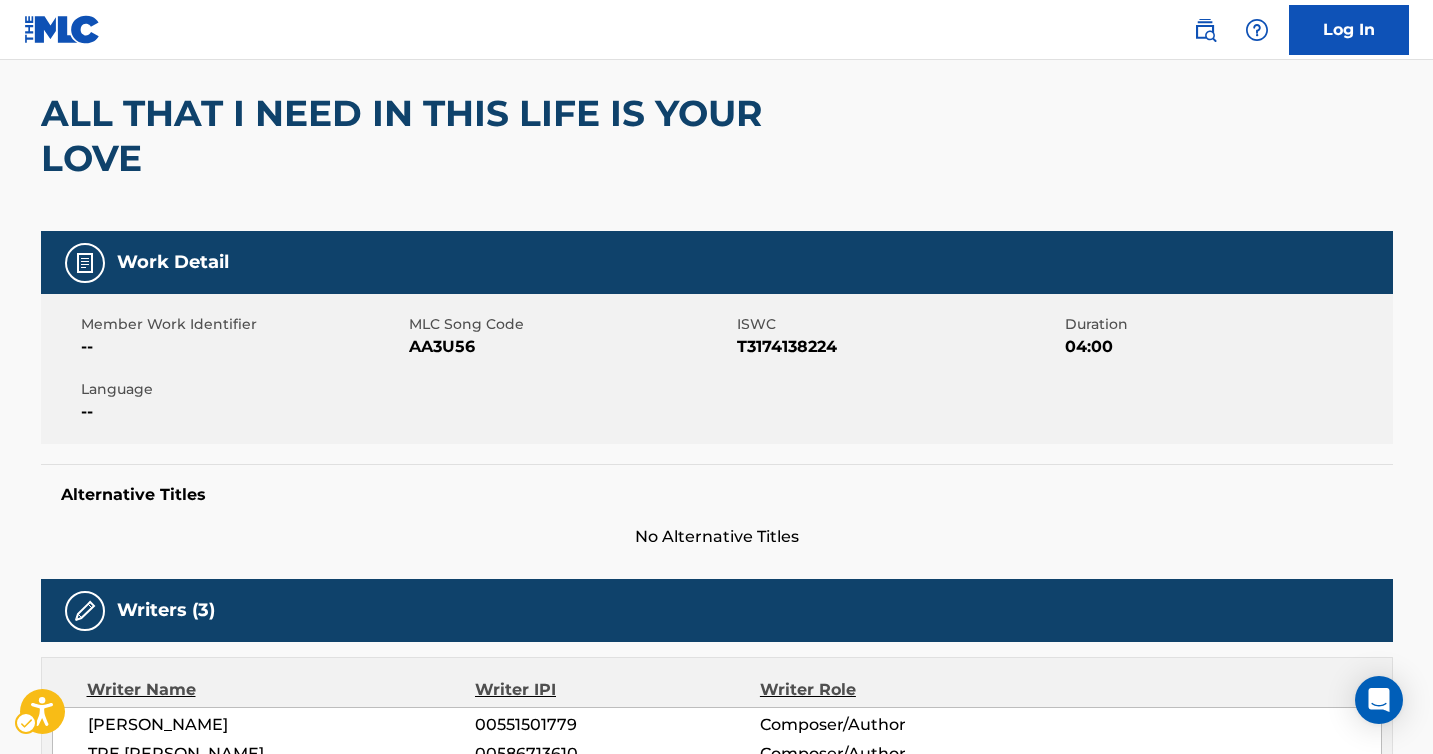 scroll, scrollTop: 0, scrollLeft: 0, axis: both 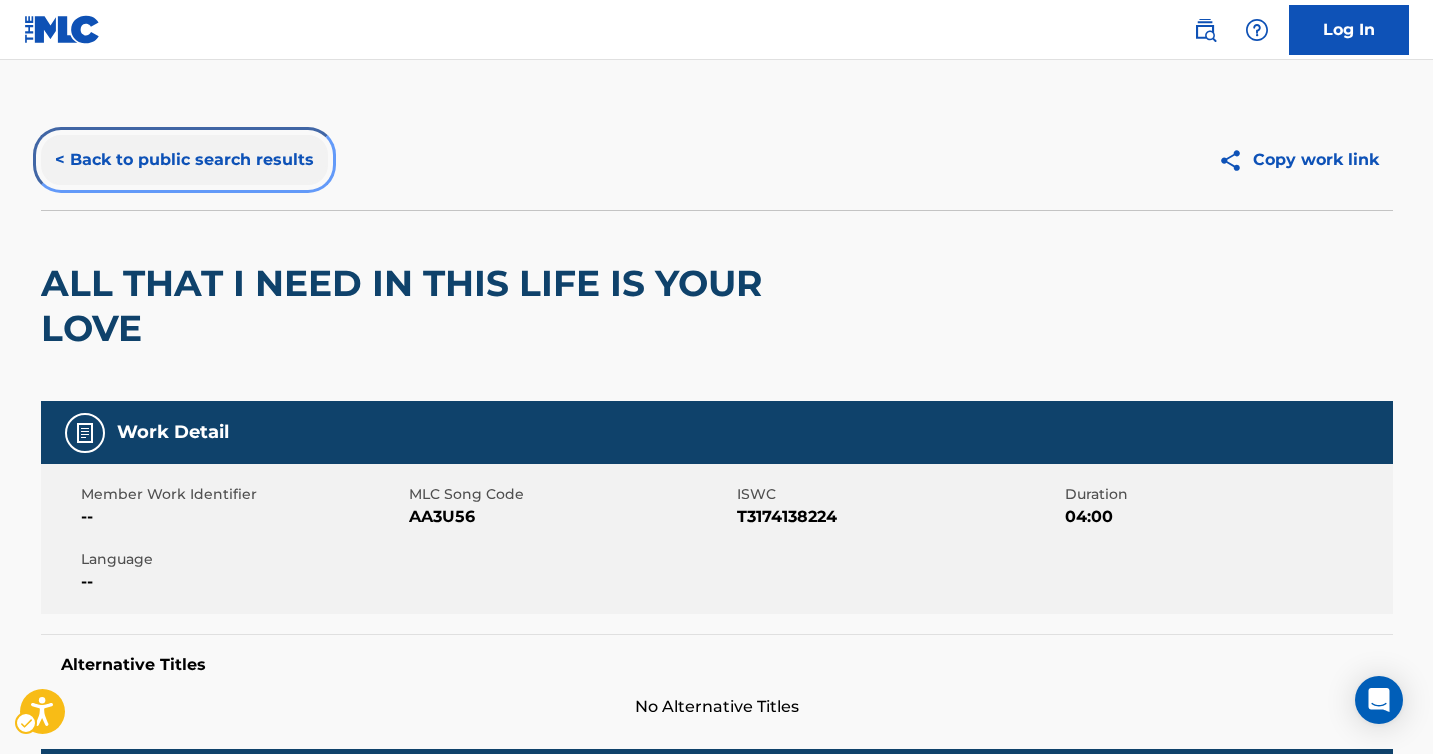 click on "< Back to public search results" at bounding box center [184, 160] 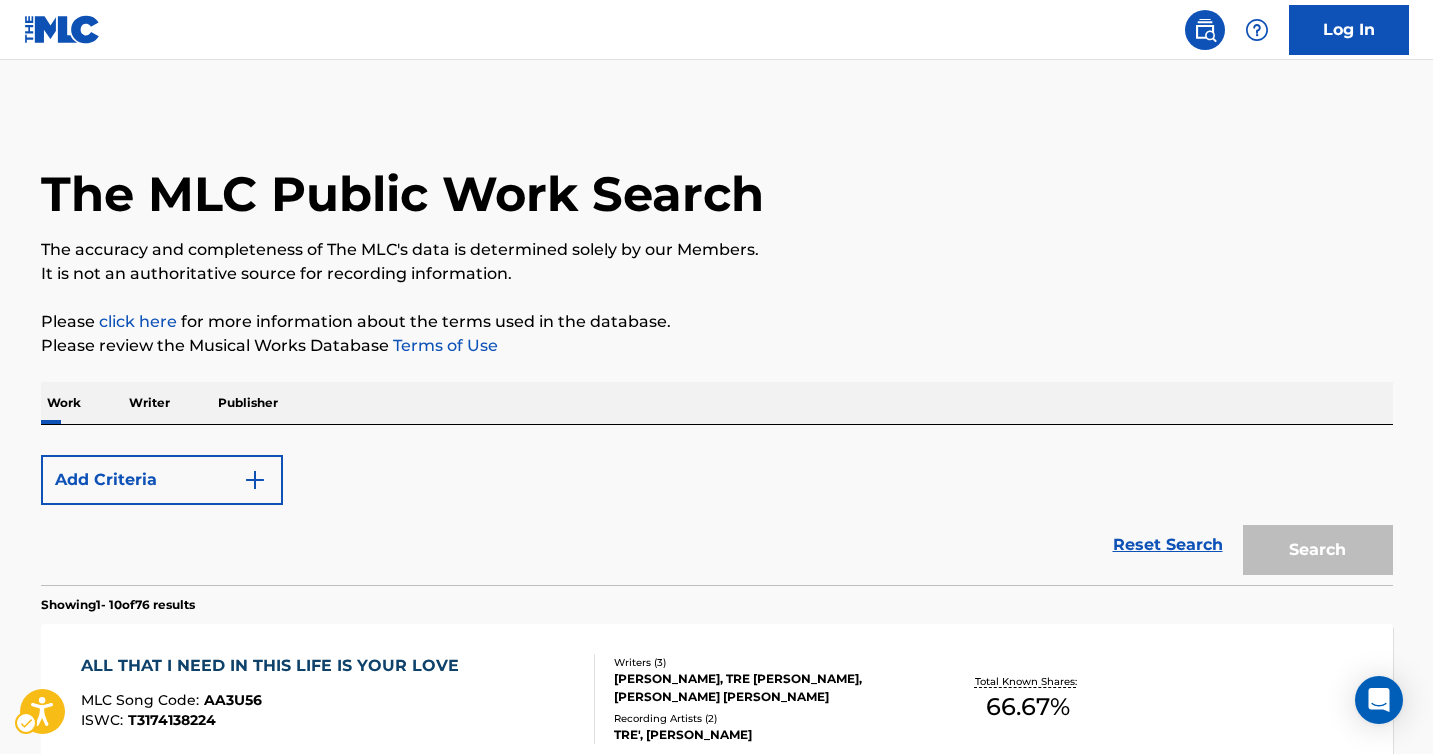 scroll, scrollTop: 368, scrollLeft: 0, axis: vertical 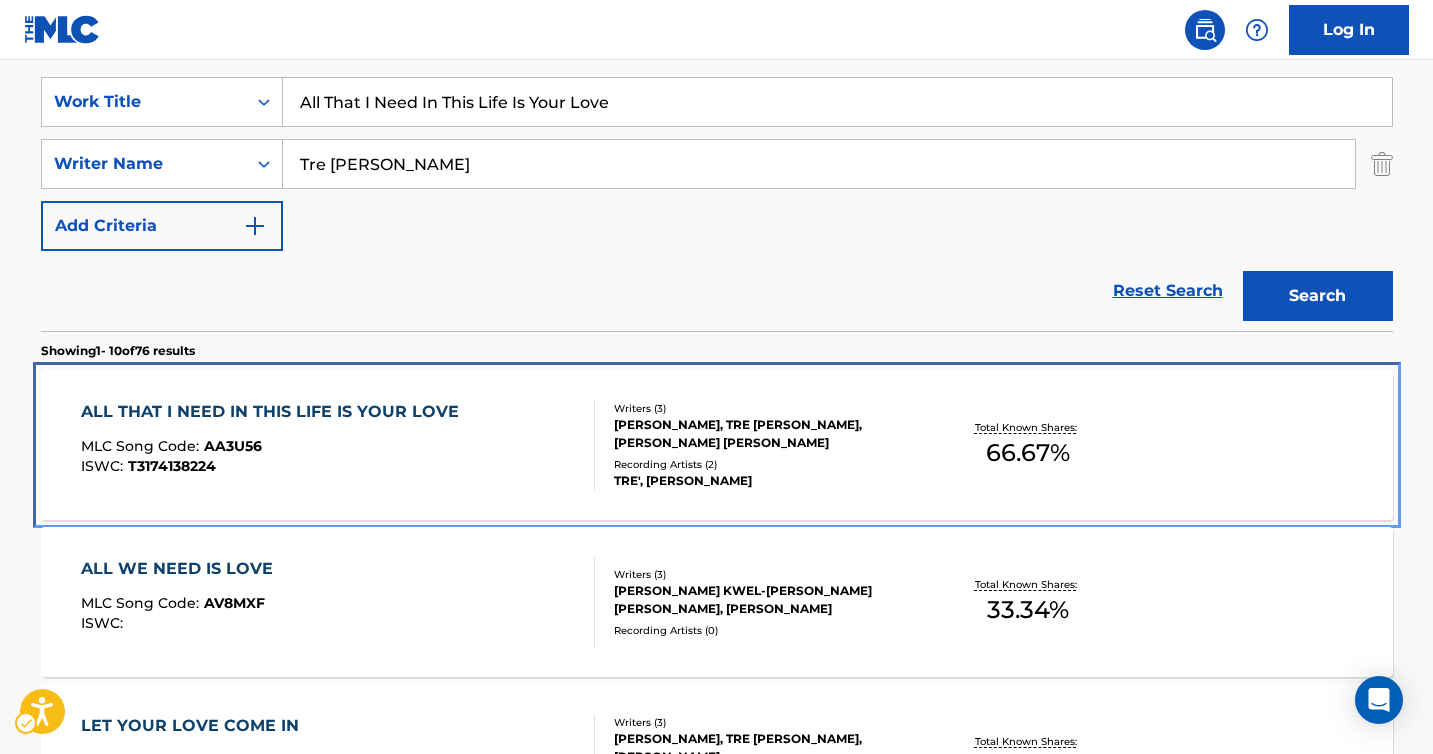 click on "[PERSON_NAME], TRE [PERSON_NAME], [PERSON_NAME] [PERSON_NAME]" at bounding box center [765, 434] 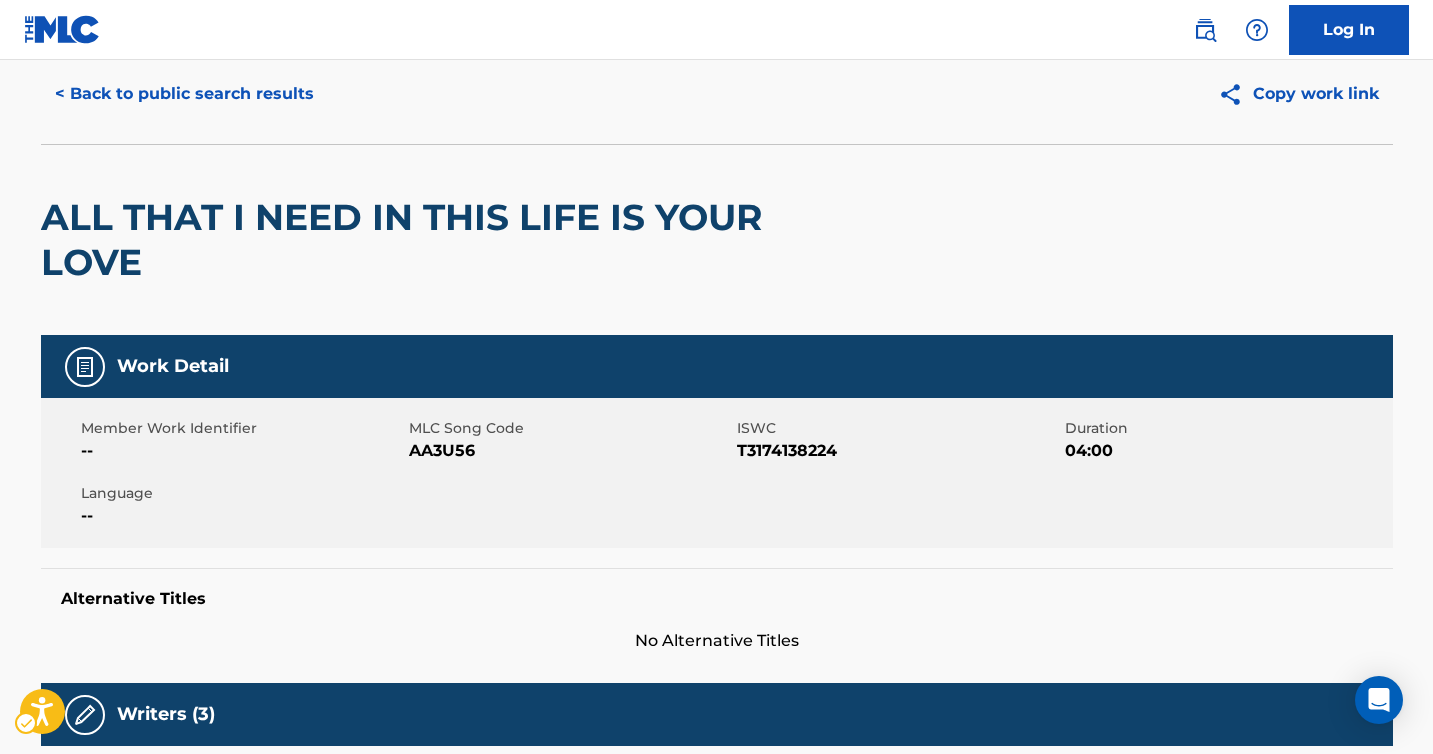 scroll, scrollTop: 0, scrollLeft: 0, axis: both 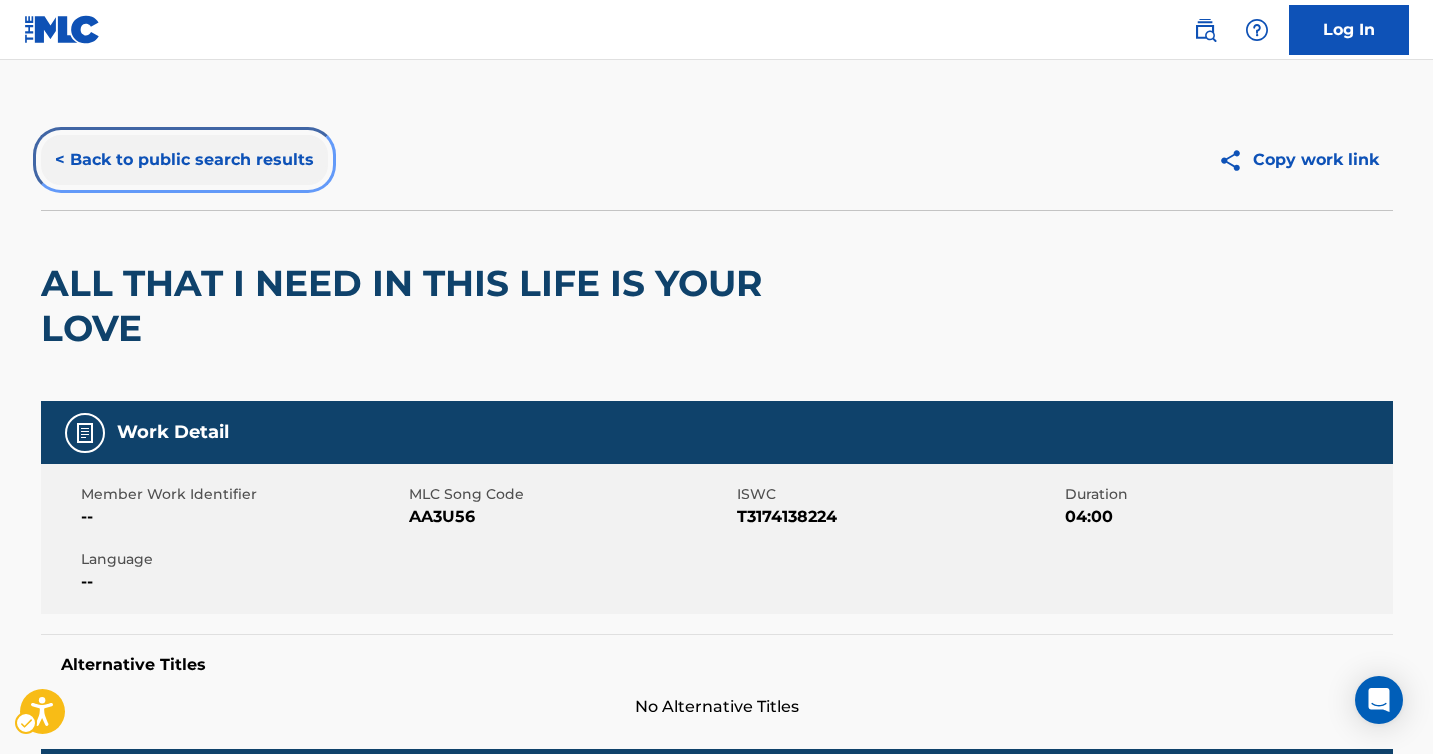 click on "< Back to public search results" at bounding box center (184, 160) 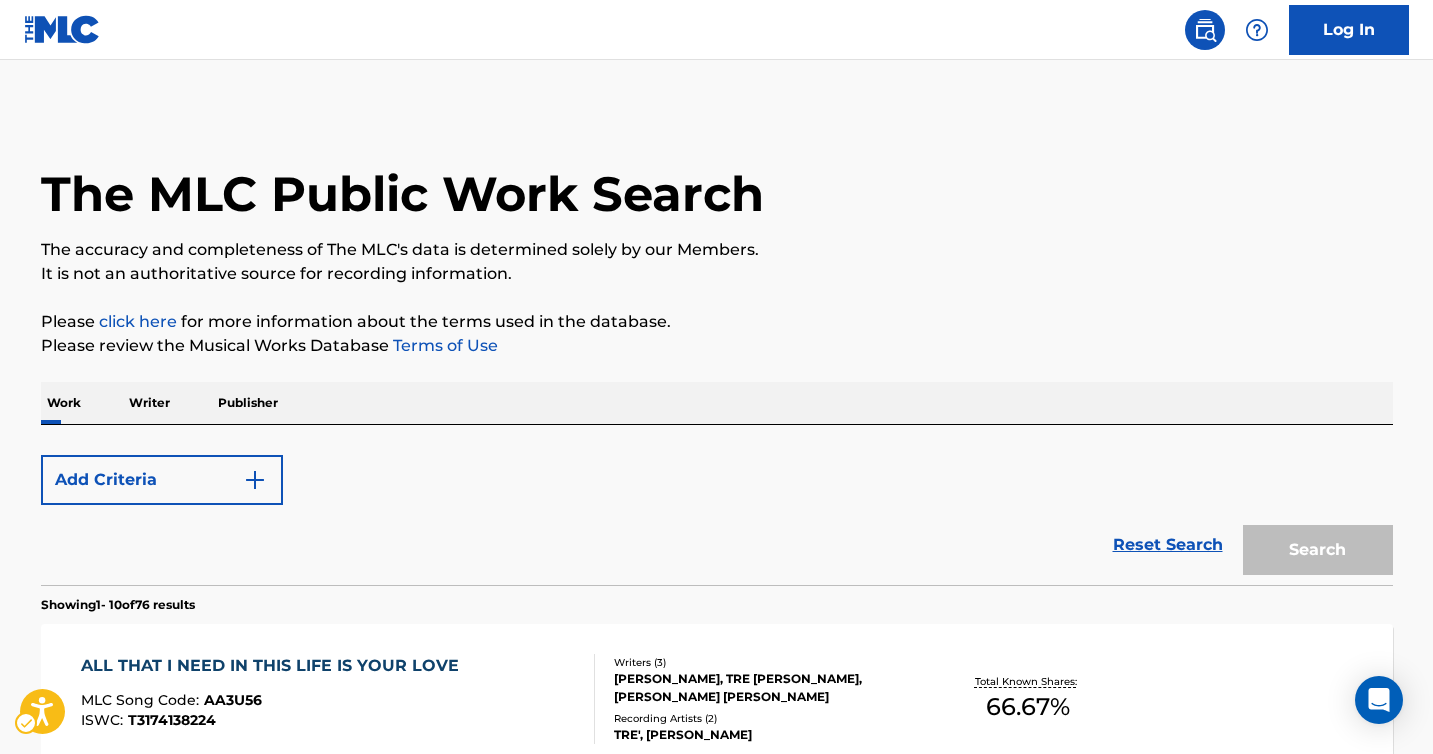 scroll, scrollTop: 368, scrollLeft: 0, axis: vertical 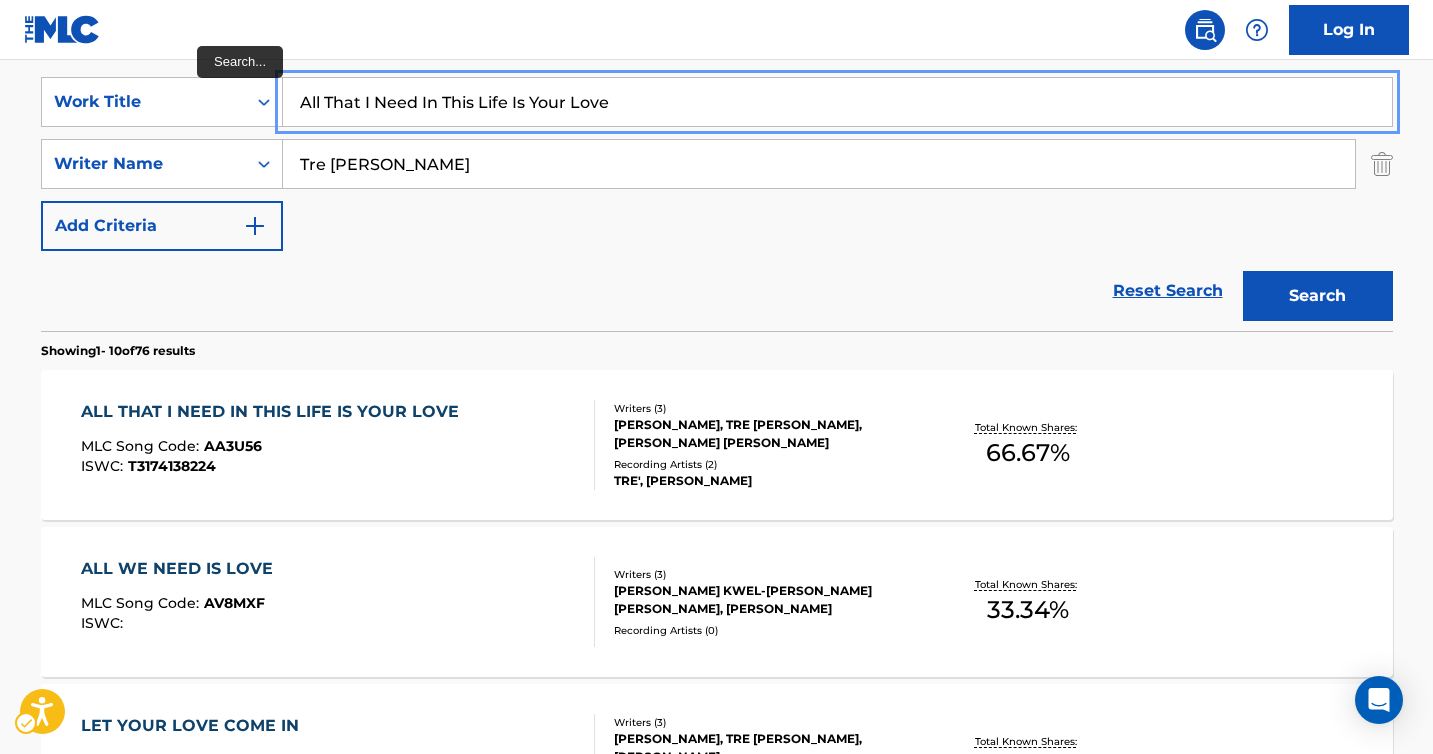 click on "All That I Need In This Life Is Your Love" at bounding box center [837, 102] 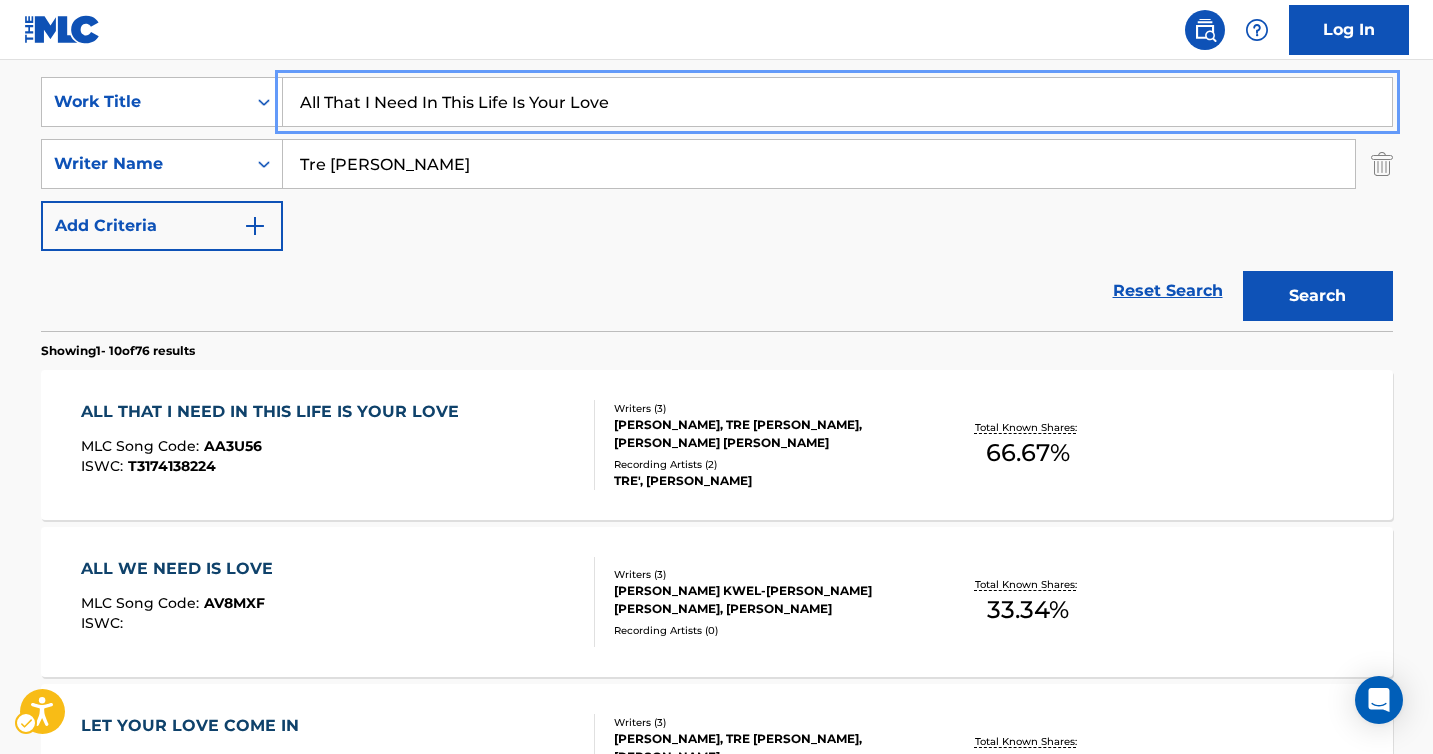 click on "All That I Need In This Life Is Your Love" at bounding box center [837, 102] 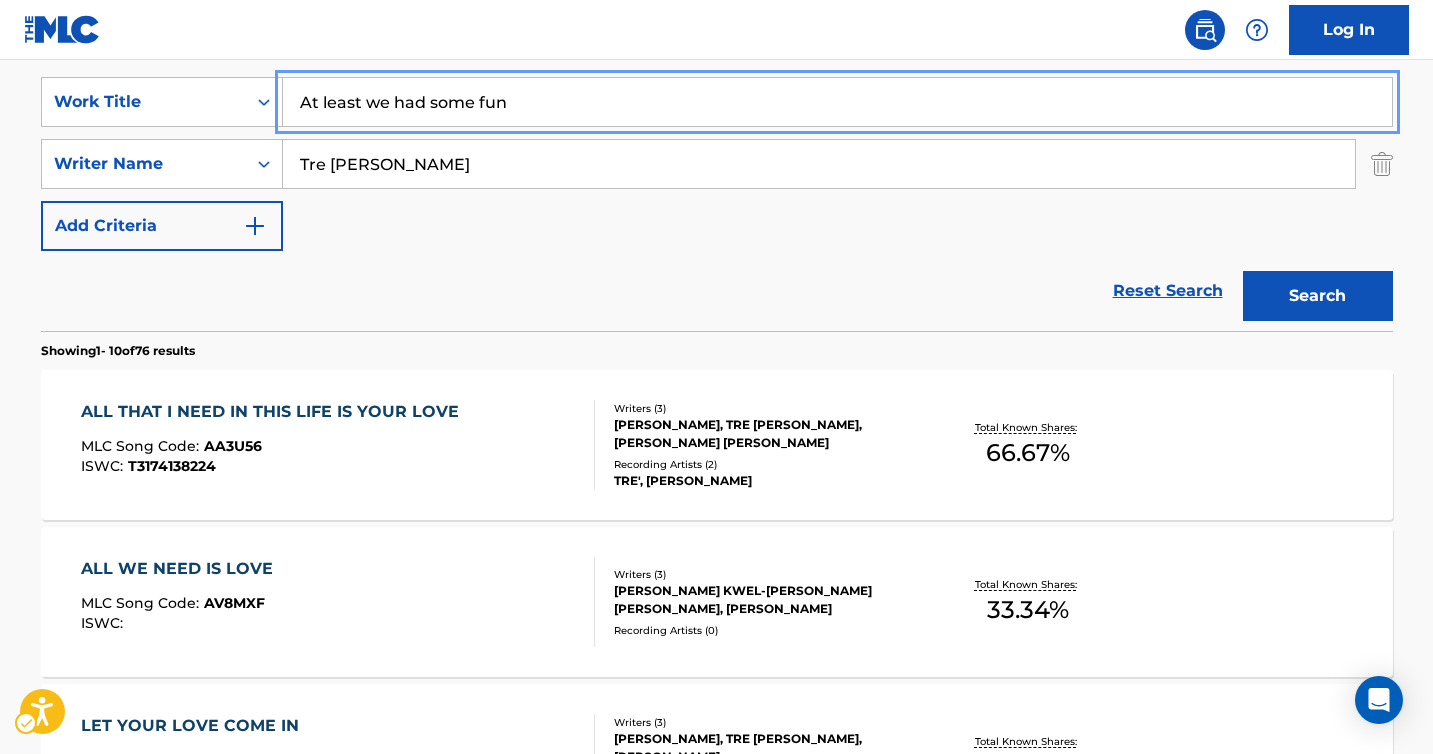 type on "At least we had some fun" 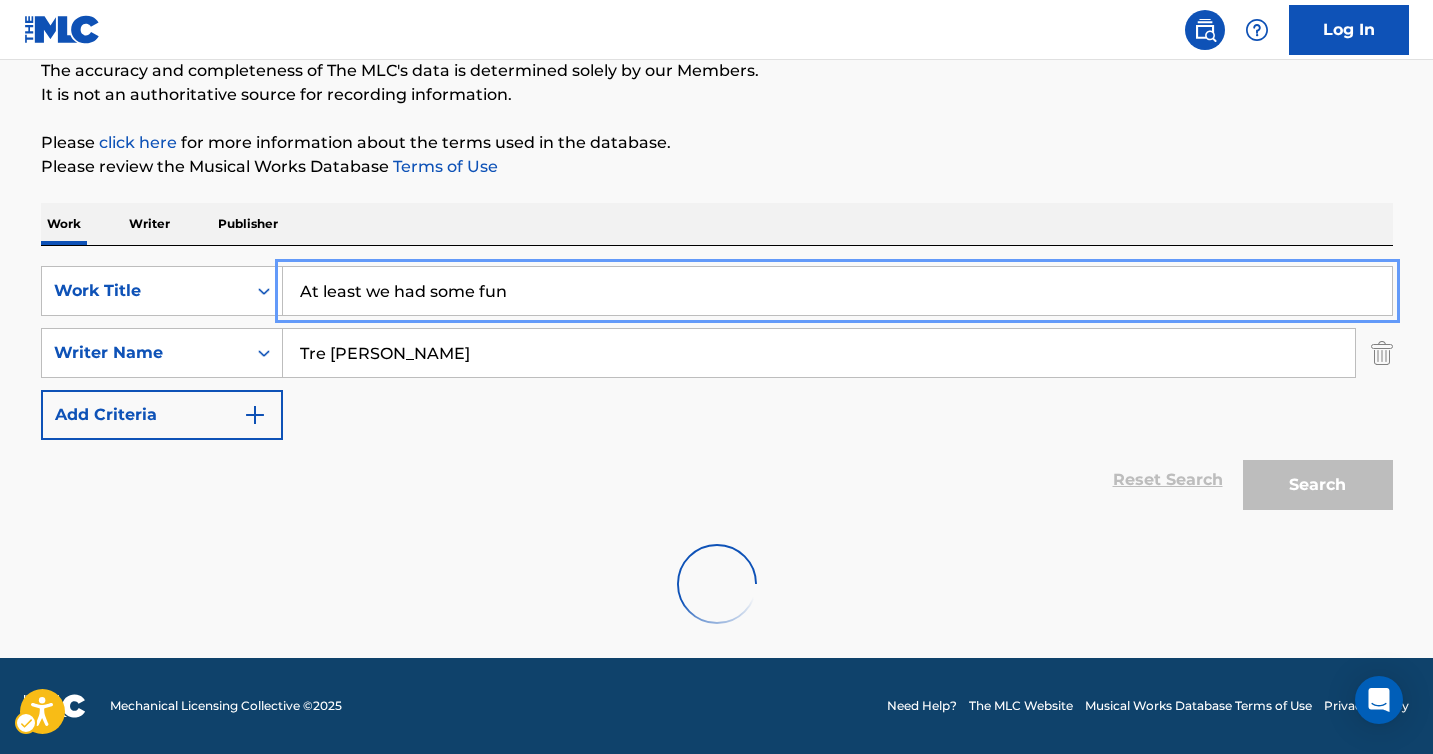 scroll, scrollTop: 368, scrollLeft: 0, axis: vertical 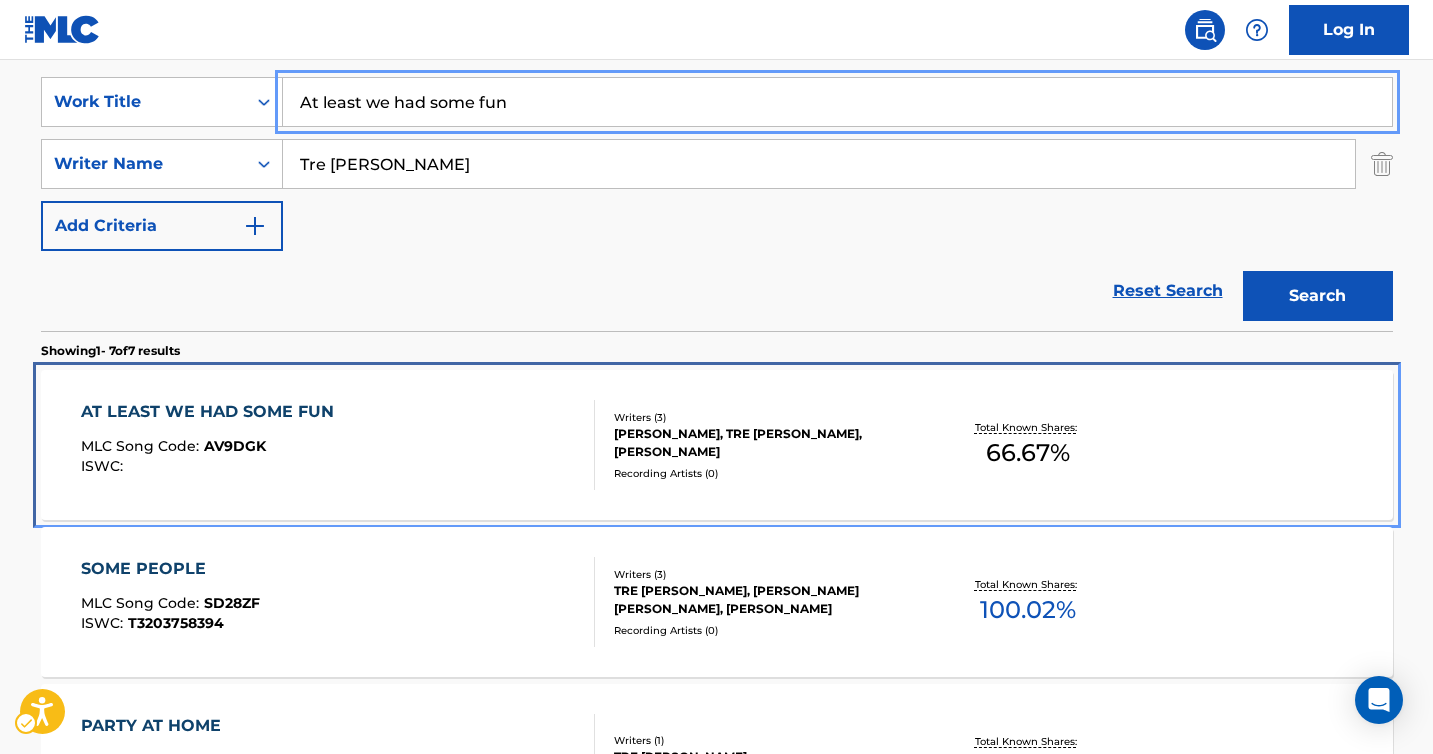 click on "[PERSON_NAME], TRE [PERSON_NAME], [PERSON_NAME]" at bounding box center [765, 443] 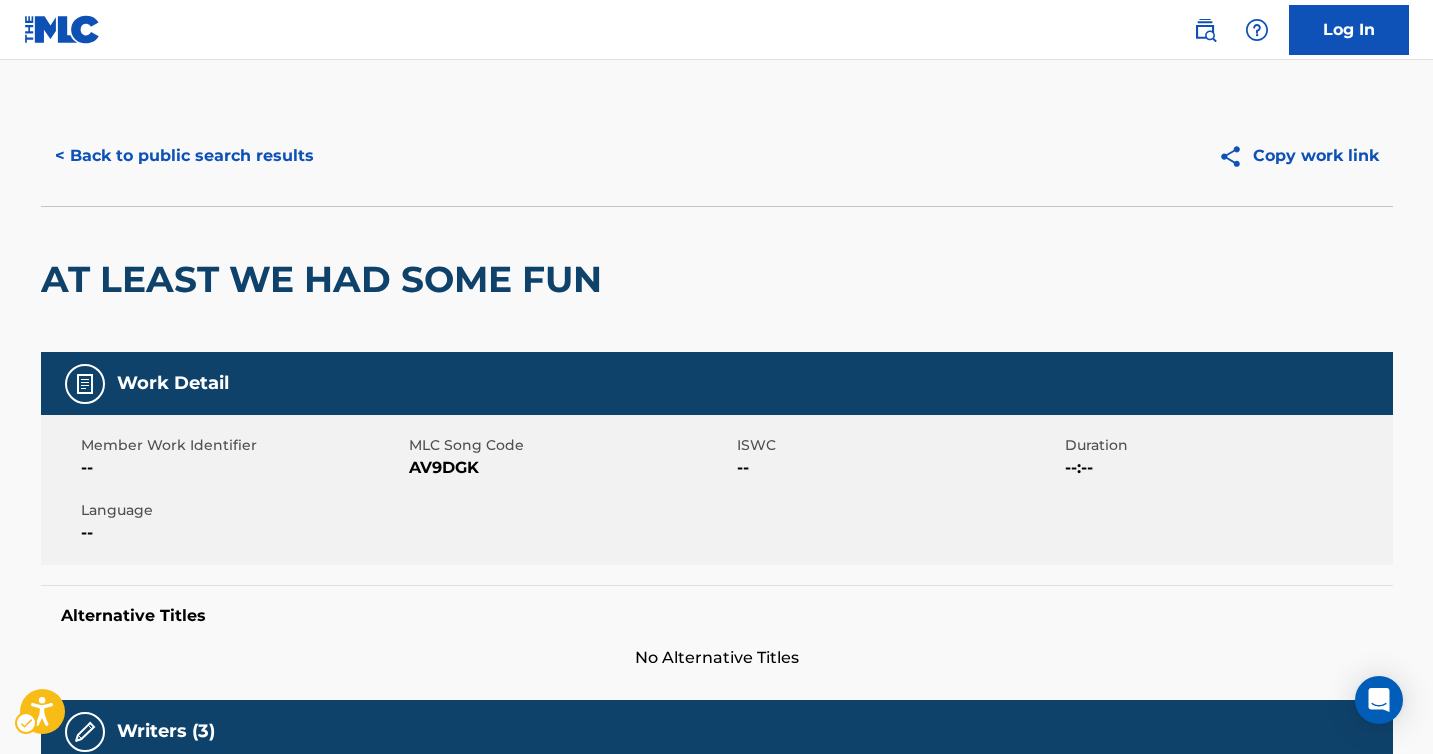 scroll, scrollTop: 0, scrollLeft: 0, axis: both 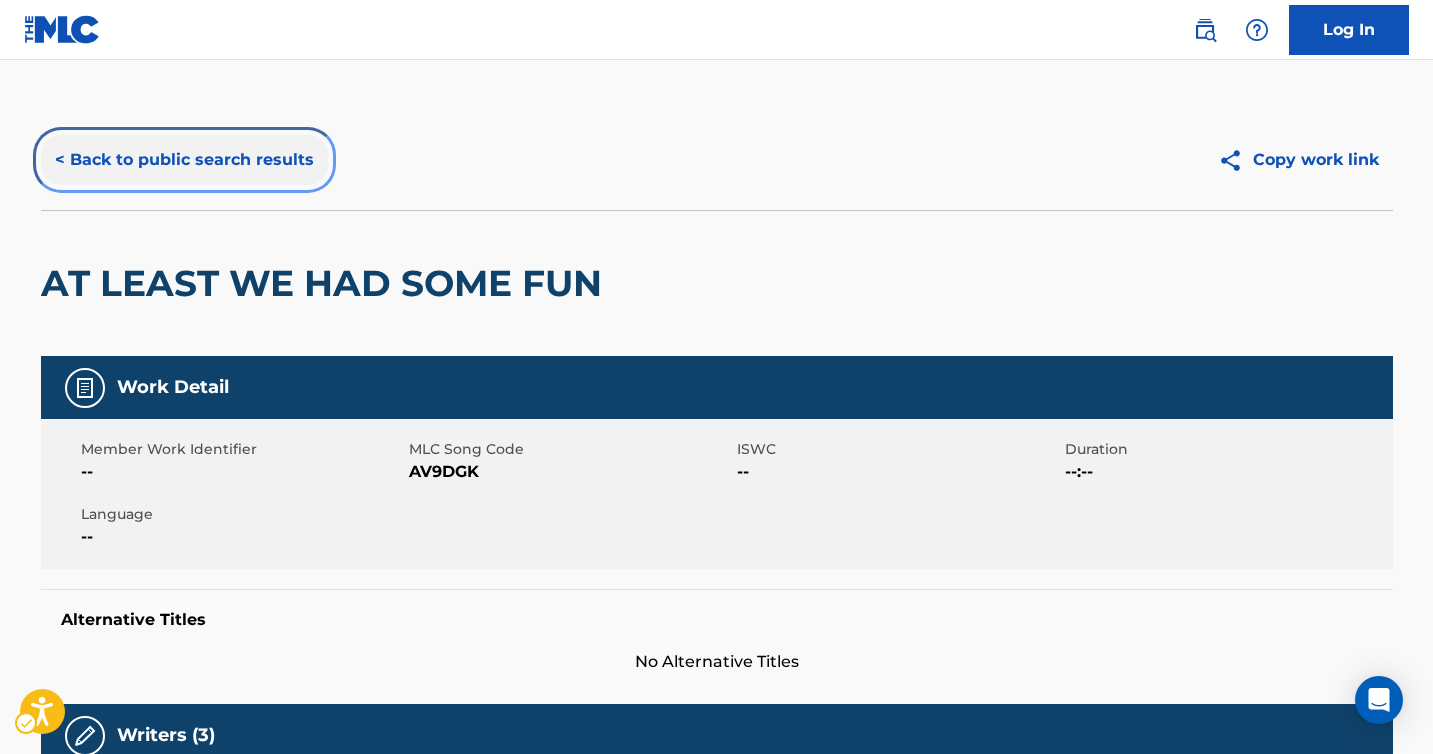 click on "< Back to public search results" at bounding box center [184, 160] 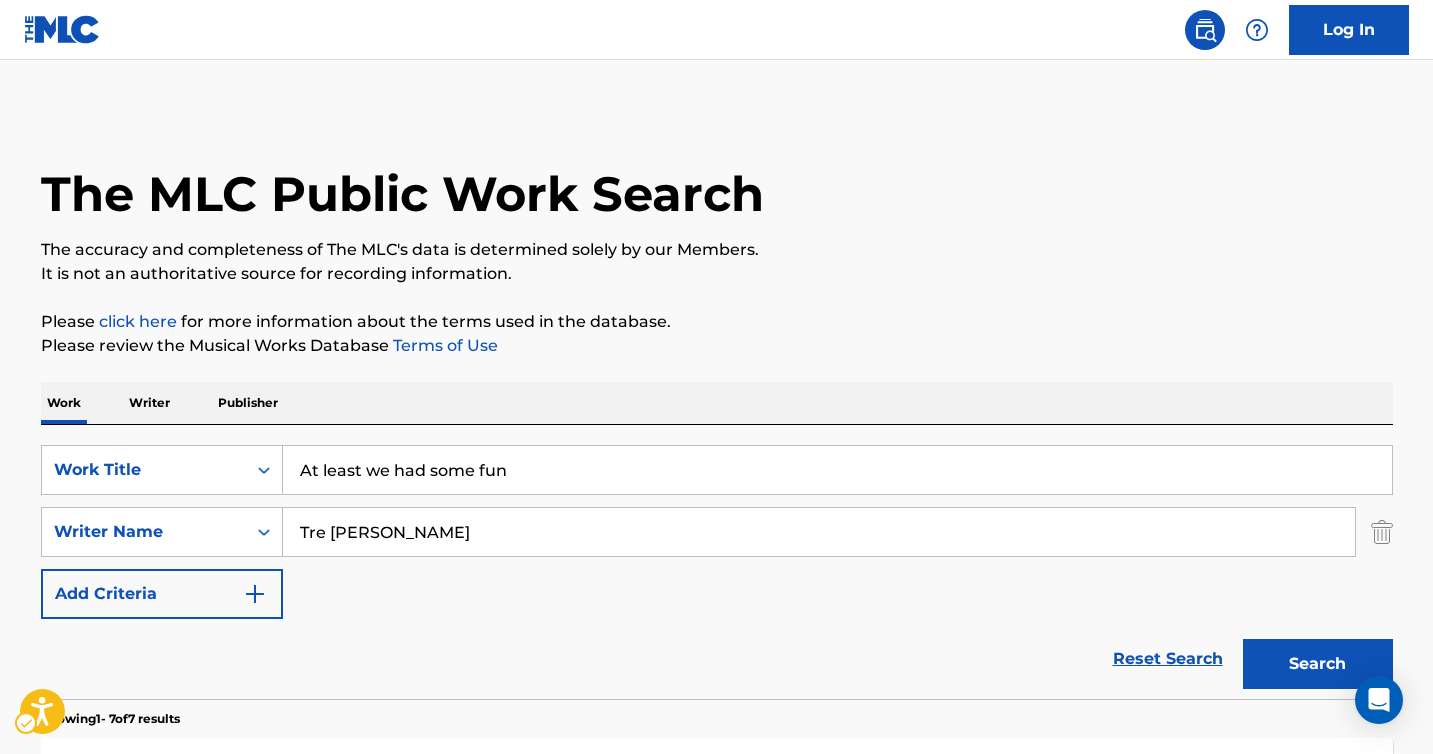 scroll, scrollTop: 368, scrollLeft: 0, axis: vertical 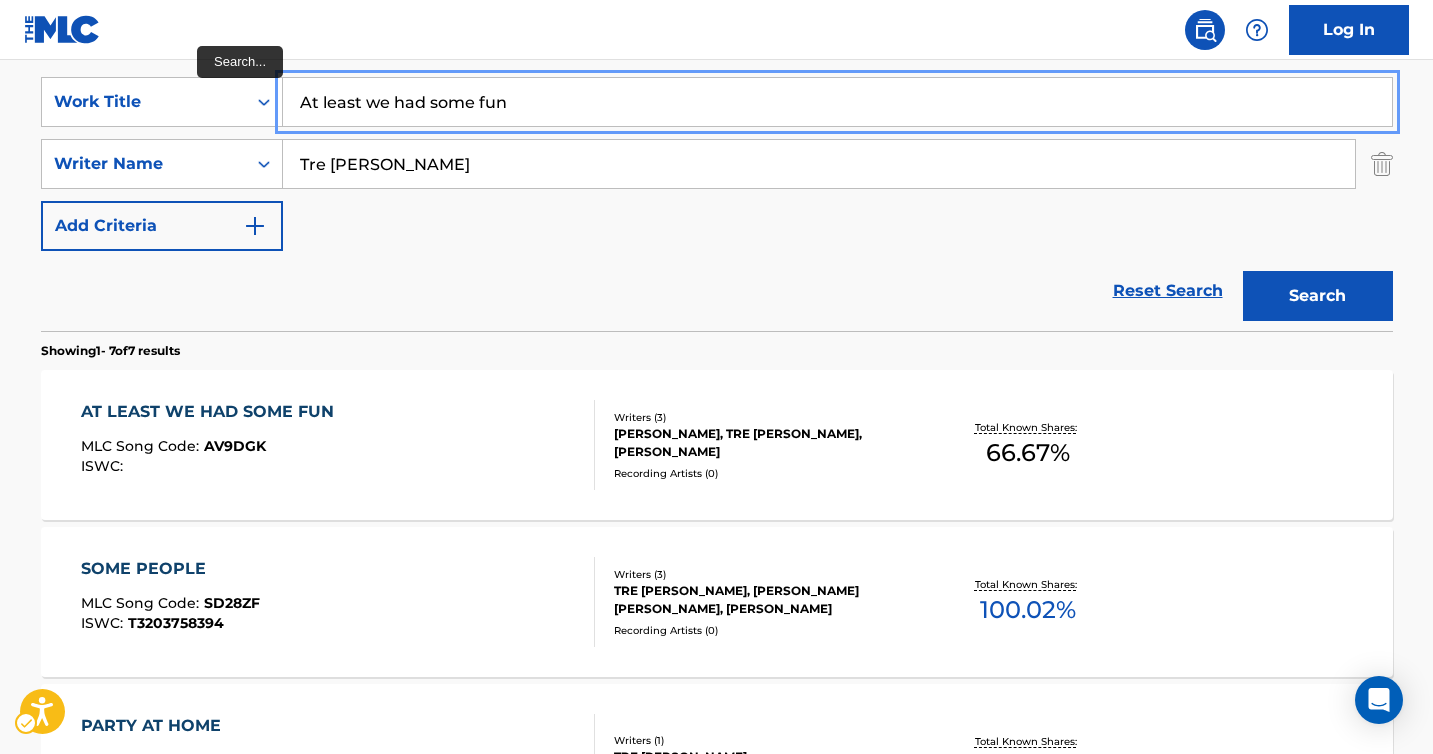 click on "At least we had some fun" at bounding box center [837, 102] 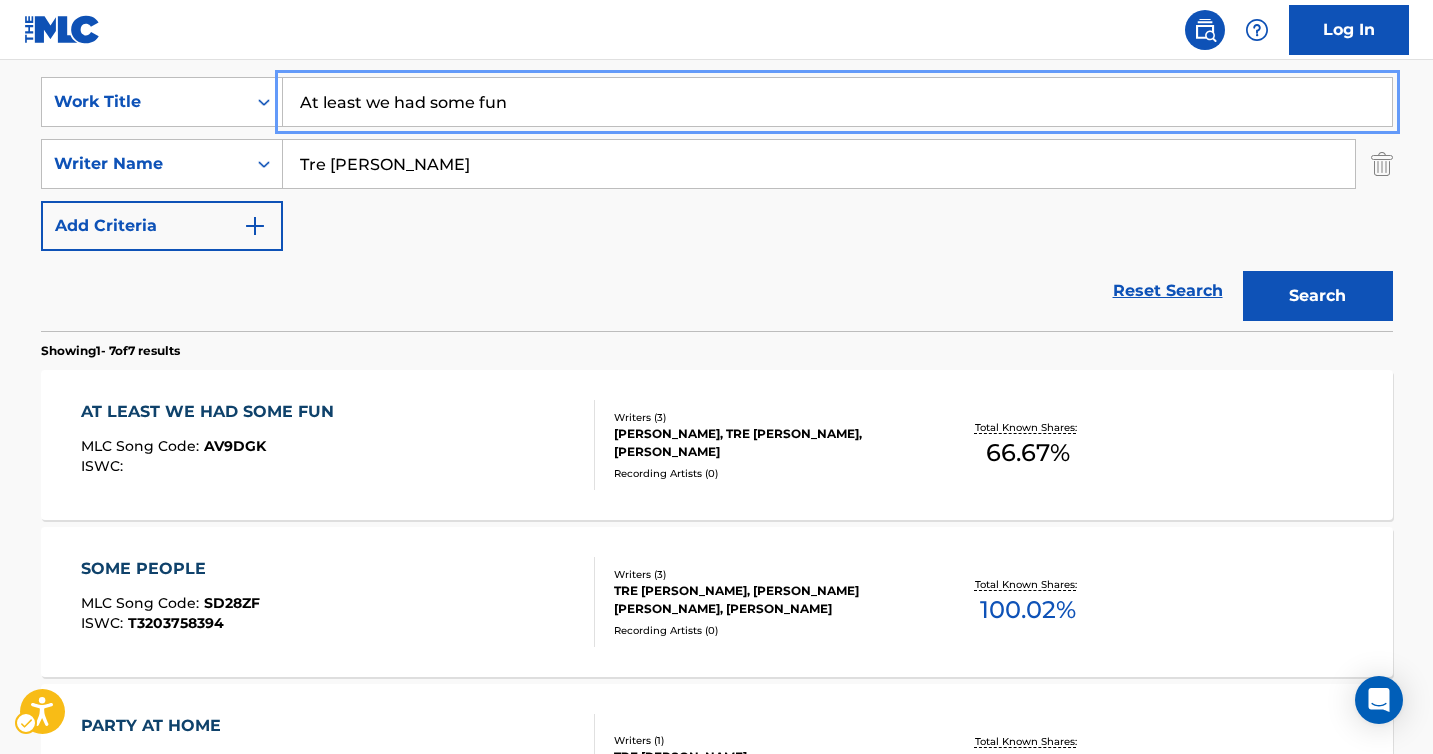 click on "At least we had some fun" at bounding box center [837, 102] 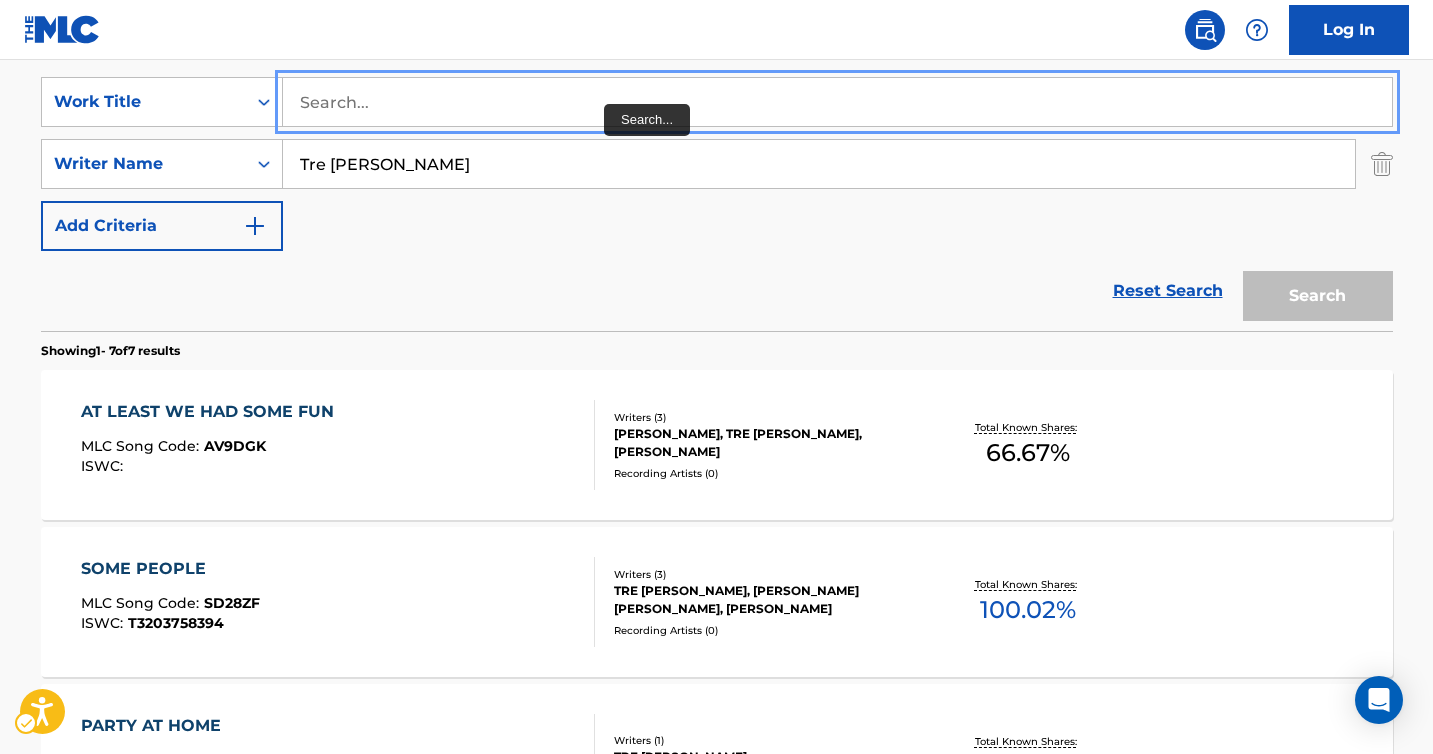 click at bounding box center [837, 102] 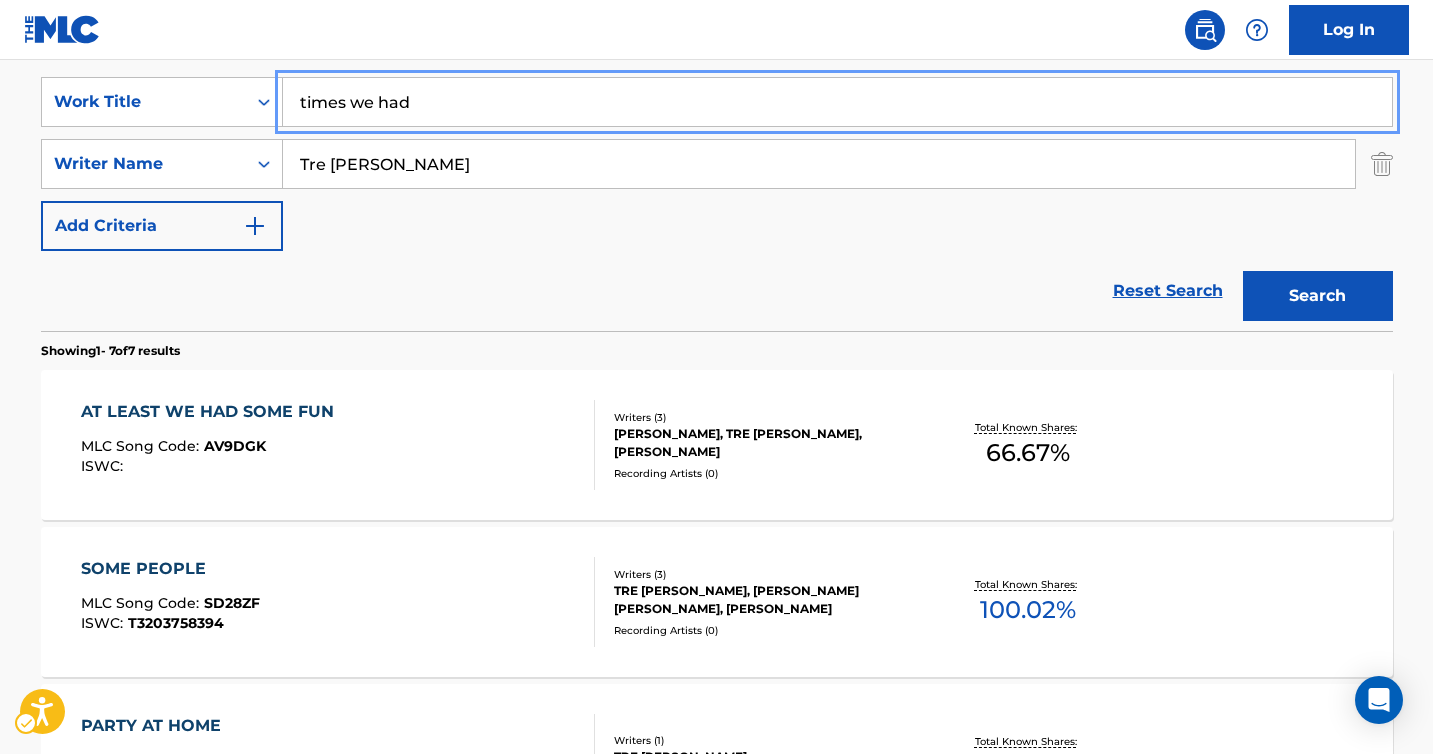 type on "times we had" 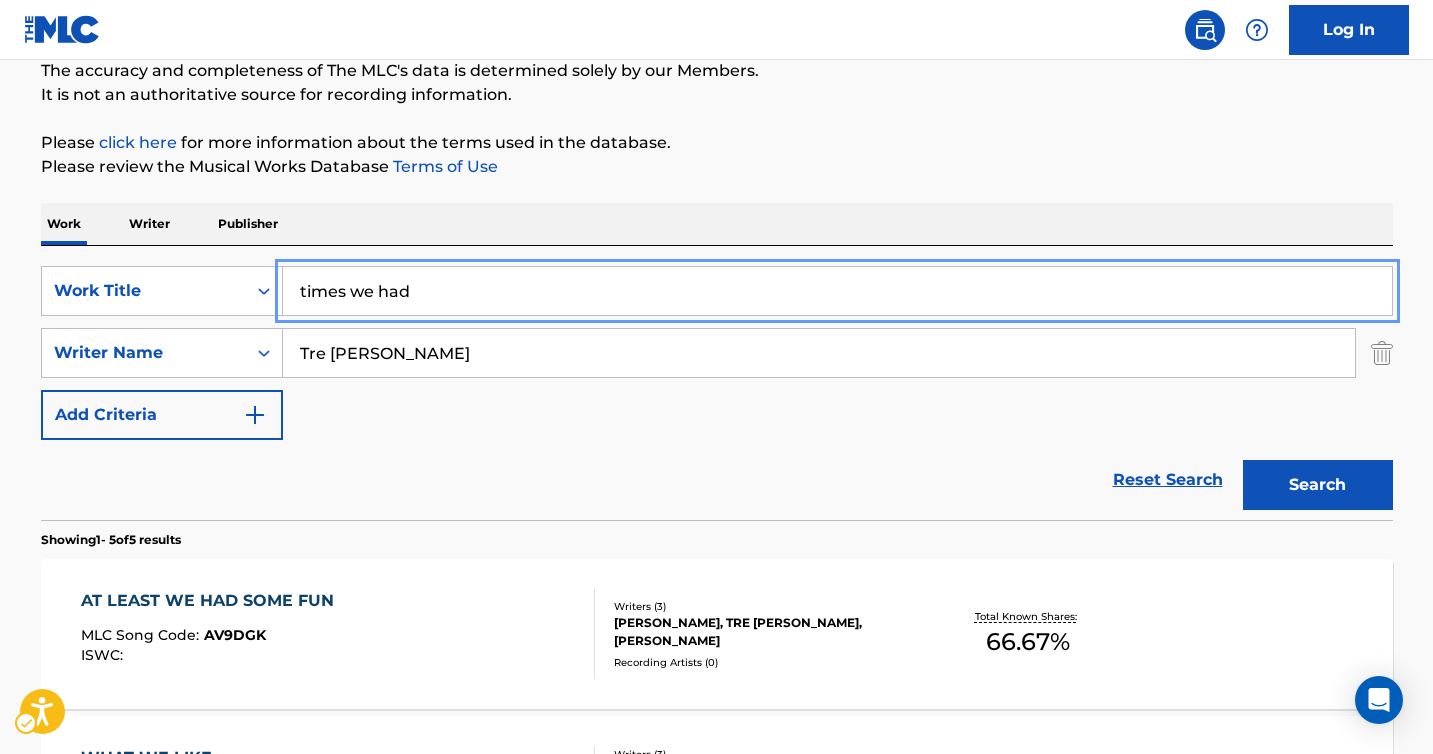 scroll, scrollTop: 368, scrollLeft: 0, axis: vertical 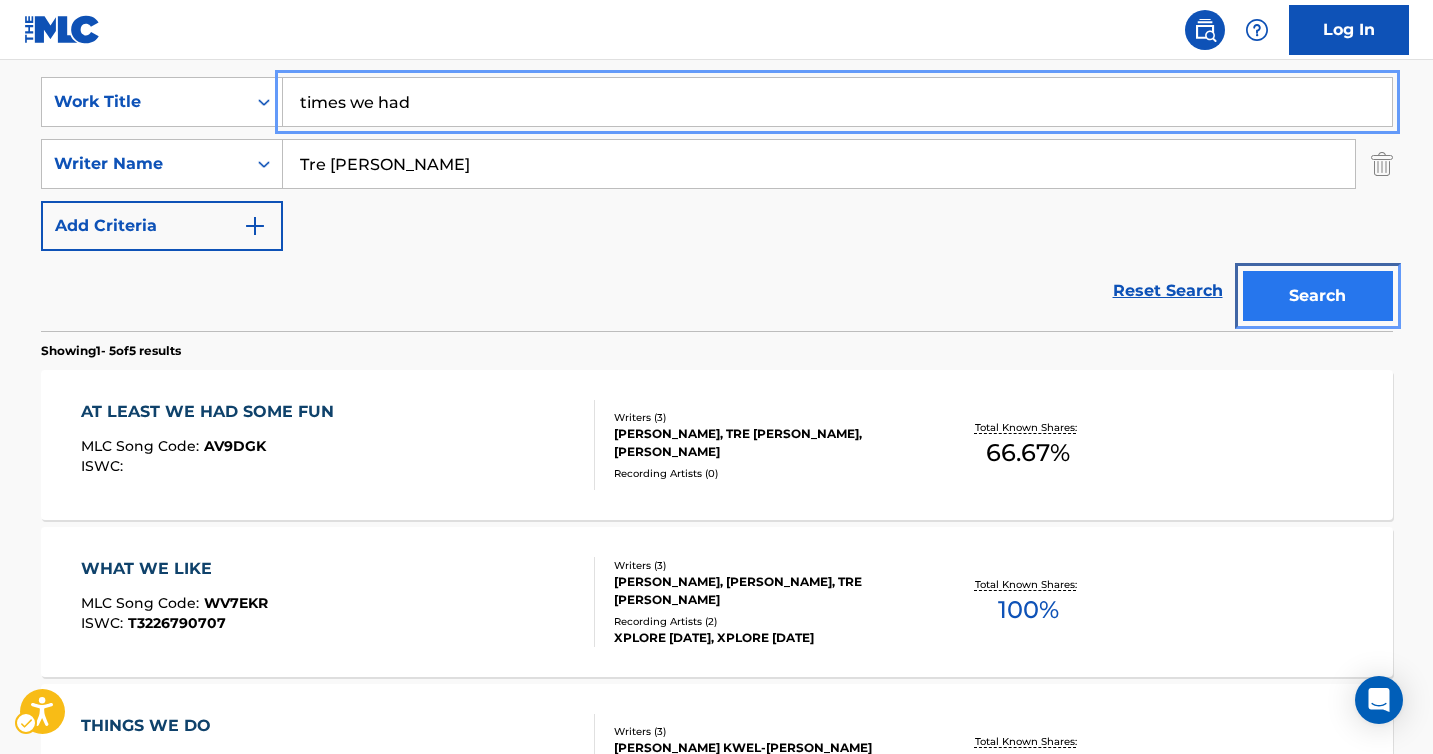 click on "Search" at bounding box center [1318, 296] 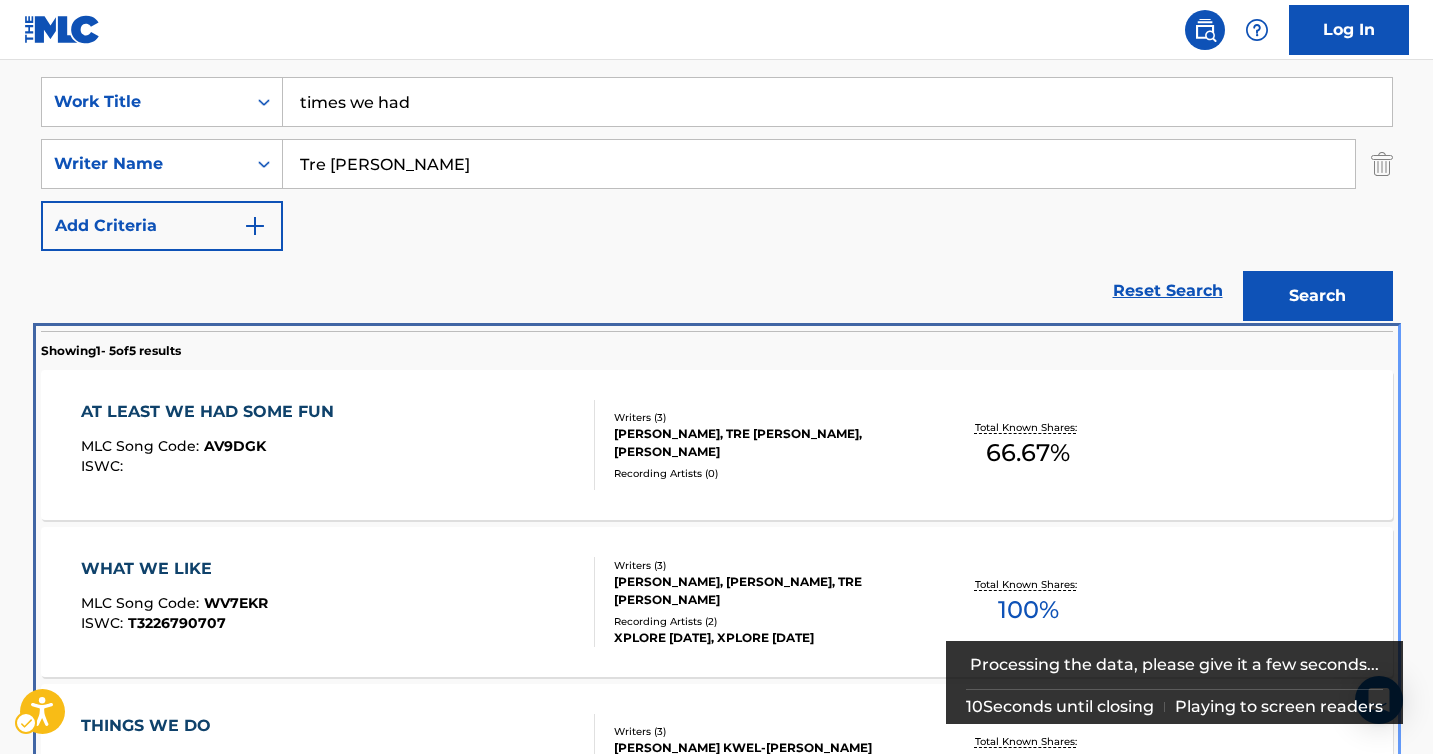 scroll, scrollTop: 699, scrollLeft: 0, axis: vertical 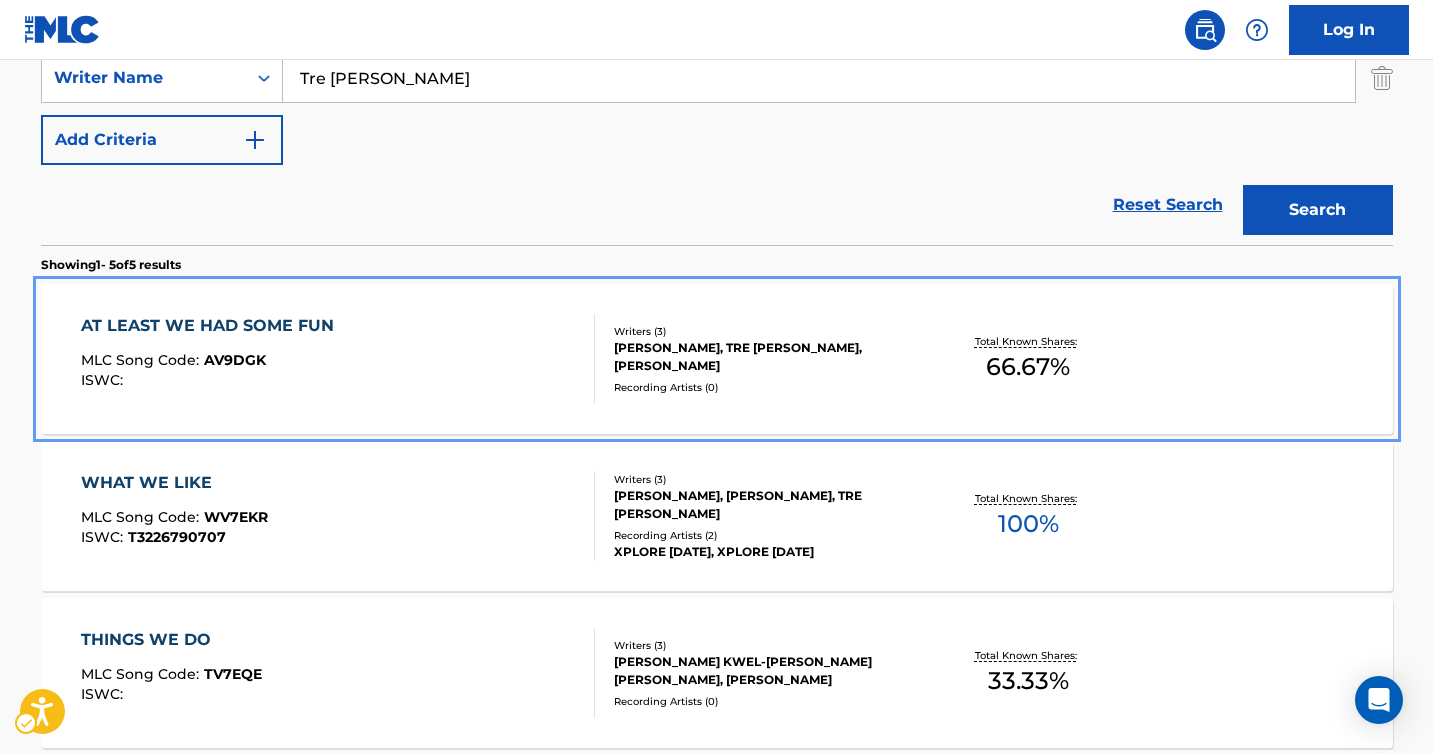 click on "[PERSON_NAME], TRE [PERSON_NAME], [PERSON_NAME]" at bounding box center (765, 357) 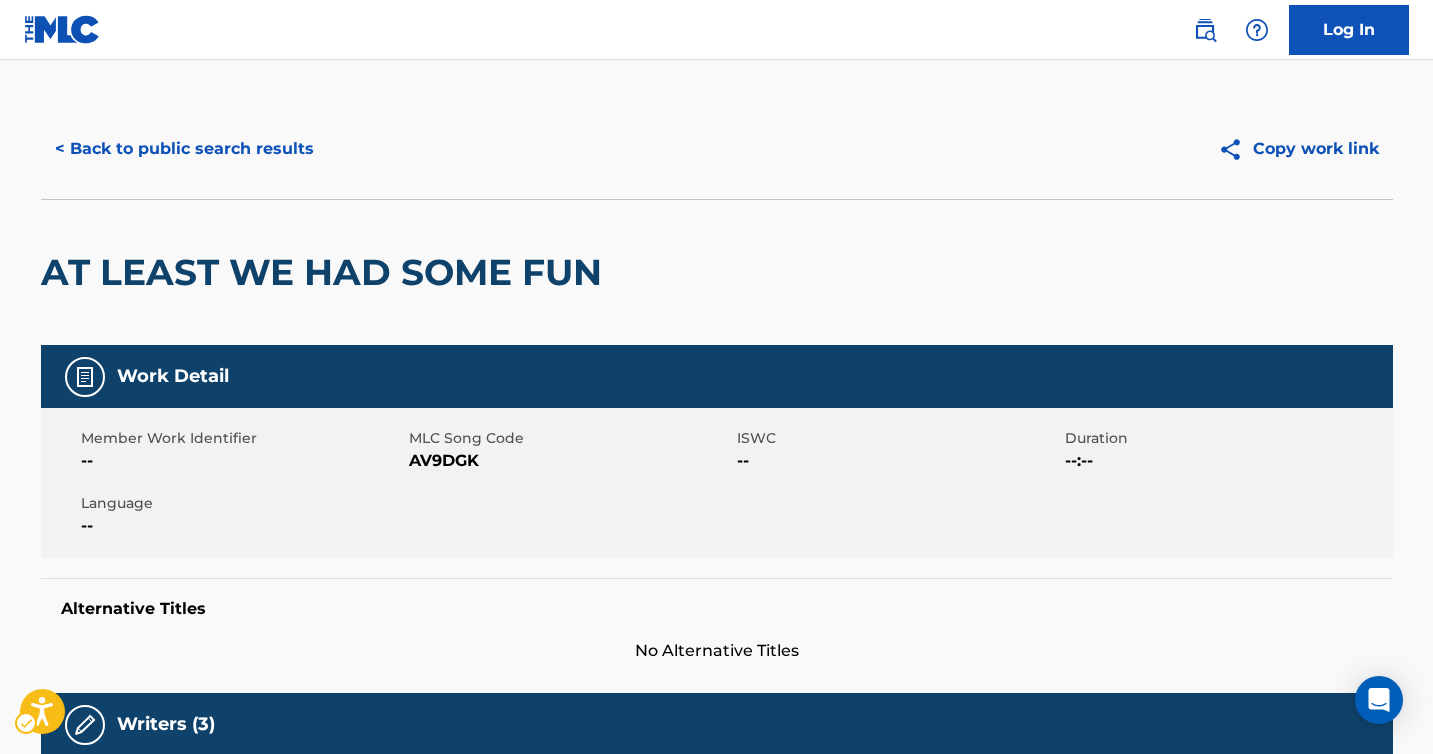 scroll, scrollTop: 0, scrollLeft: 0, axis: both 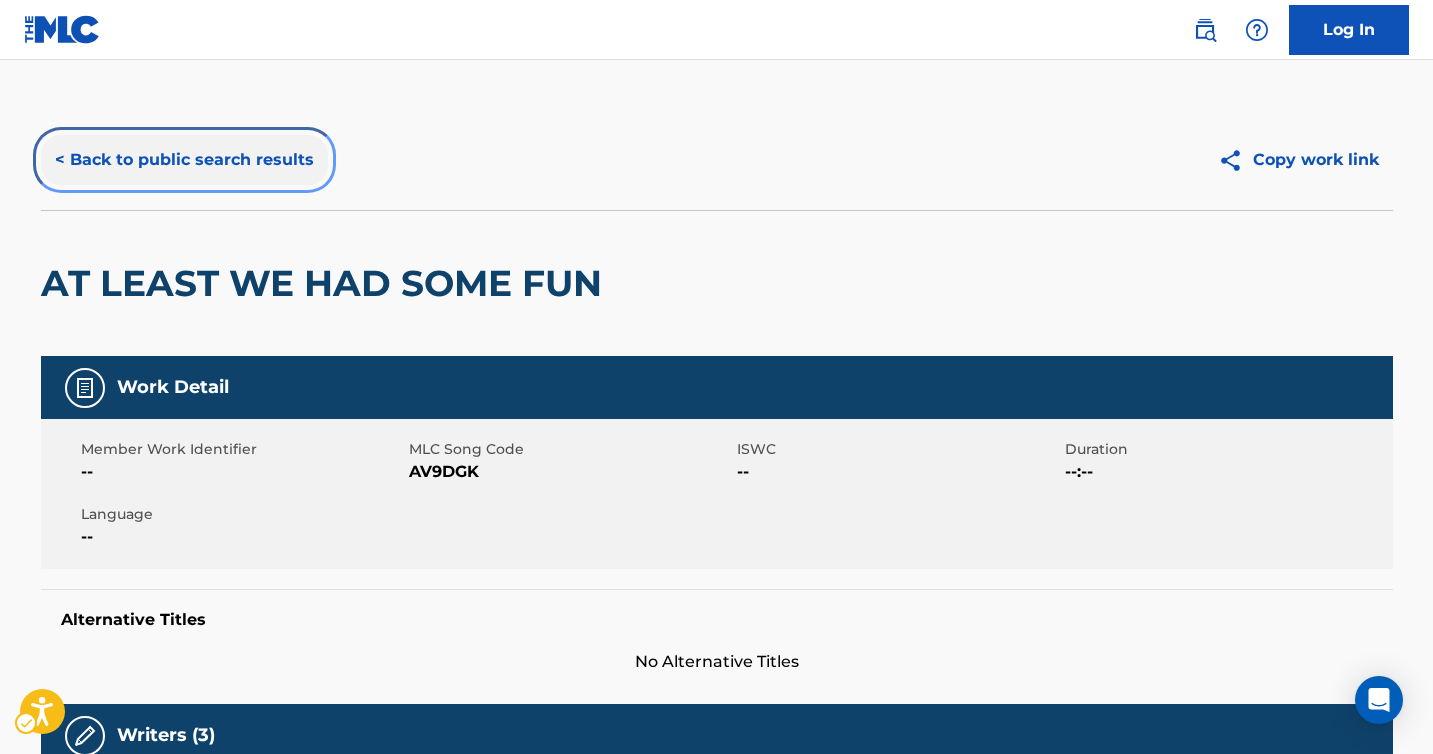 click on "< Back to public search results" at bounding box center (184, 160) 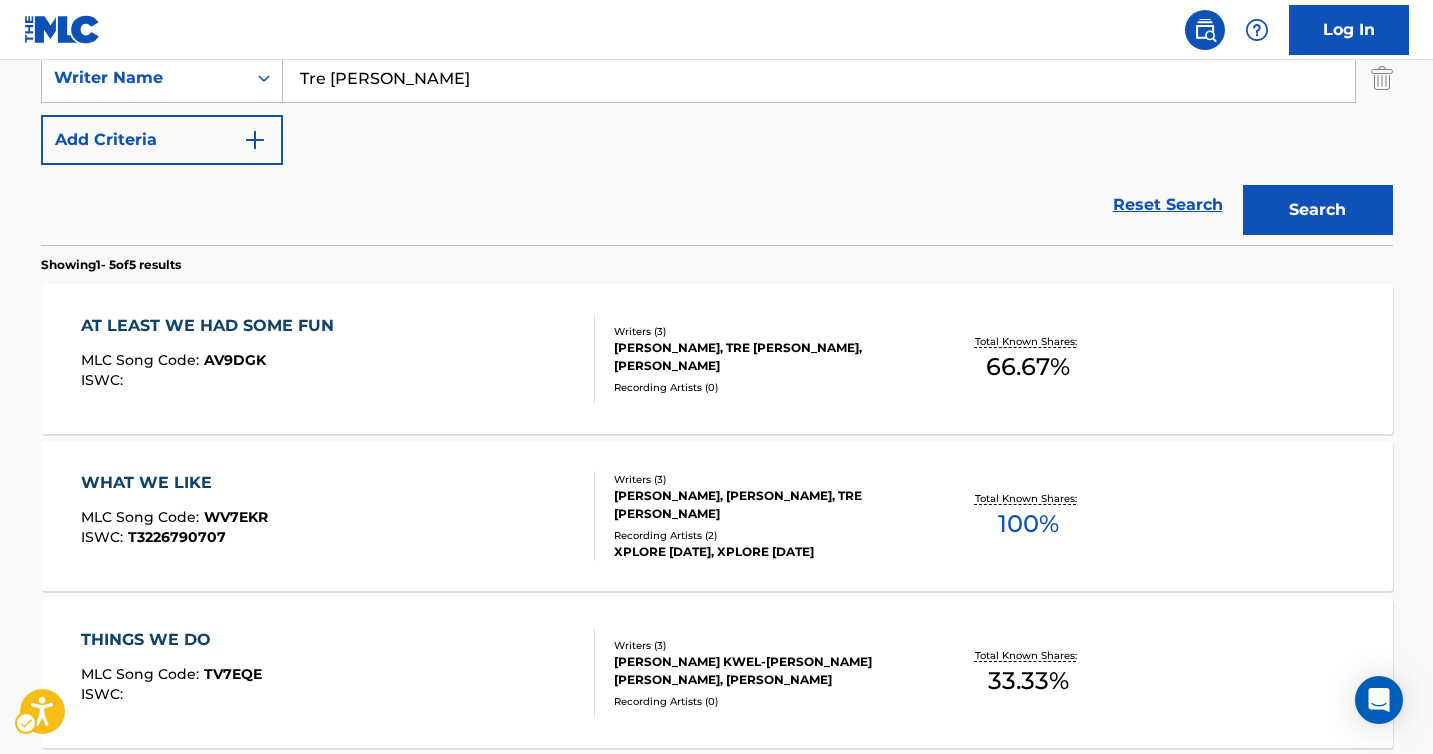 scroll, scrollTop: 444, scrollLeft: 0, axis: vertical 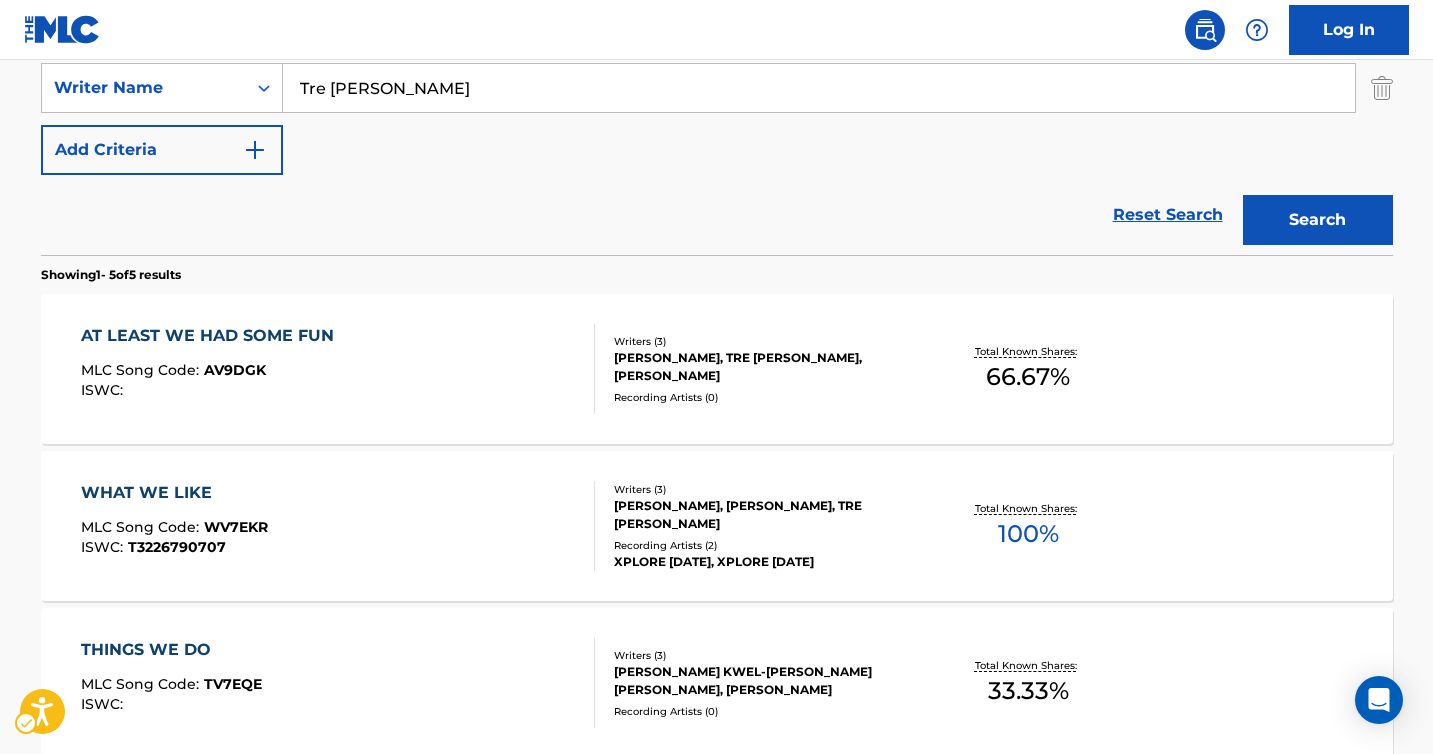 click on "Reset Search Search" at bounding box center [717, 215] 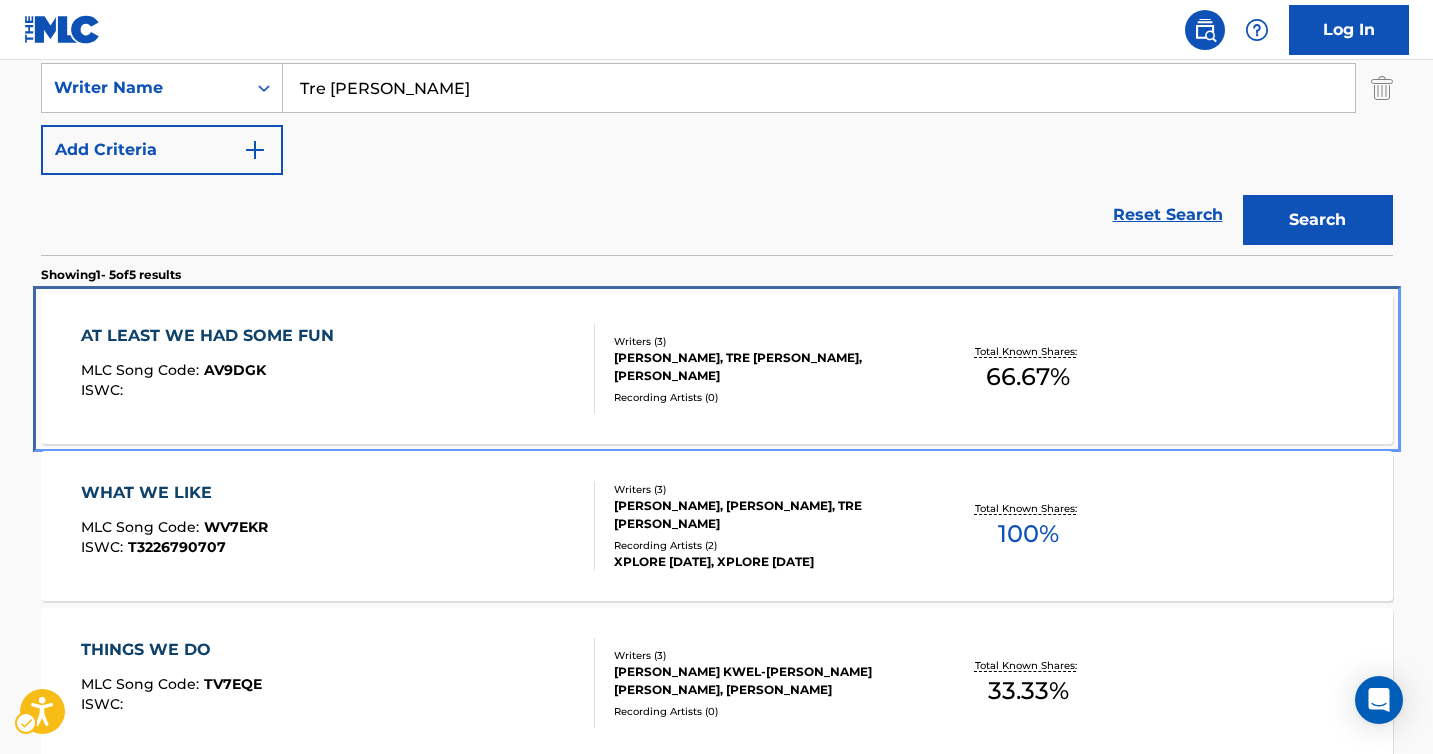 click on "AT LEAST WE HAD SOME FUN" at bounding box center [212, 336] 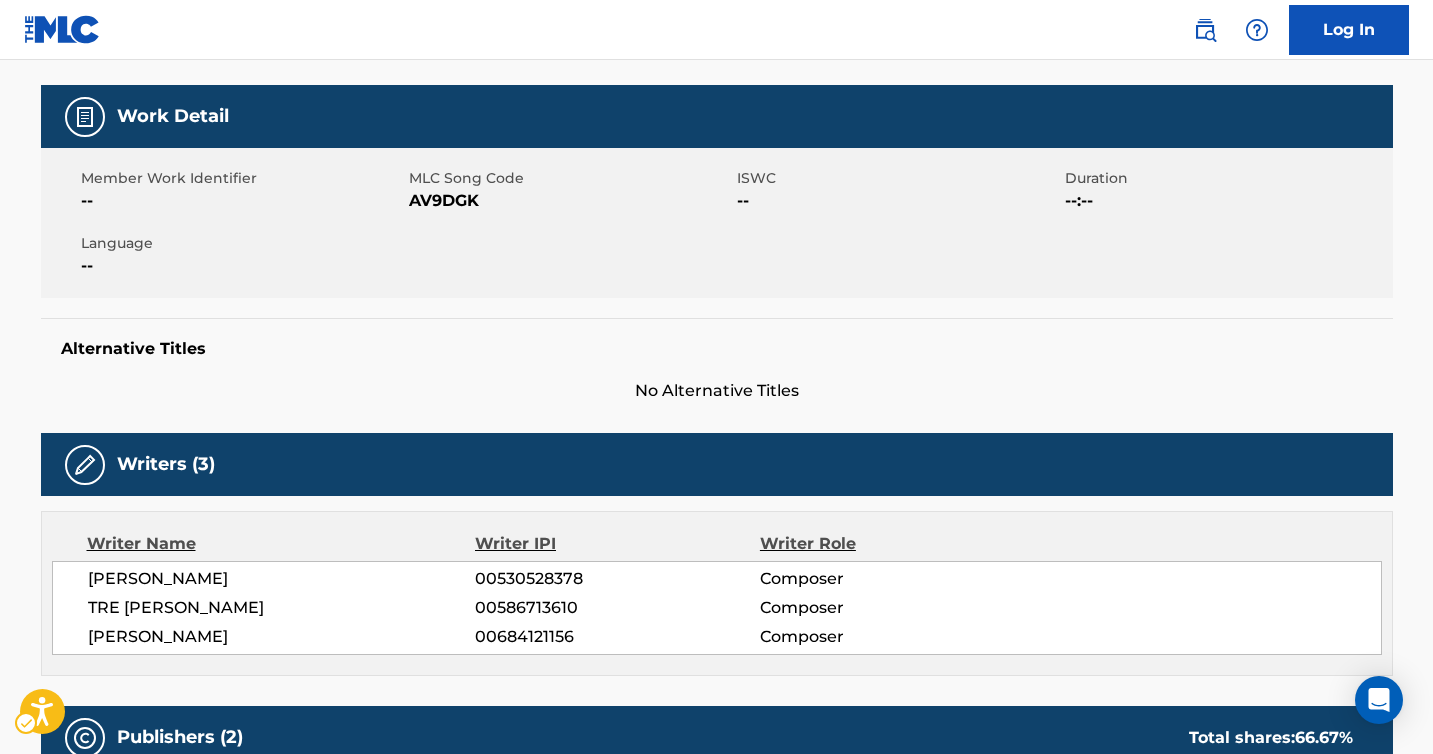 scroll, scrollTop: 0, scrollLeft: 0, axis: both 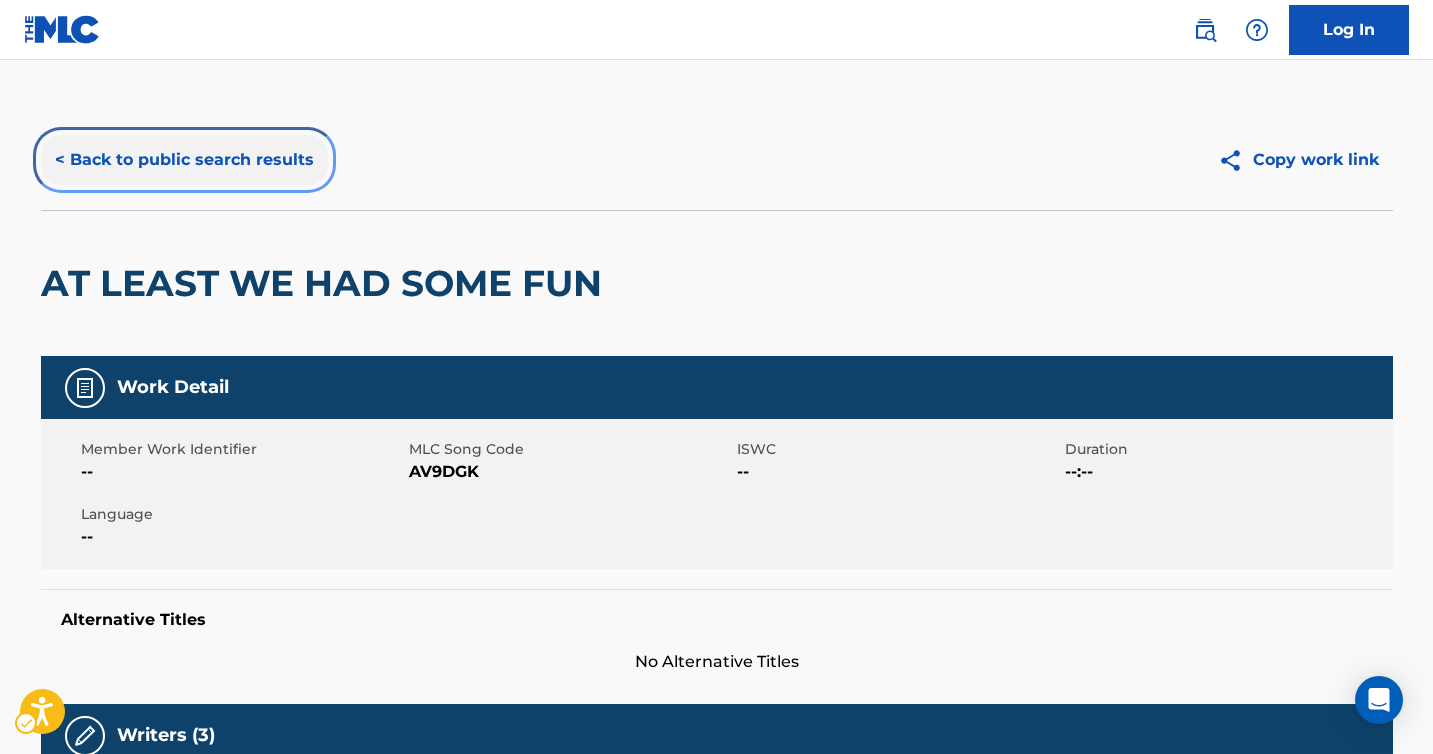 click on "< Back to public search results" at bounding box center [184, 160] 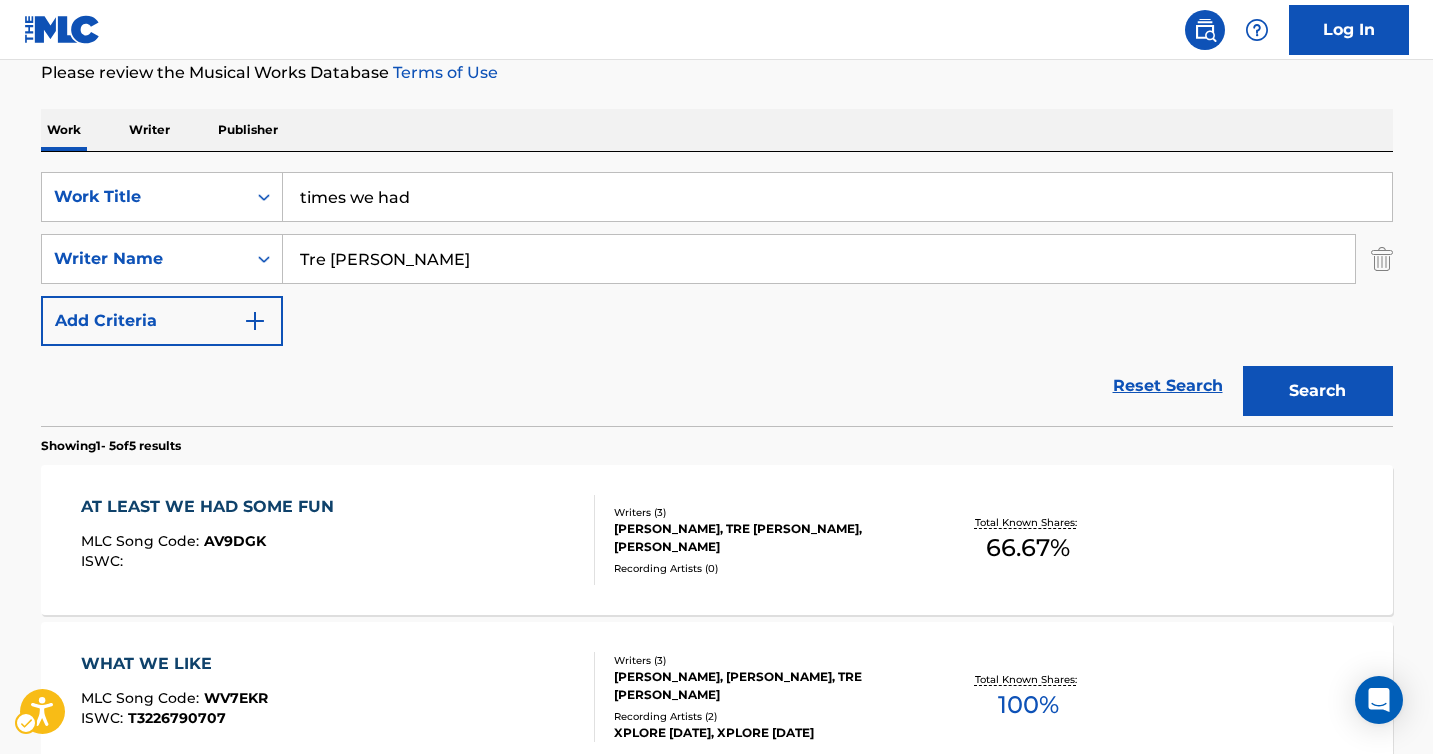 scroll, scrollTop: 195, scrollLeft: 0, axis: vertical 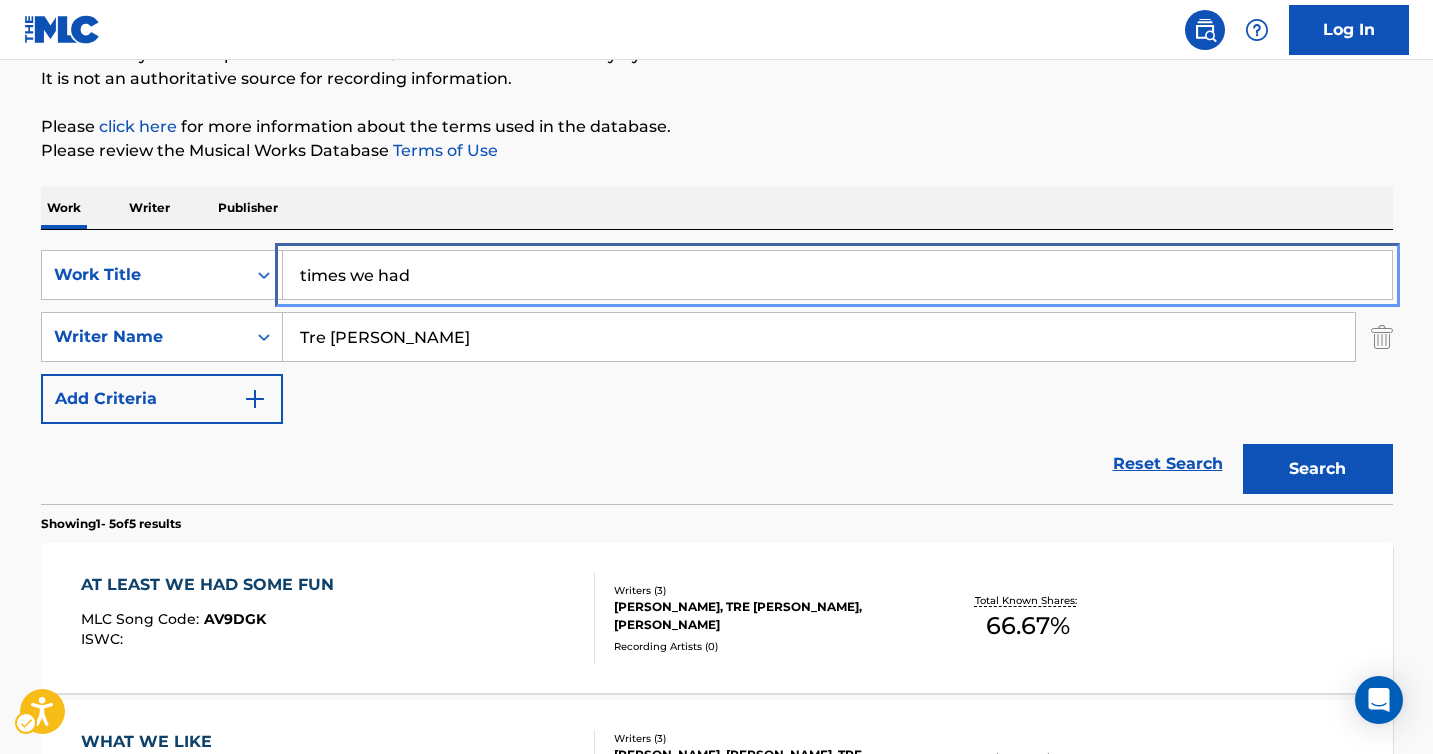 click on "times we had" at bounding box center (837, 275) 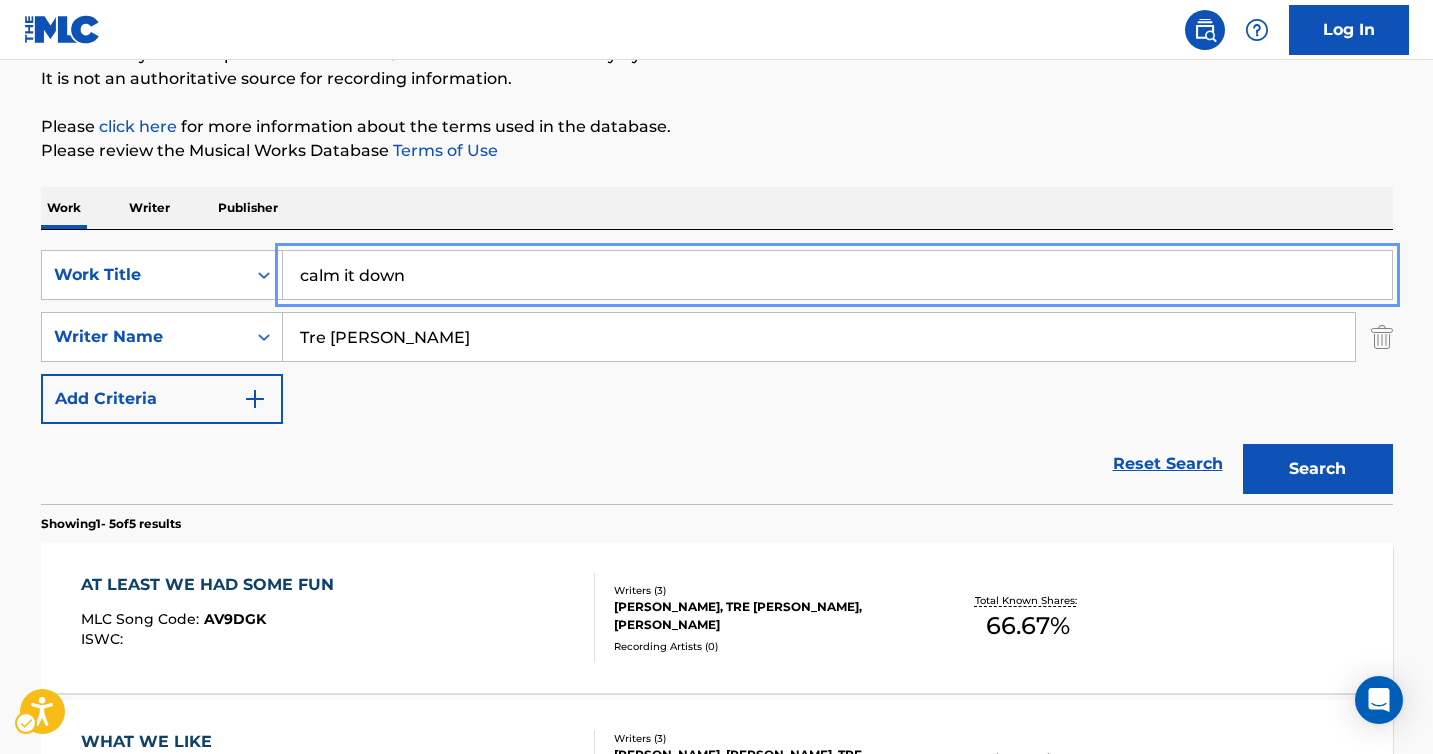 type on "calm it down" 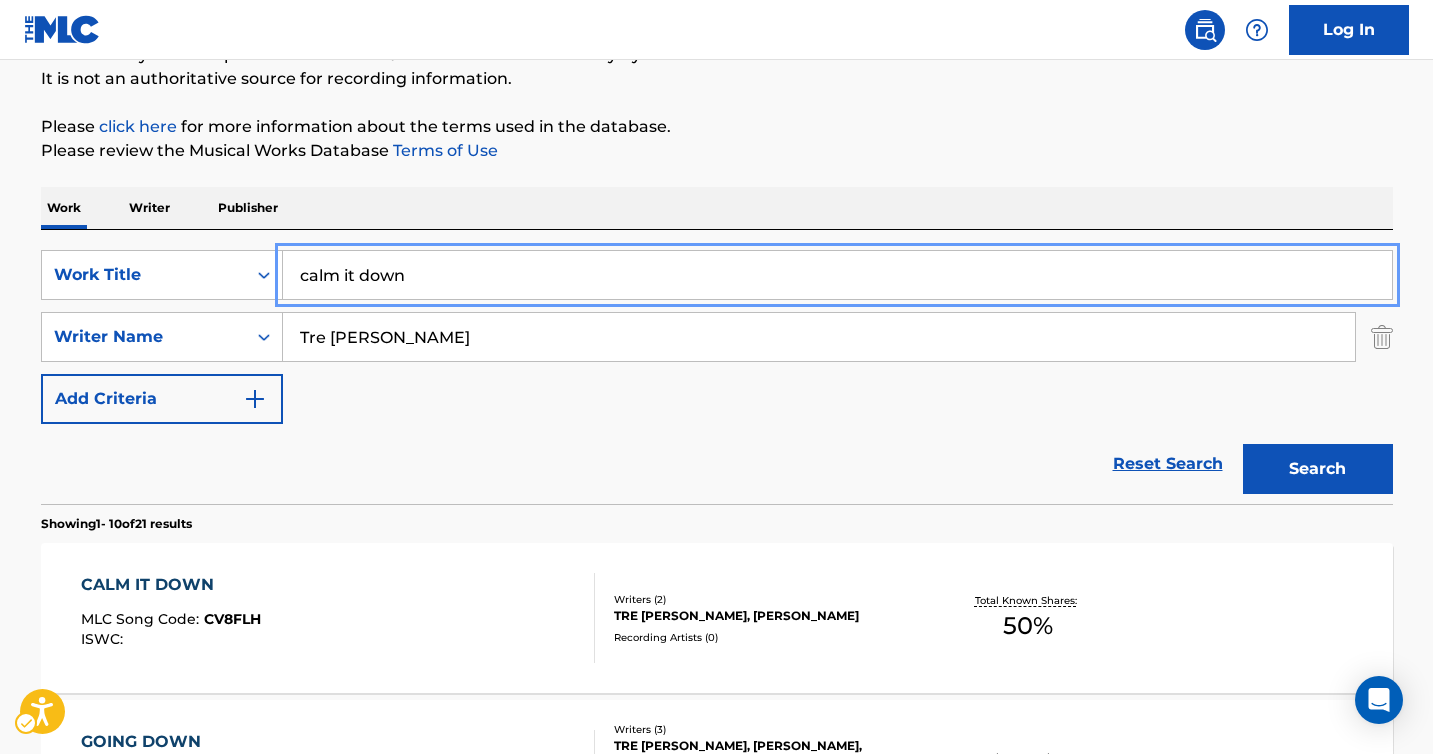 scroll, scrollTop: 248, scrollLeft: 0, axis: vertical 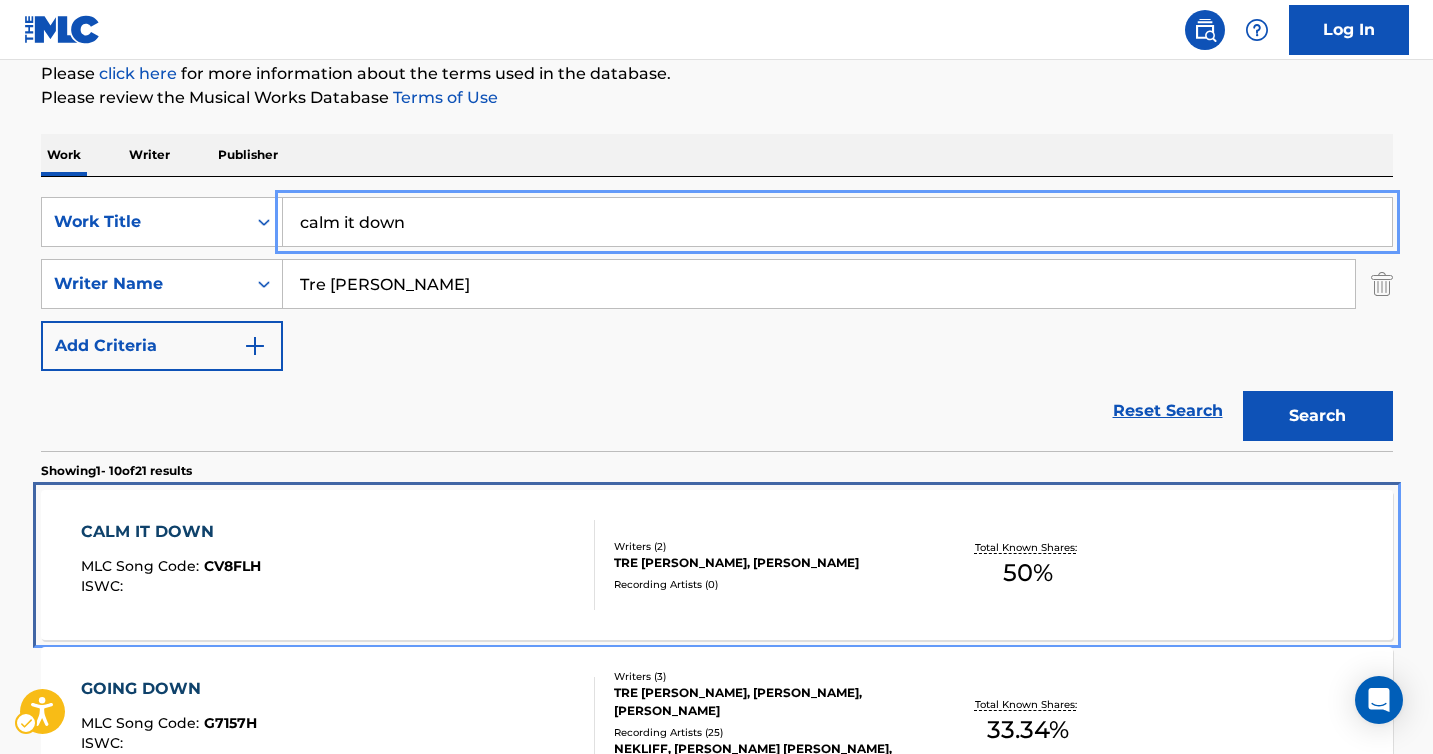 click on "CALM IT DOWN" at bounding box center (171, 532) 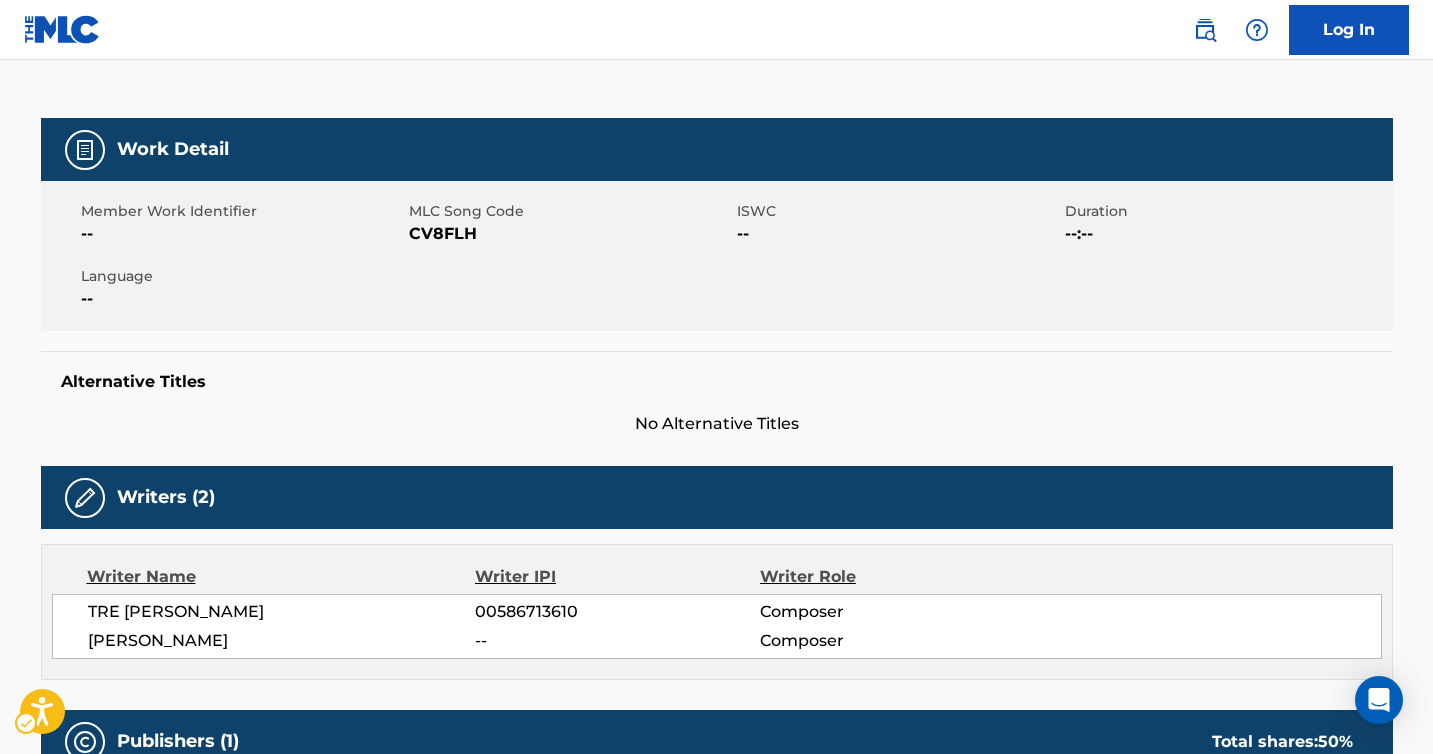 scroll, scrollTop: 0, scrollLeft: 0, axis: both 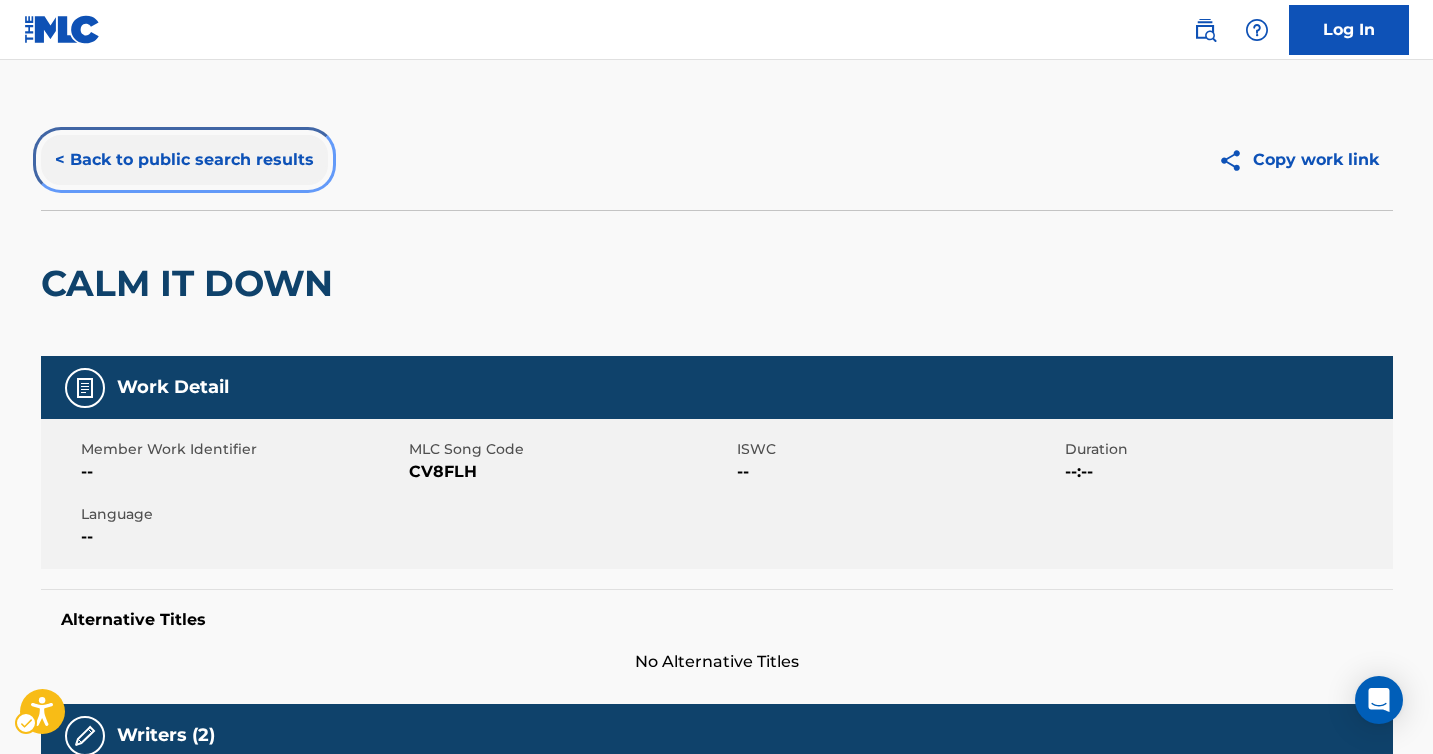 click on "< Back to public search results" at bounding box center (184, 160) 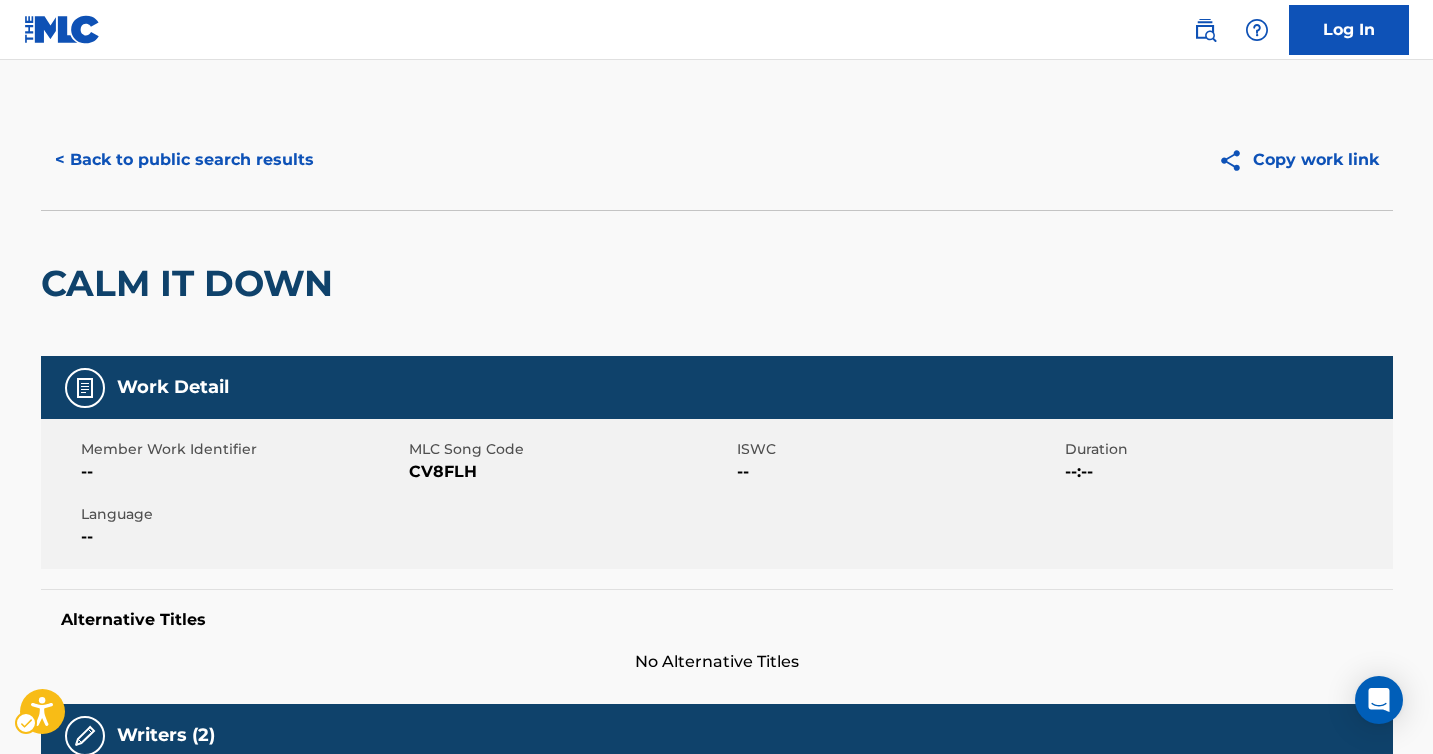 scroll, scrollTop: 248, scrollLeft: 0, axis: vertical 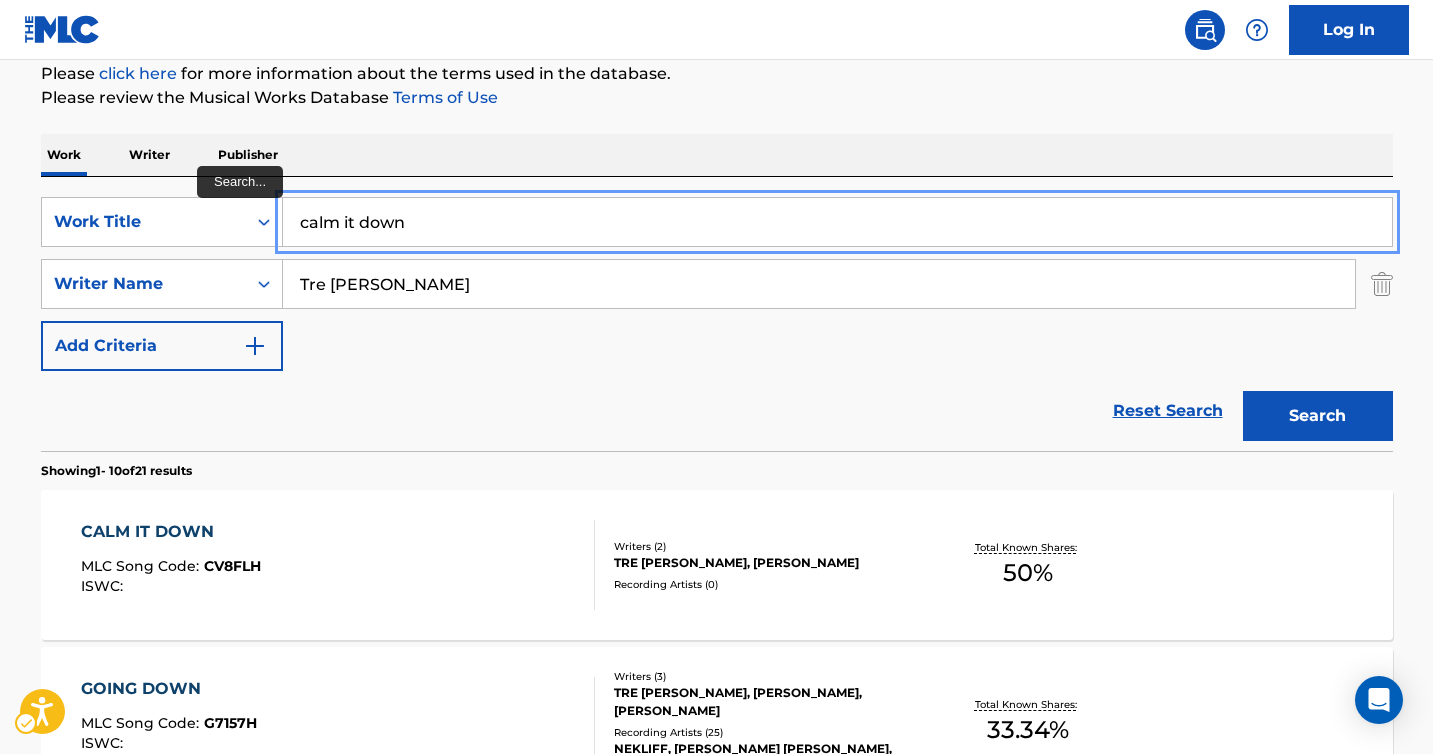 click on "calm it down" at bounding box center [837, 222] 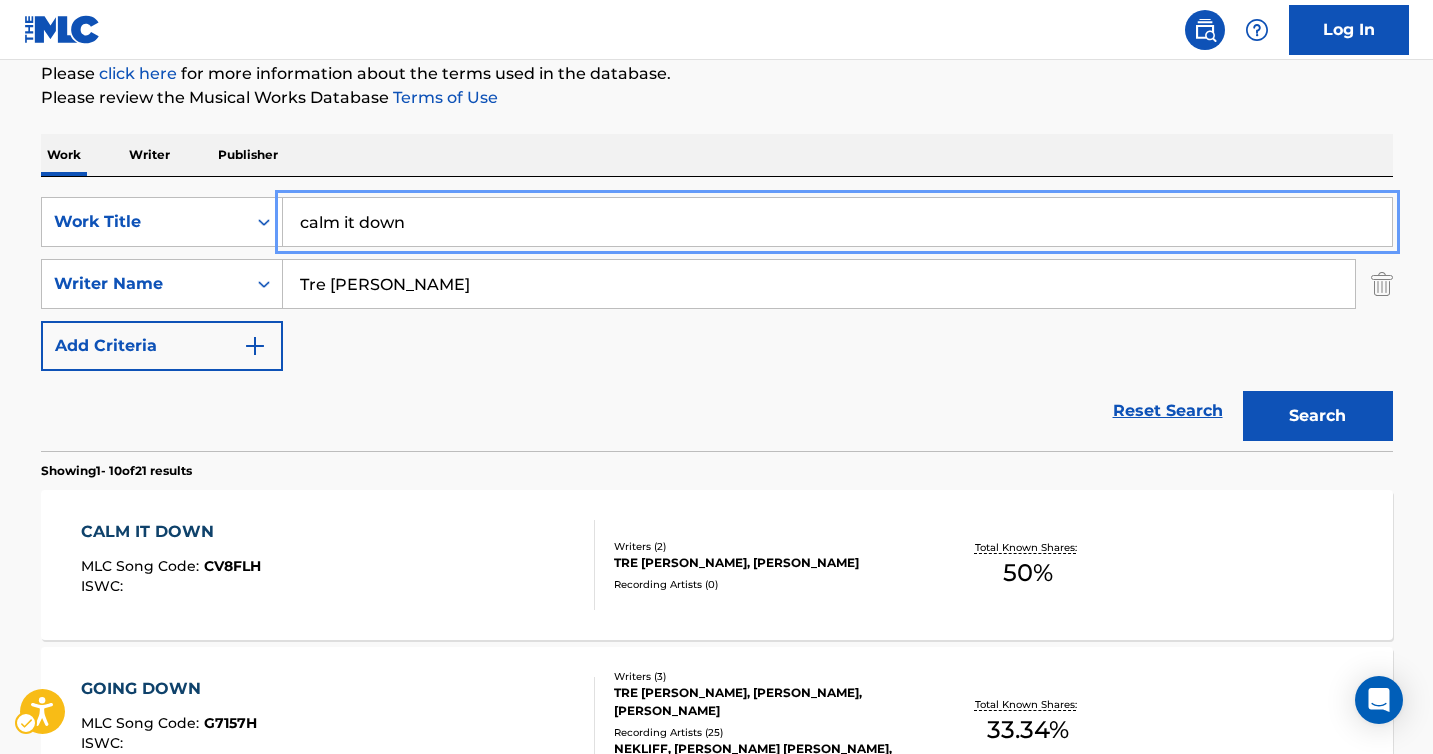 click on "calm it down" at bounding box center [837, 222] 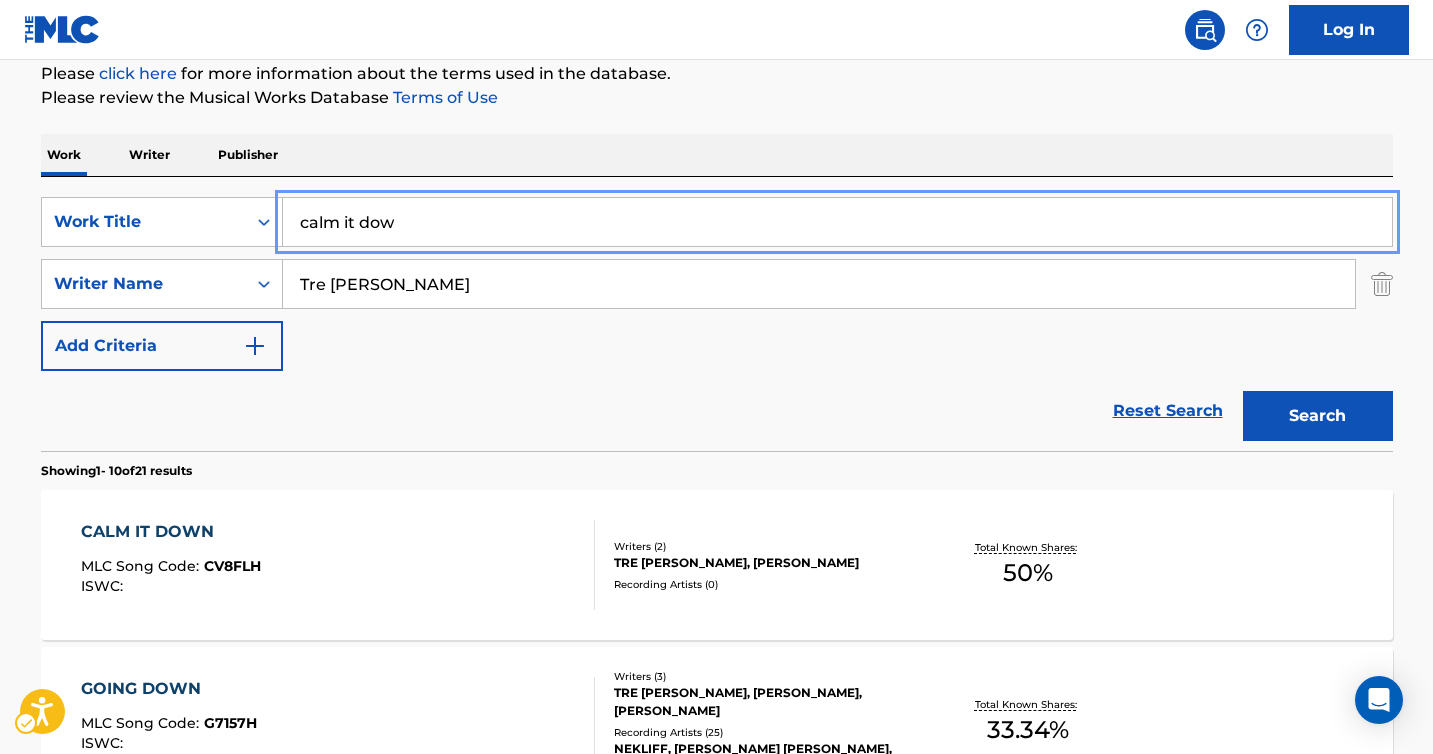 type on "calm it down" 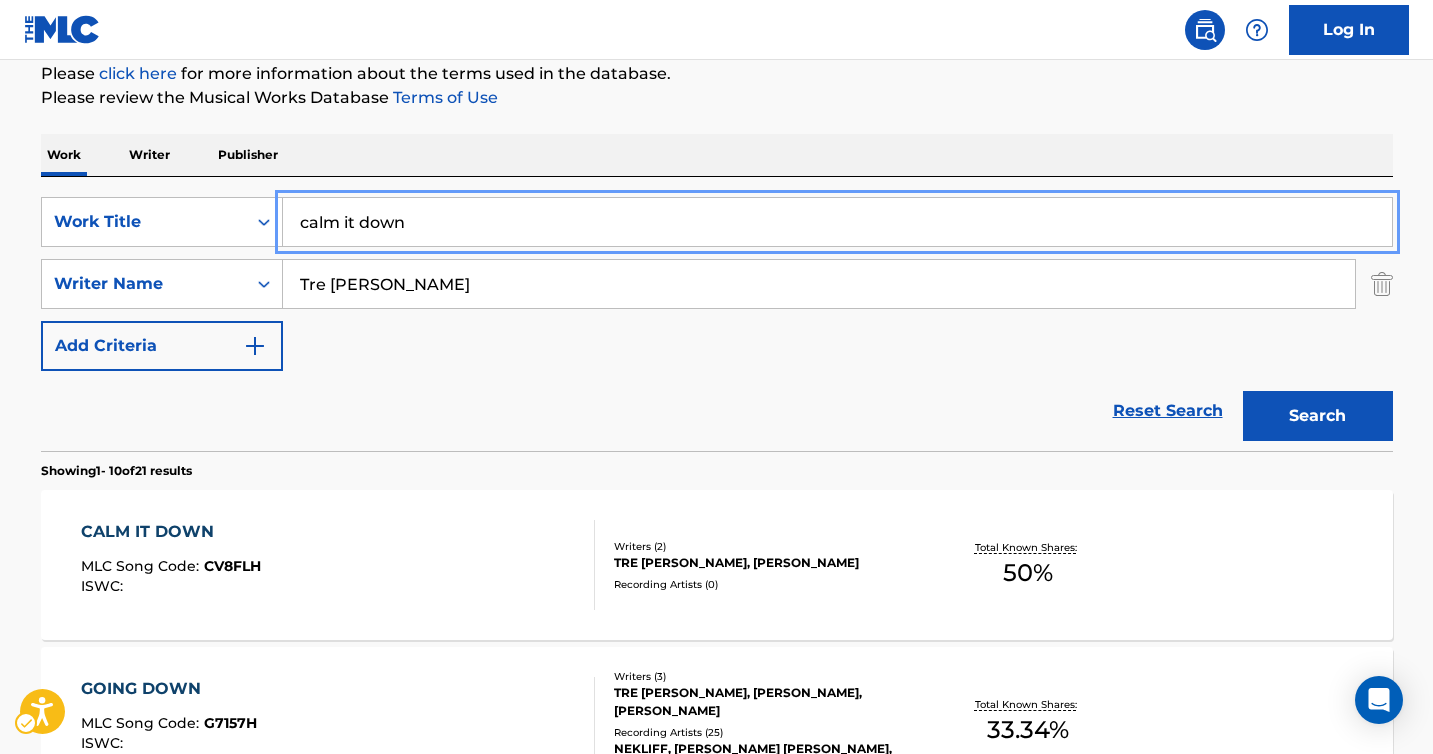 click on "Search" at bounding box center [1318, 416] 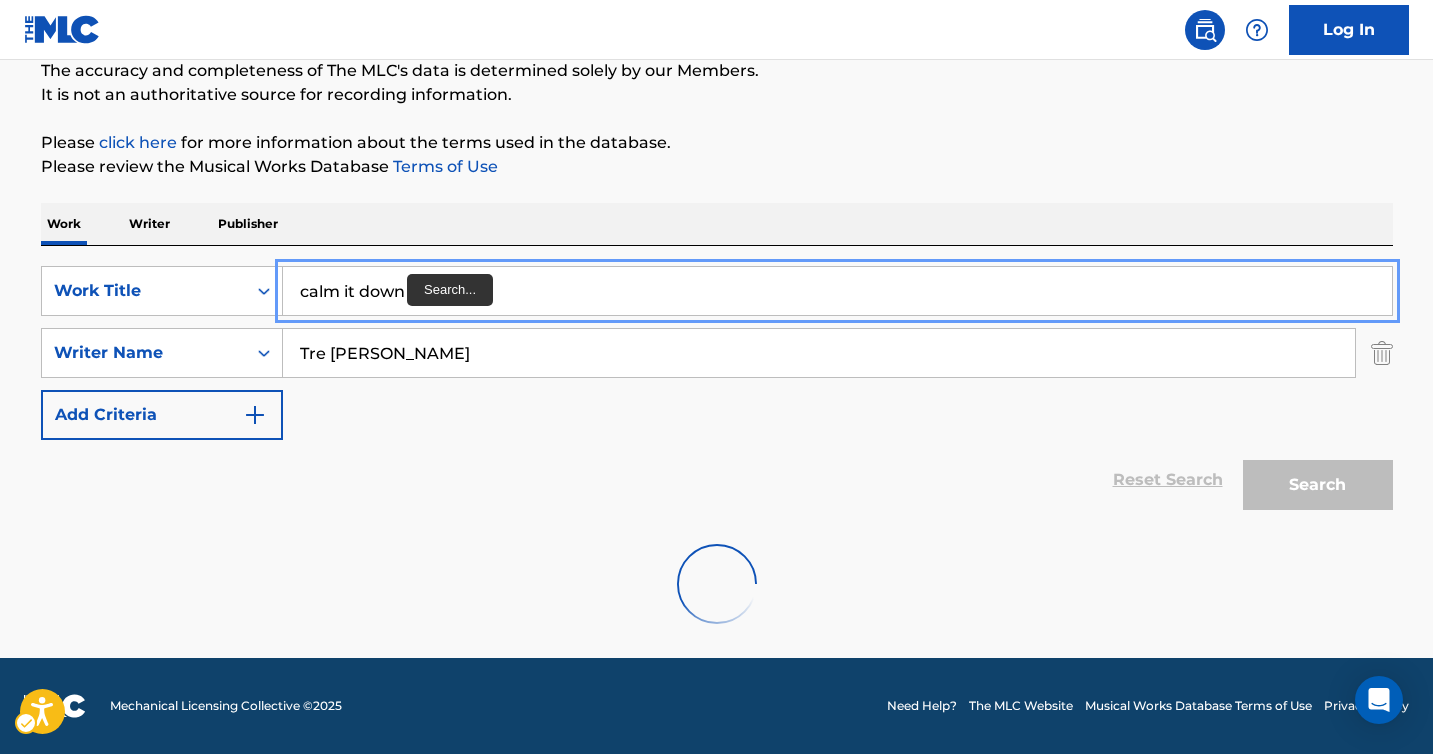 scroll, scrollTop: 248, scrollLeft: 0, axis: vertical 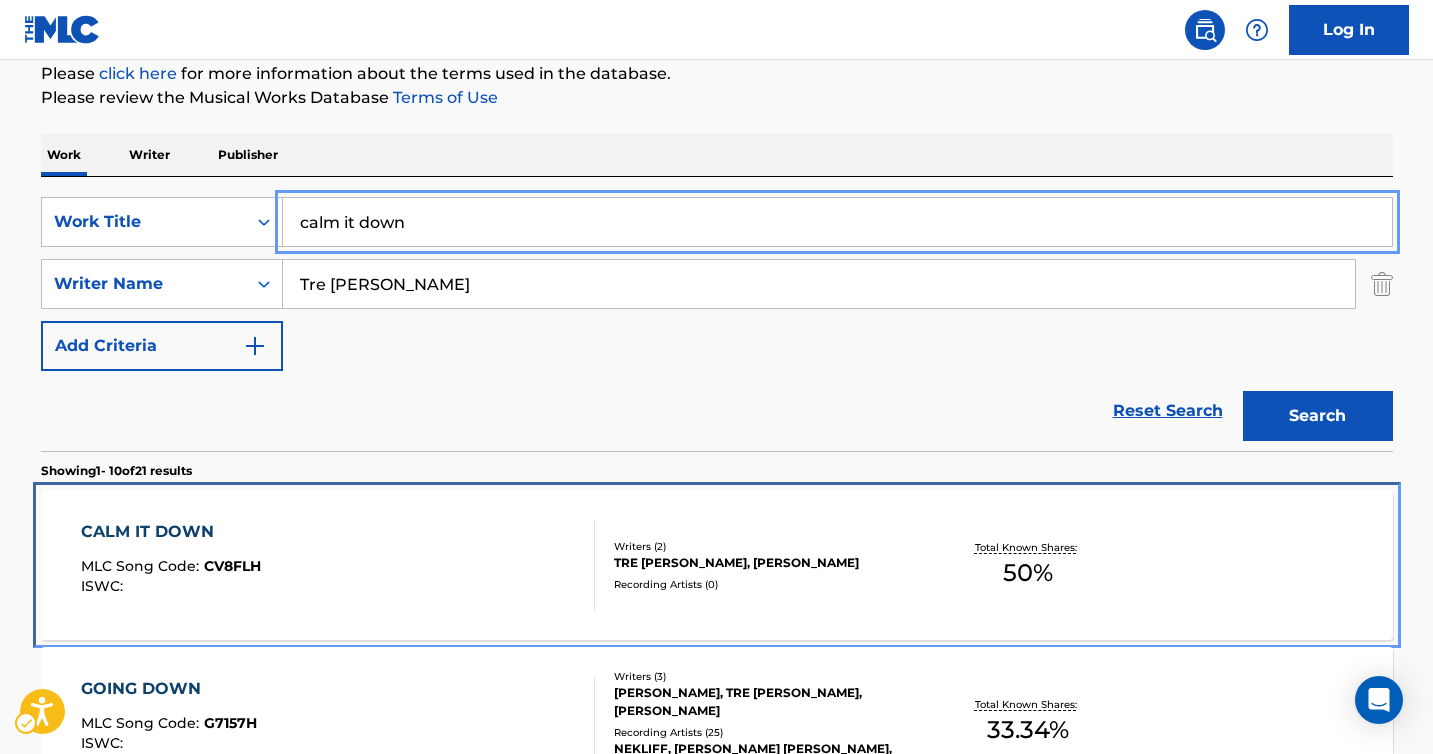 click on "Recording Artists ( 0 )" at bounding box center (765, 584) 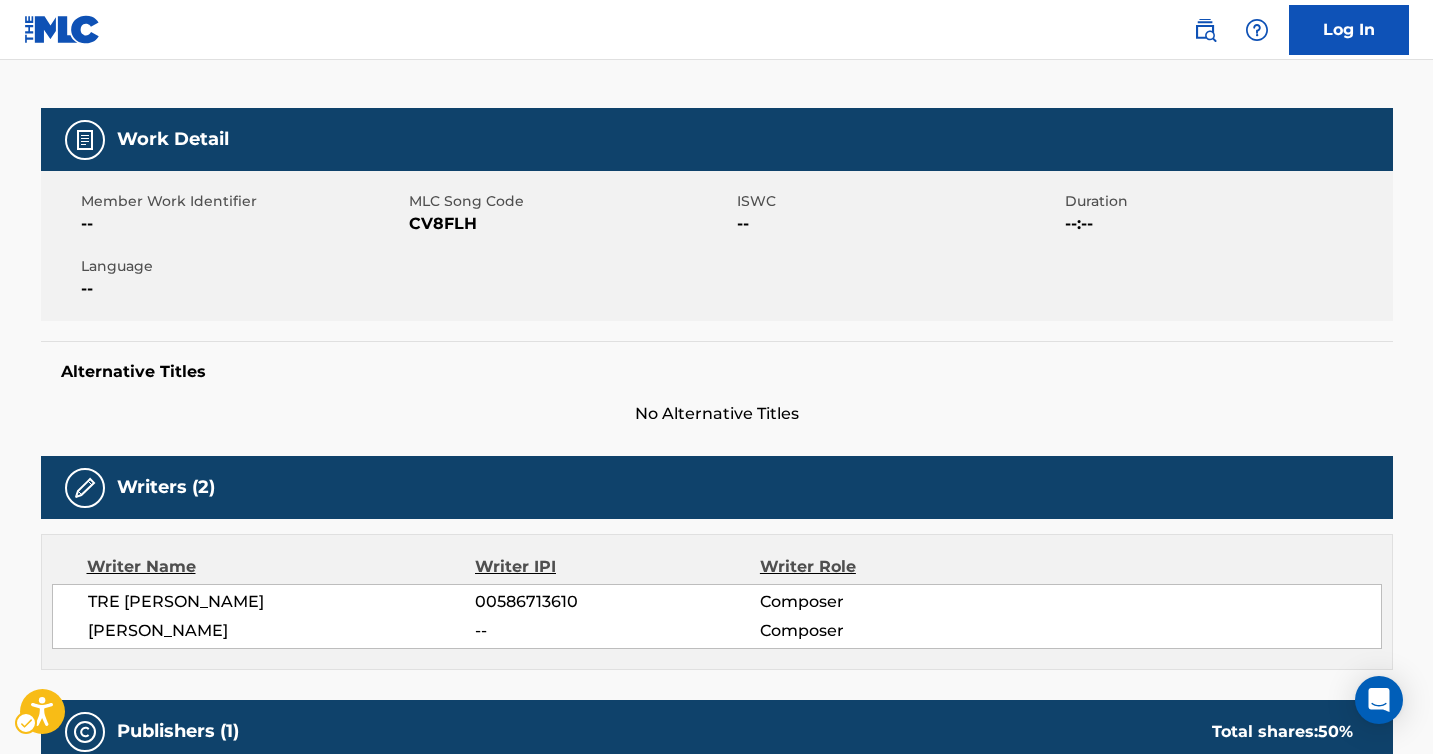 scroll, scrollTop: 0, scrollLeft: 0, axis: both 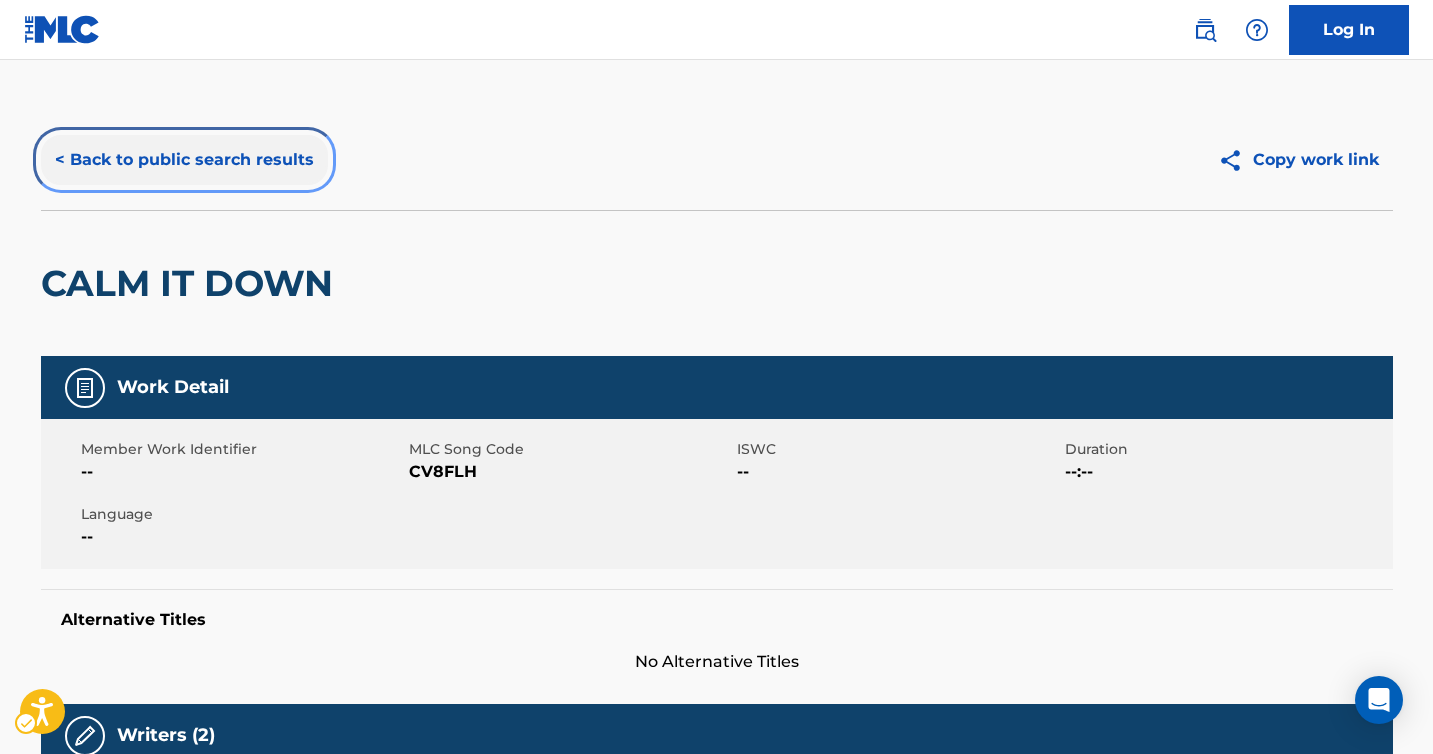 click on "< Back to public search results" at bounding box center [184, 160] 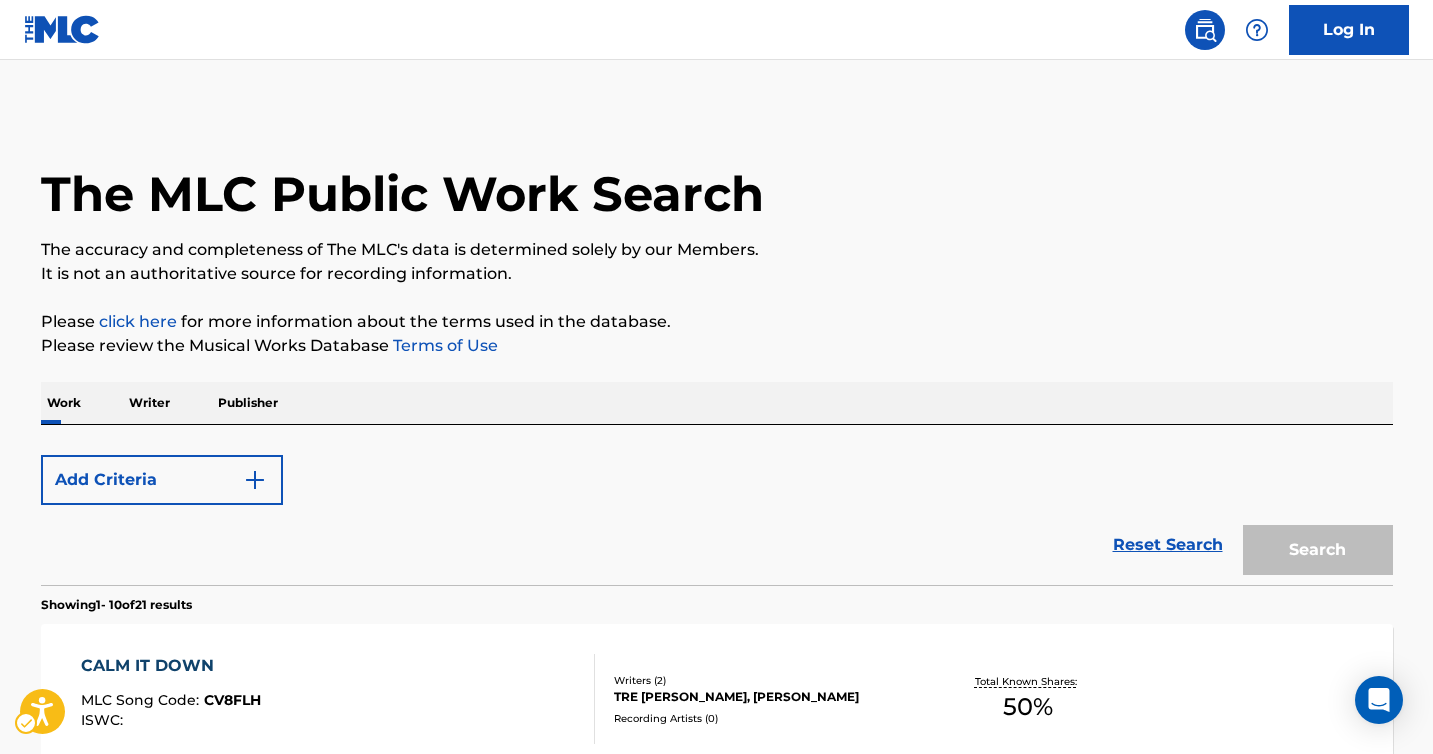scroll, scrollTop: 248, scrollLeft: 0, axis: vertical 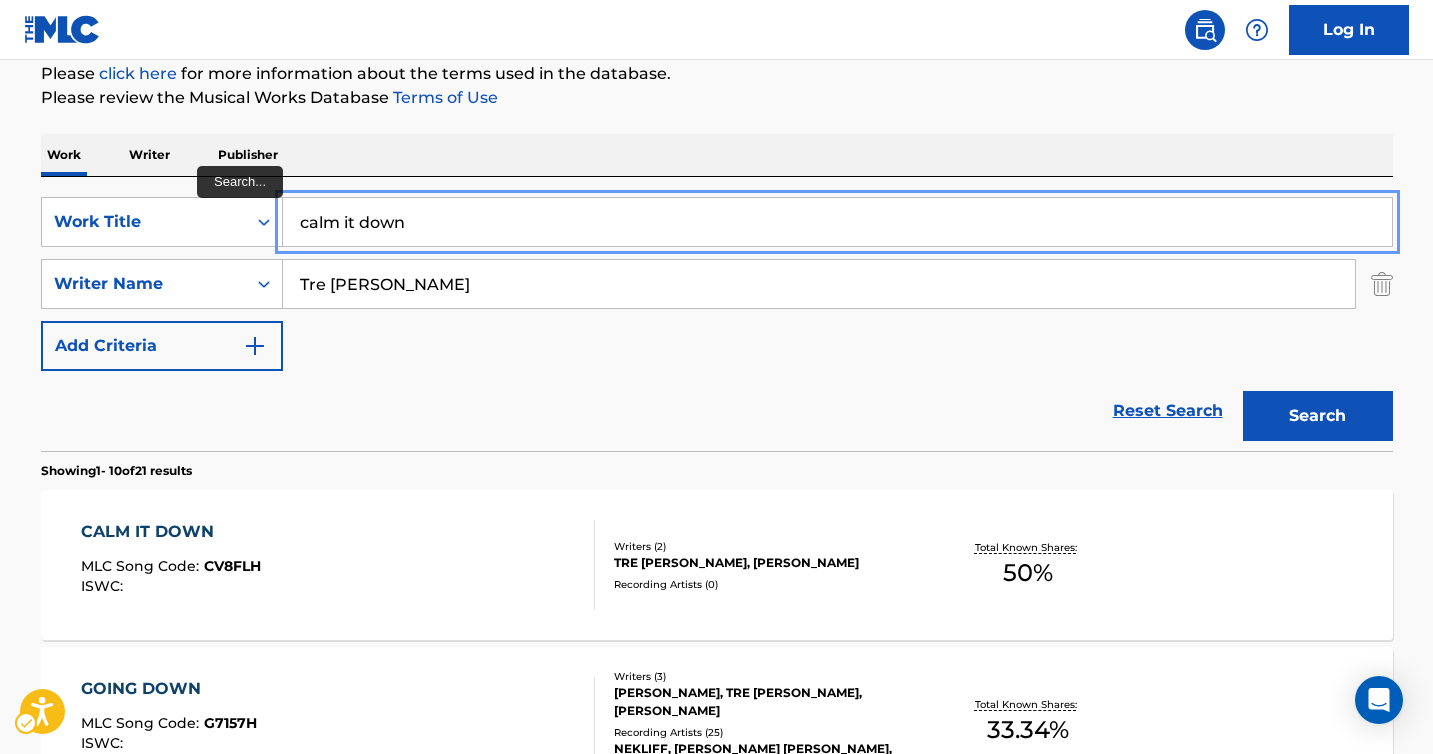 click on "calm it down" at bounding box center (837, 222) 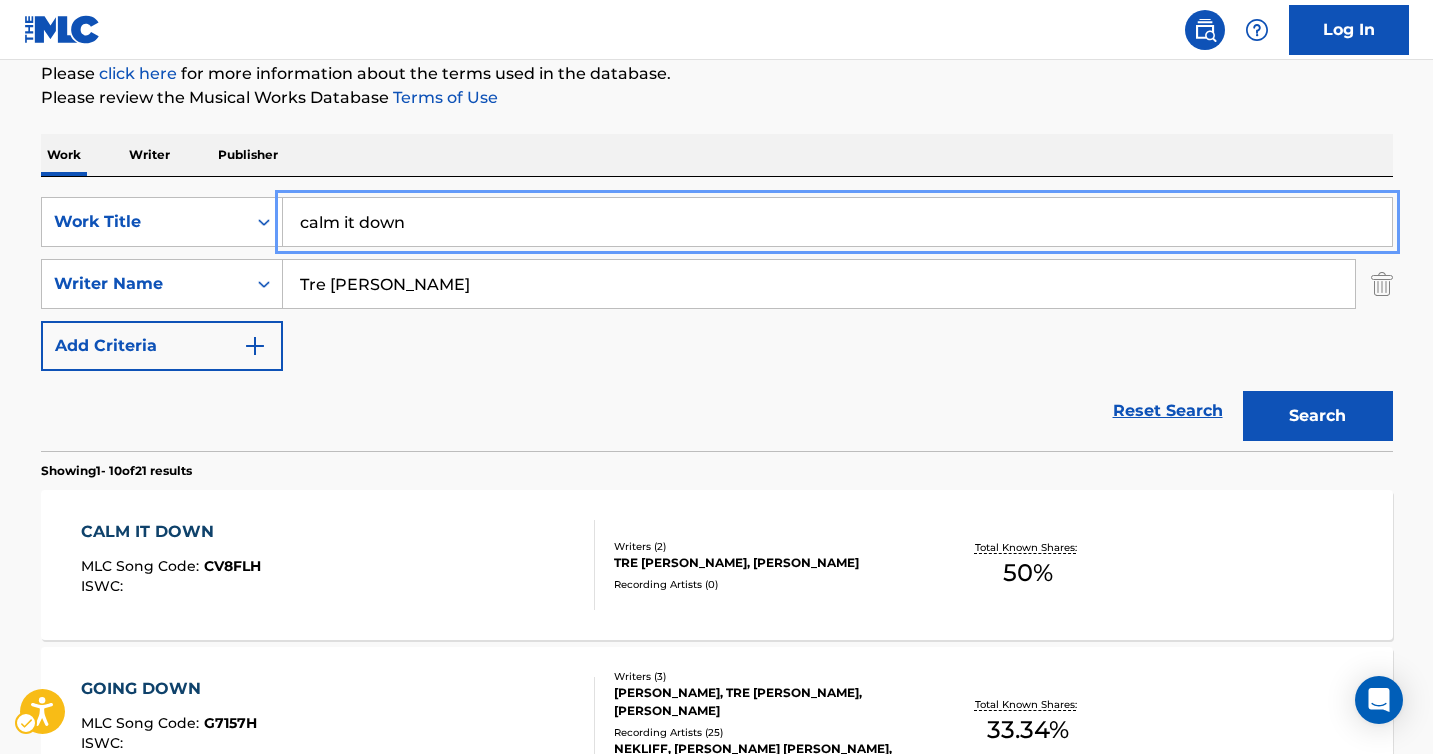 click on "calm it down" at bounding box center (837, 222) 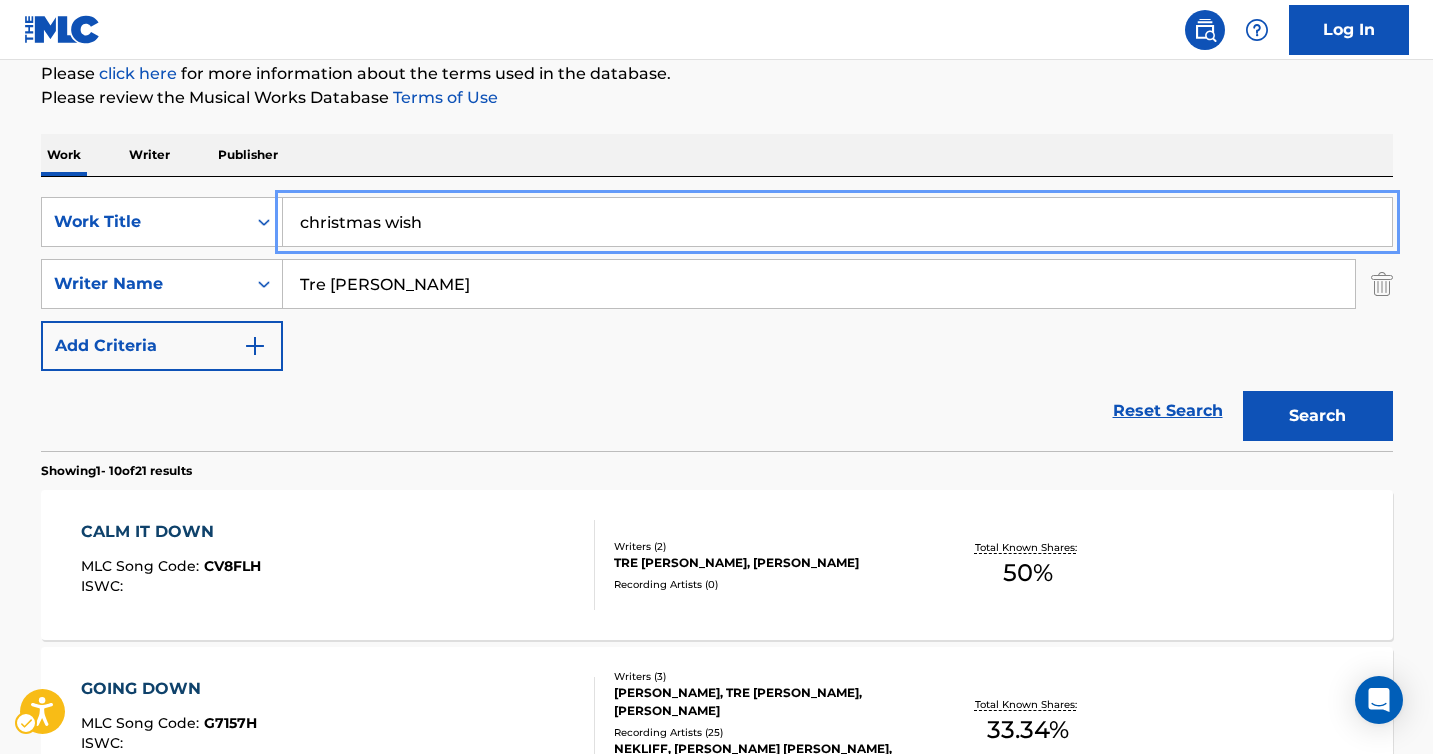 type on "christmas wish" 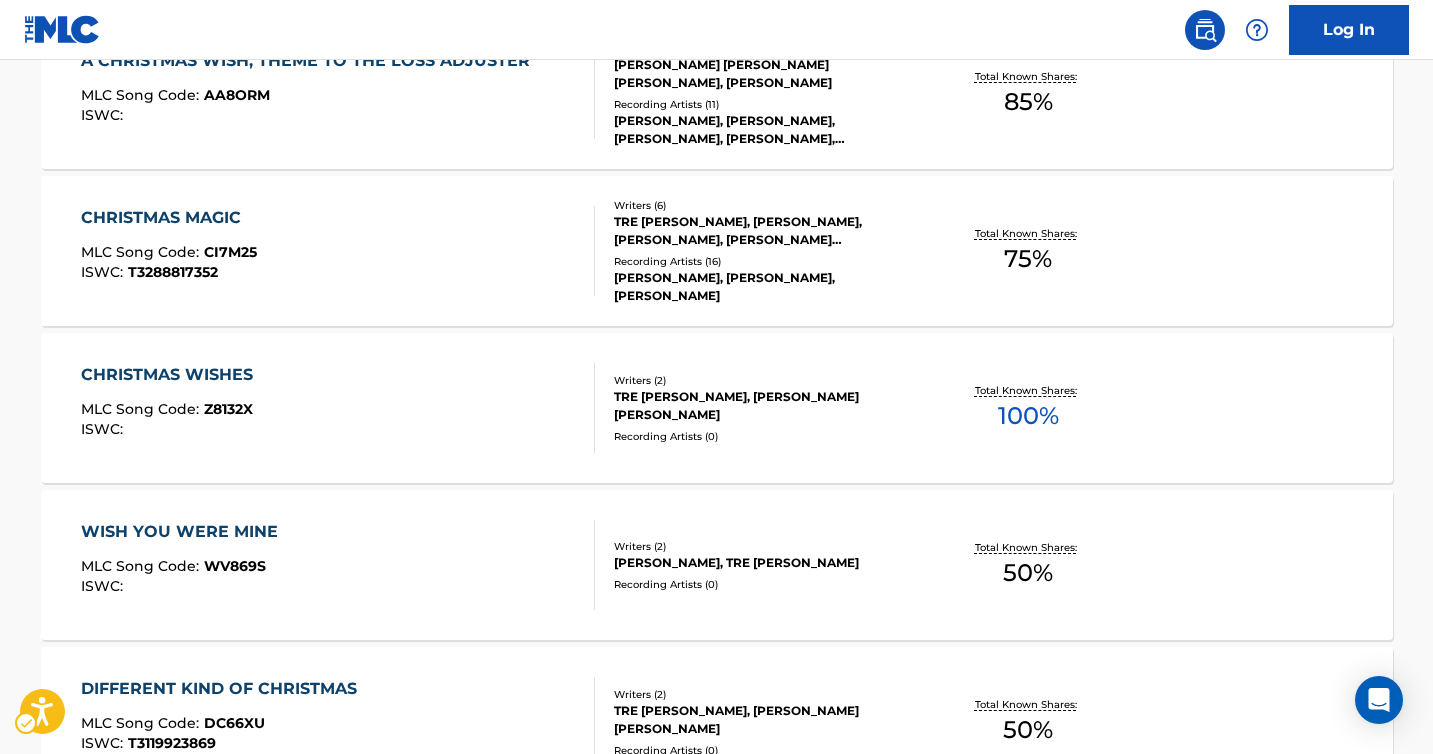 scroll, scrollTop: 722, scrollLeft: 0, axis: vertical 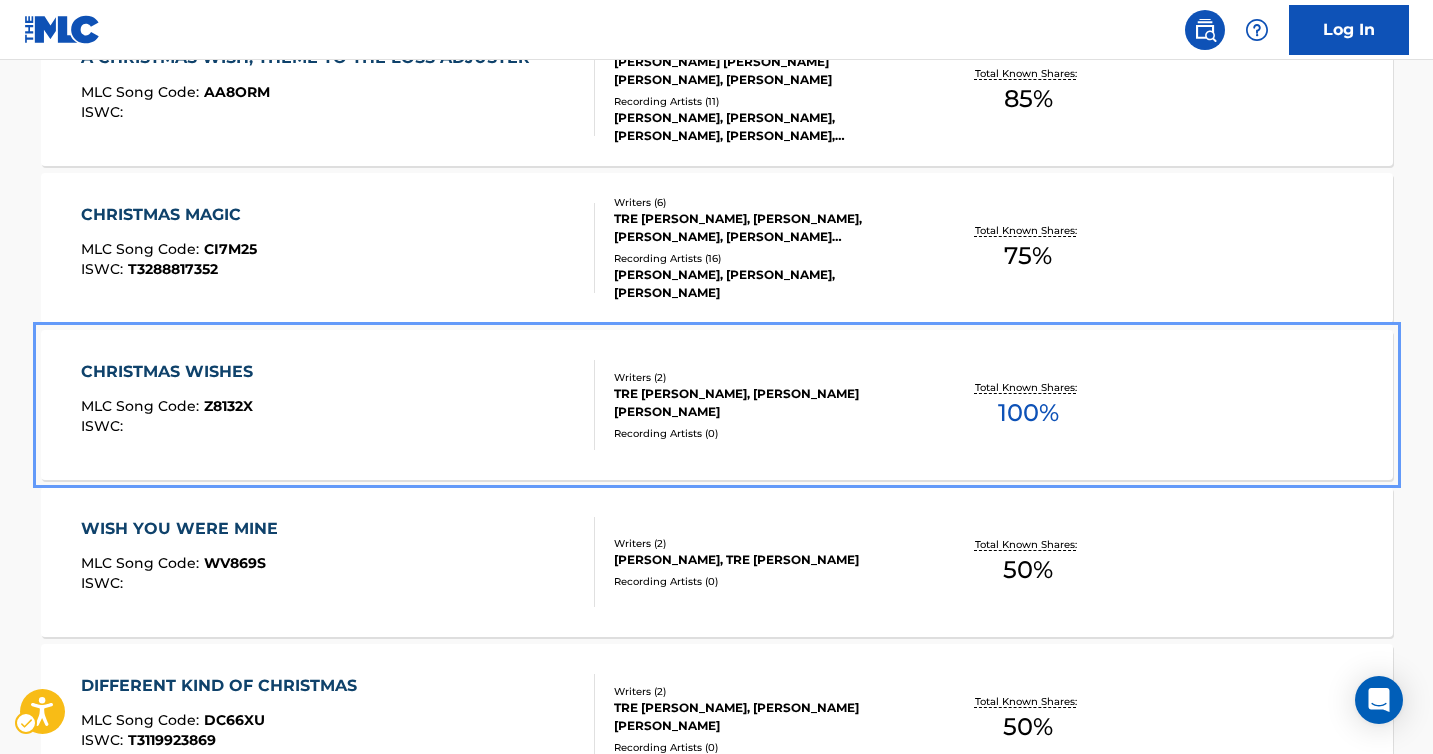 click on "TRE [PERSON_NAME], [PERSON_NAME] [PERSON_NAME]" at bounding box center (765, 403) 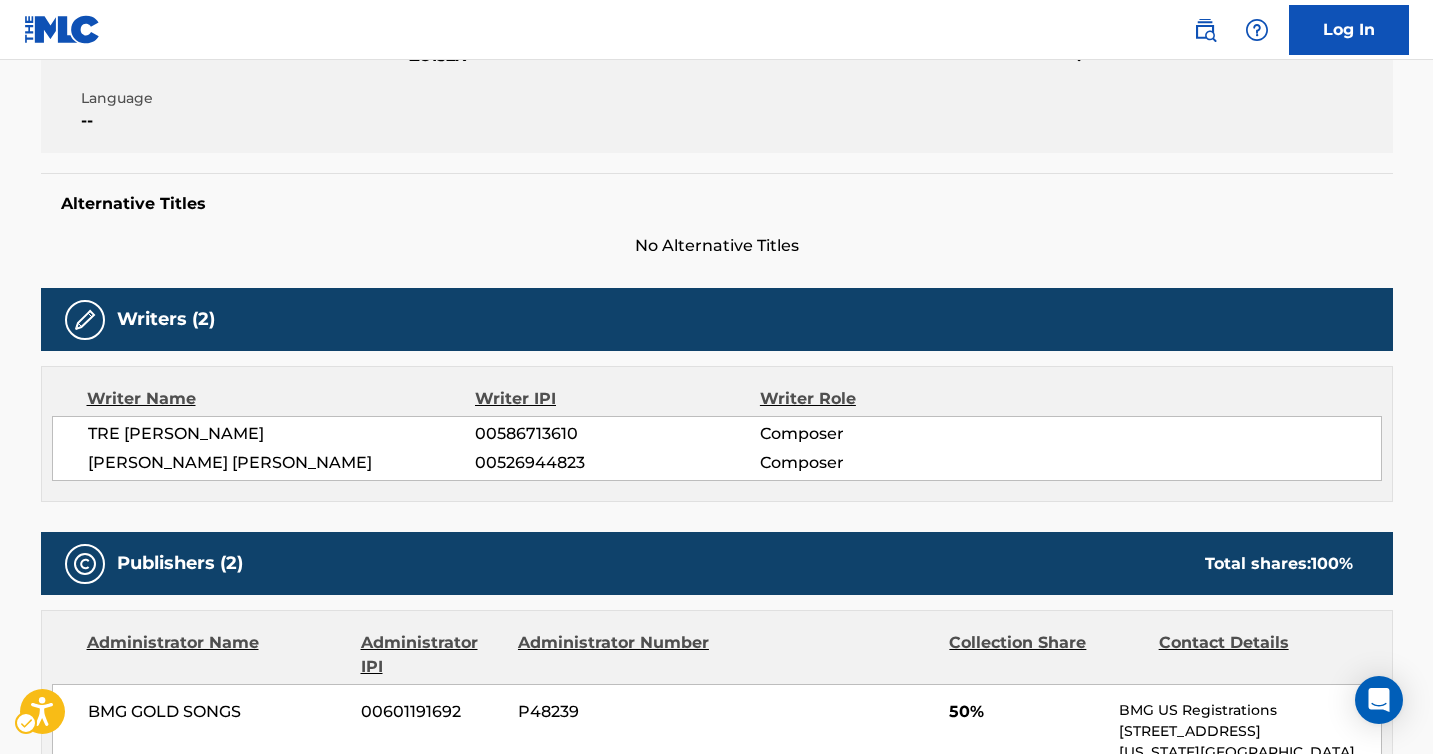 scroll, scrollTop: 0, scrollLeft: 0, axis: both 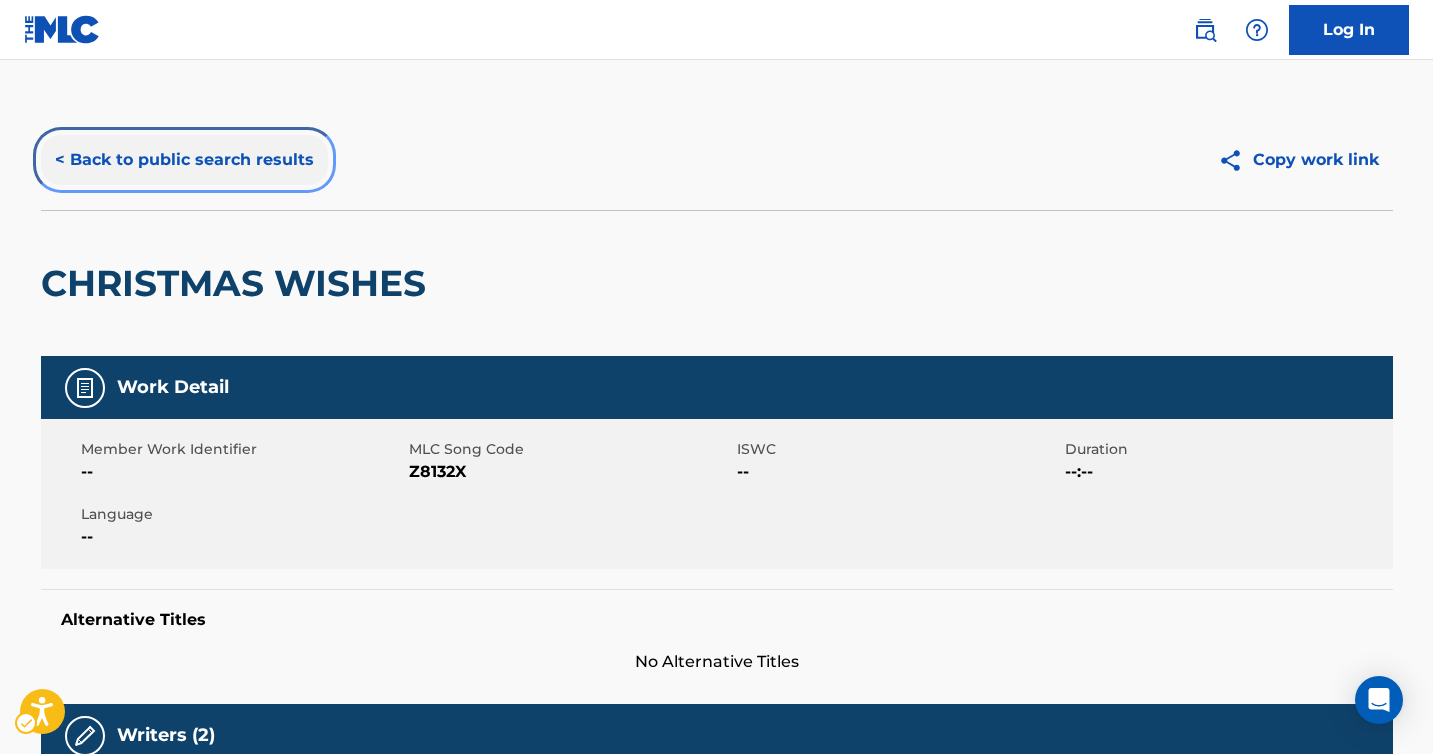 click on "< Back to public search results" at bounding box center (184, 160) 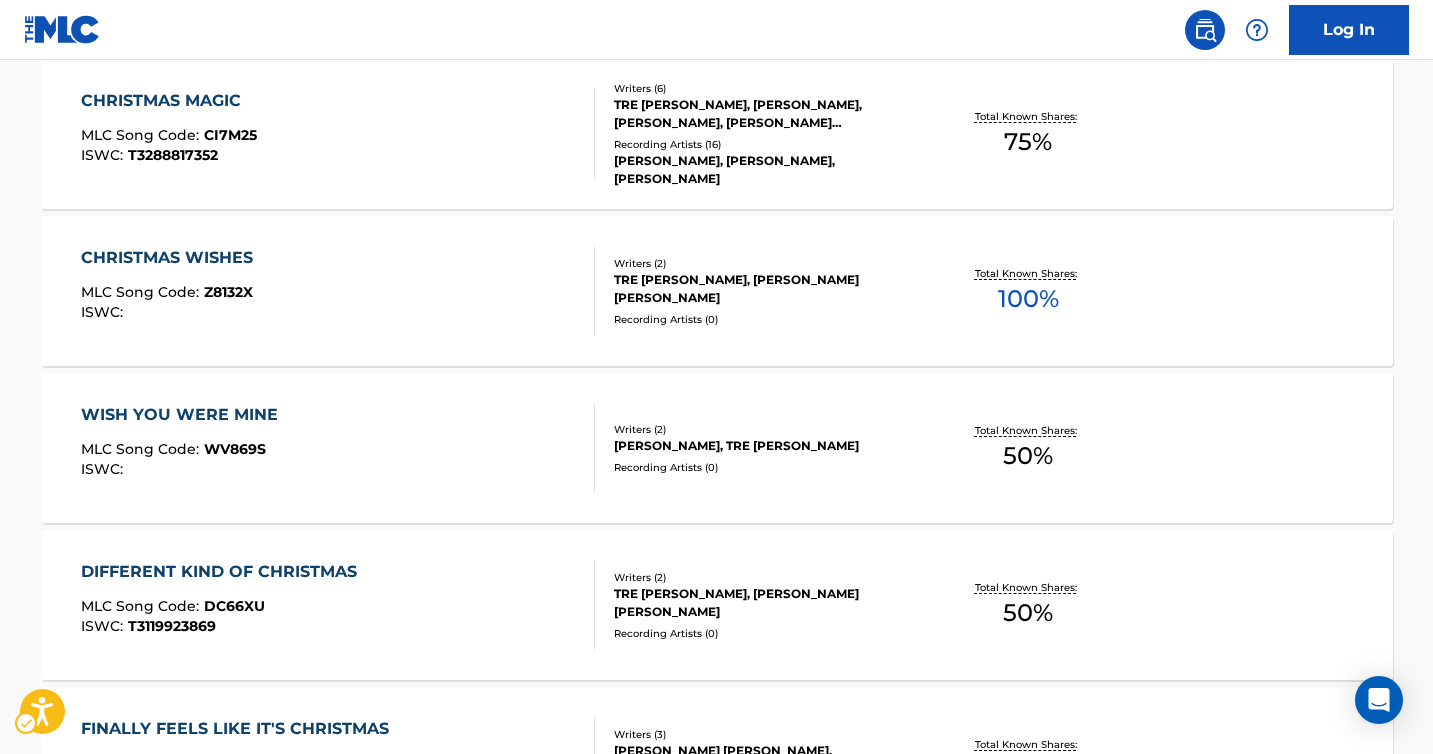 scroll, scrollTop: 0, scrollLeft: 0, axis: both 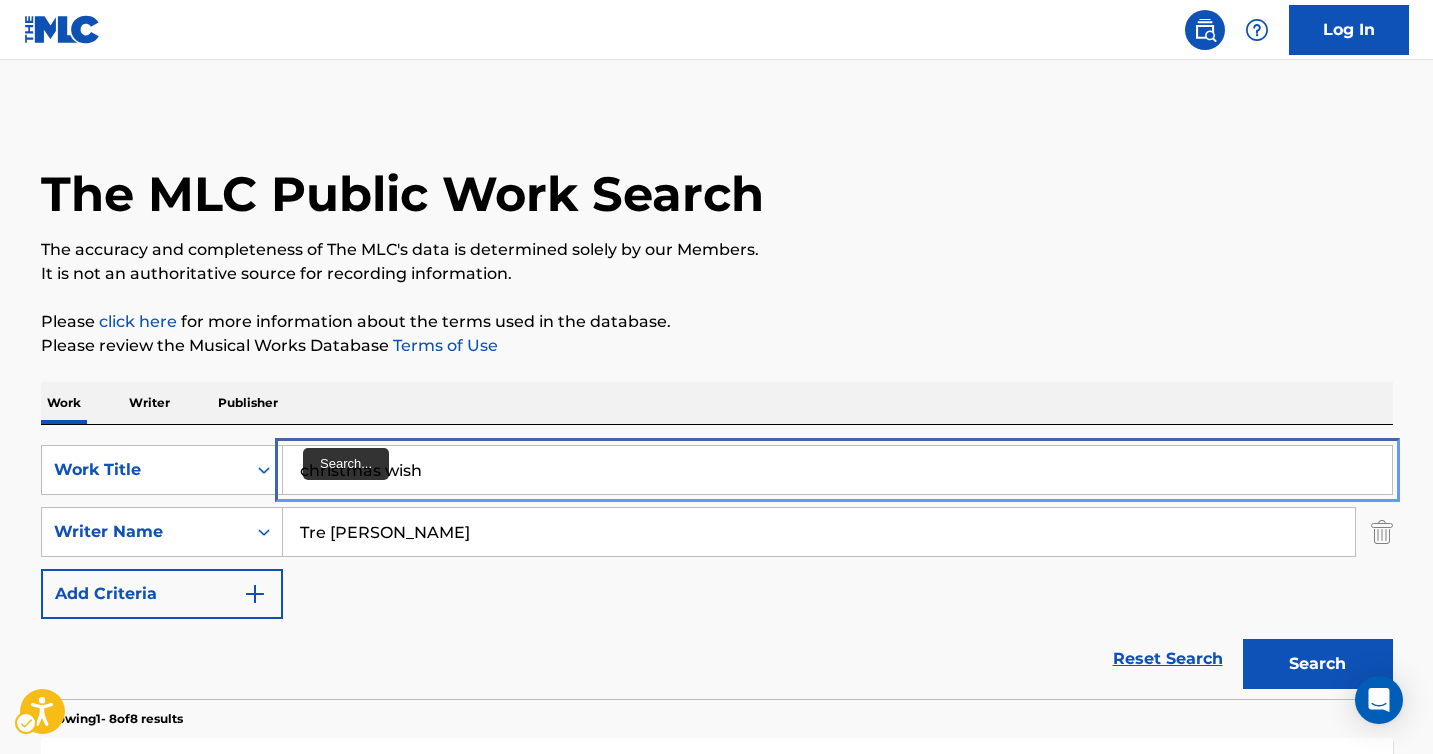 click on "christmas wish" at bounding box center (837, 470) 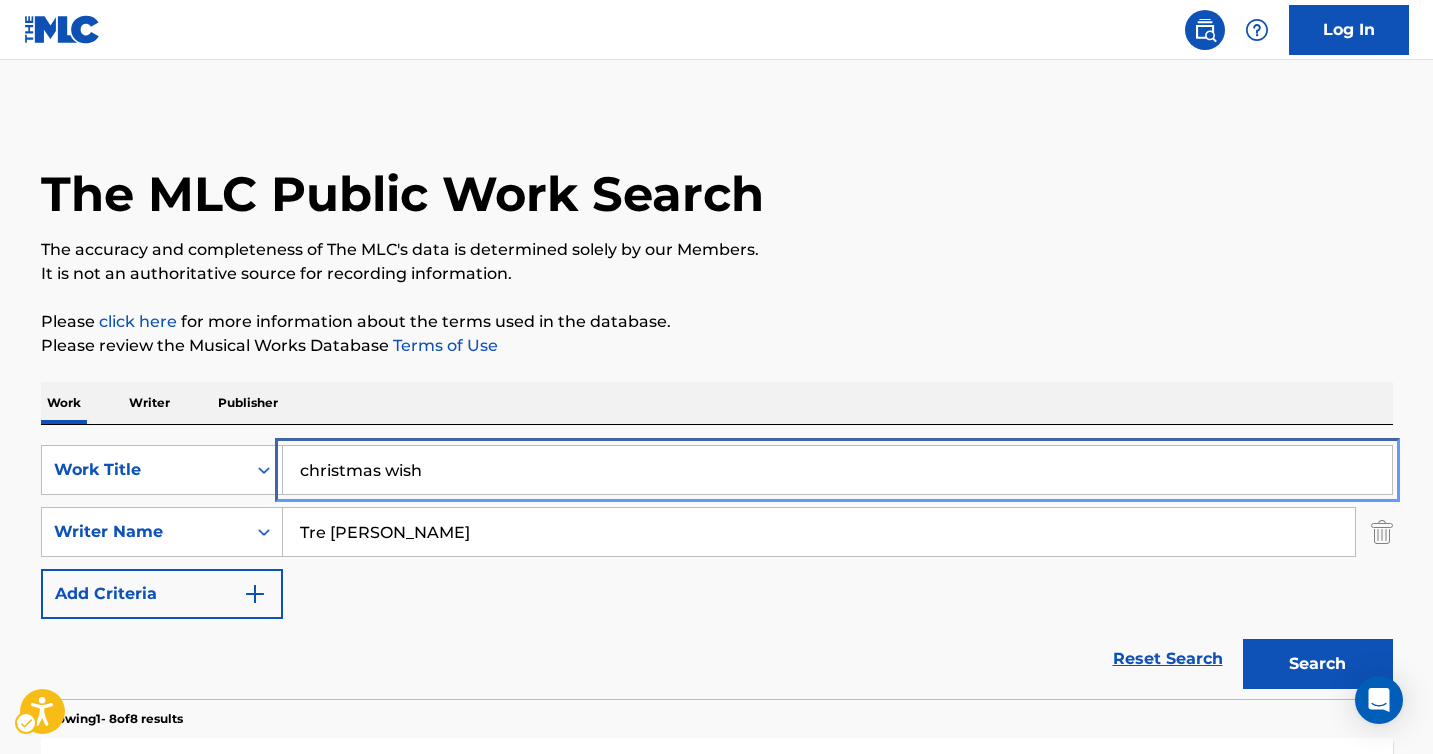 click on "christmas wish" at bounding box center [837, 470] 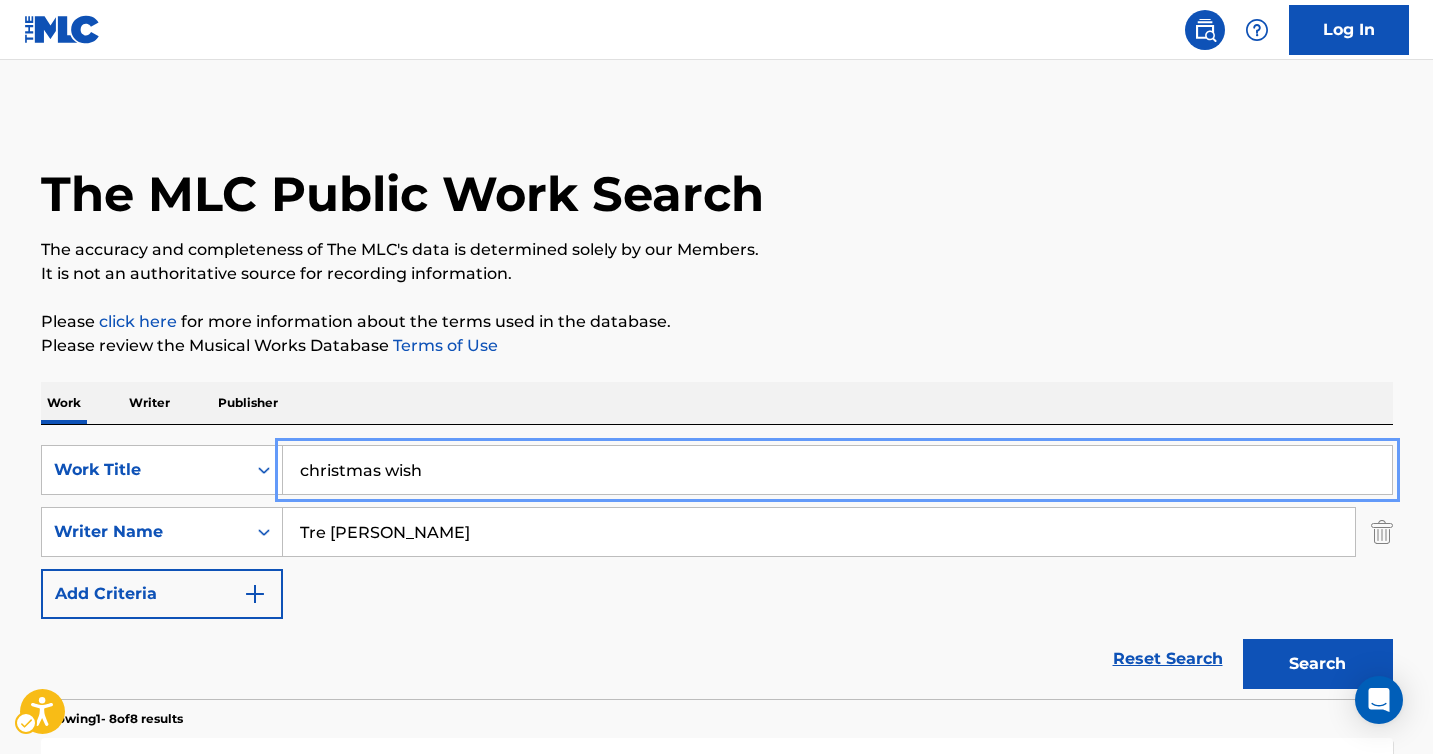 click on "christmas wish" at bounding box center [837, 470] 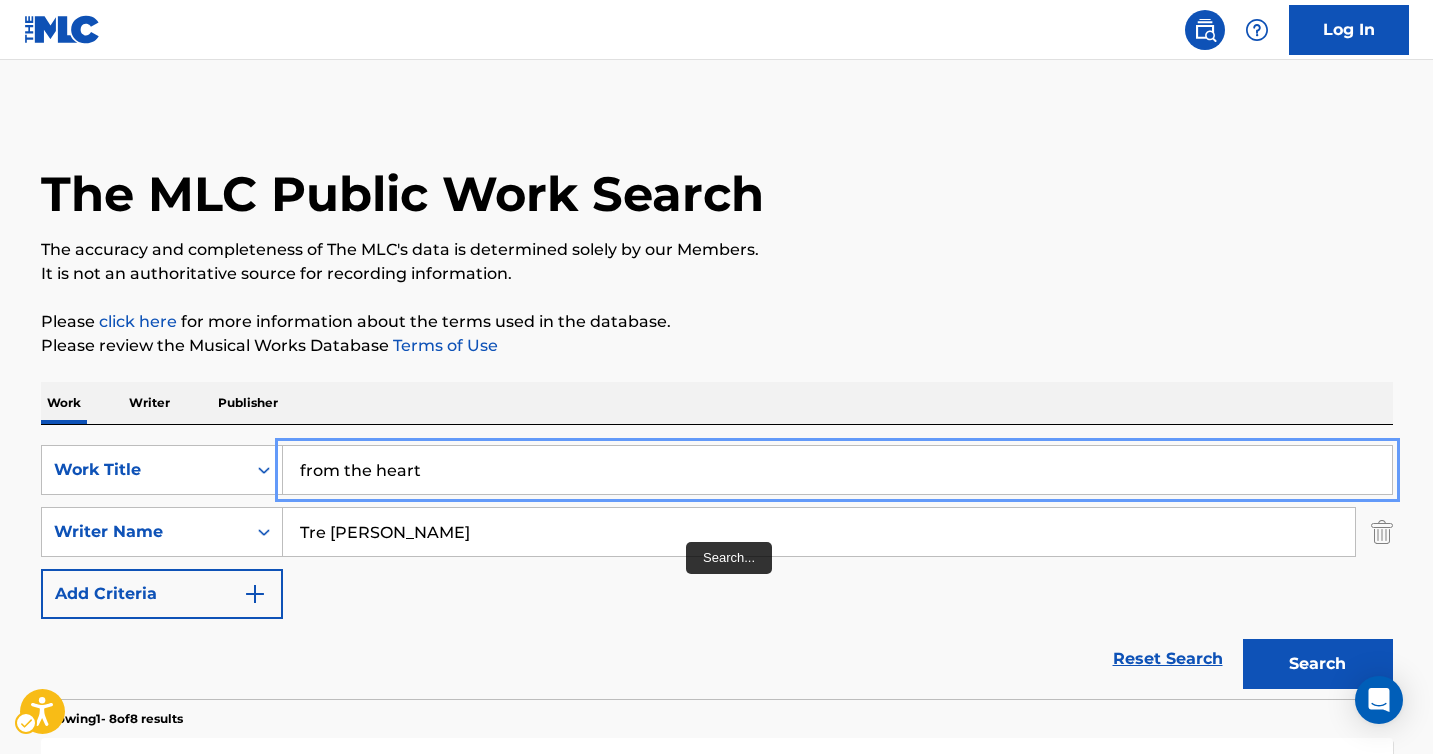 type on "from the heart" 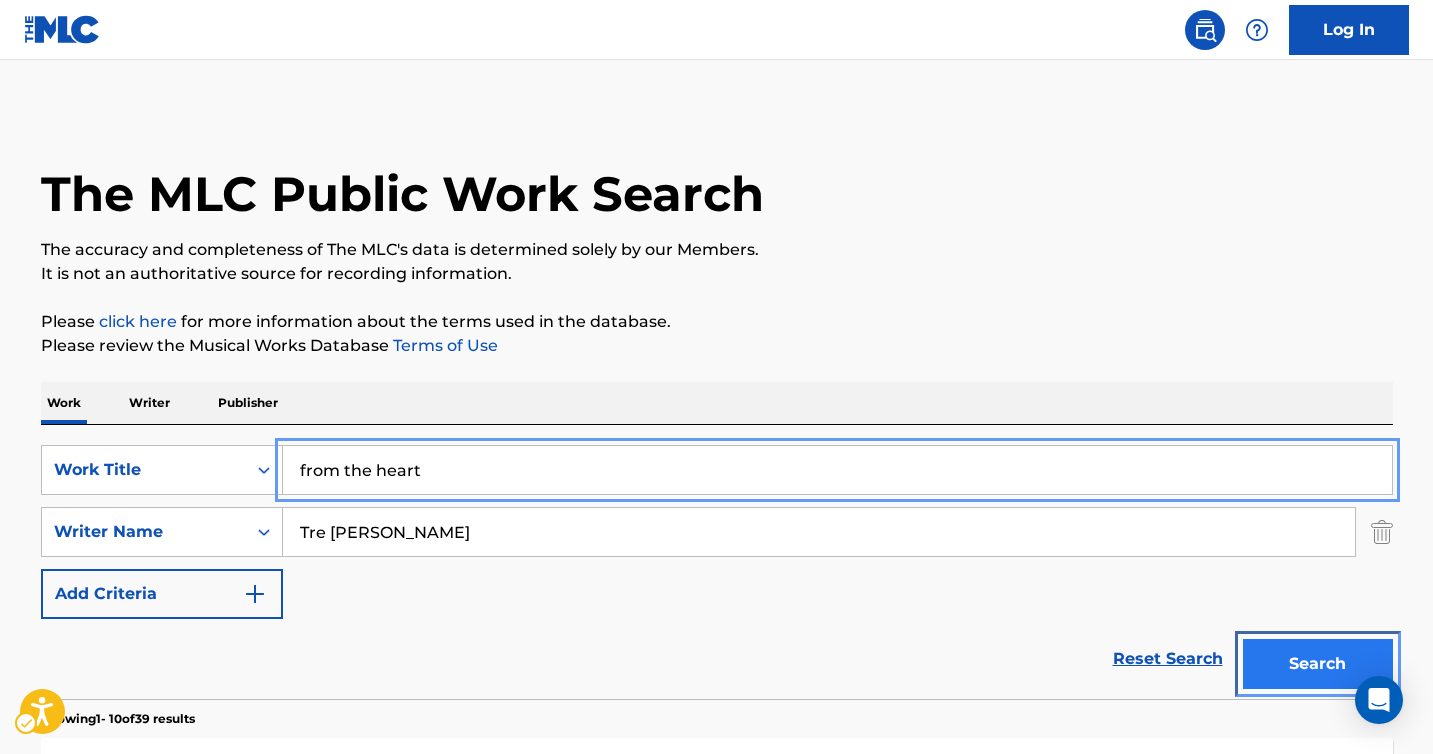 click on "Search" at bounding box center [1318, 664] 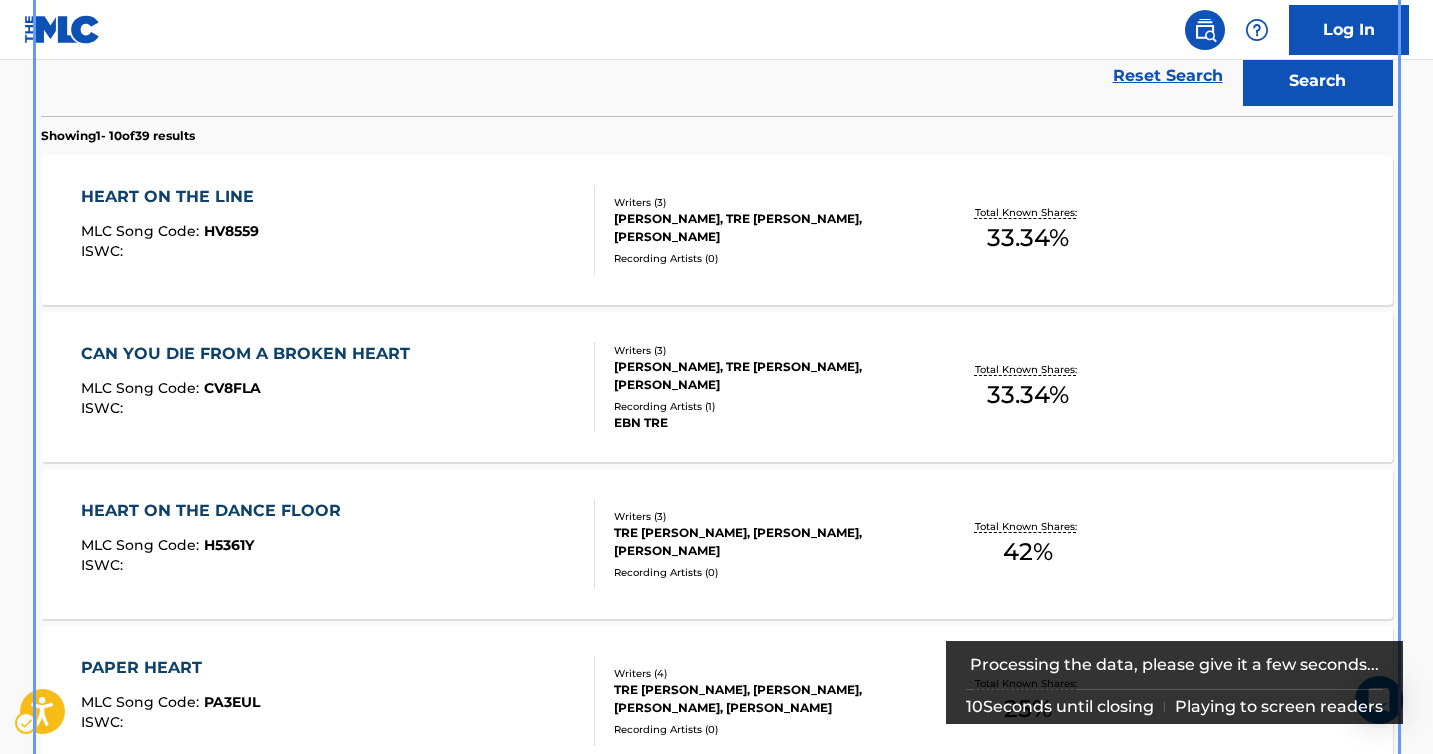 scroll, scrollTop: 588, scrollLeft: 0, axis: vertical 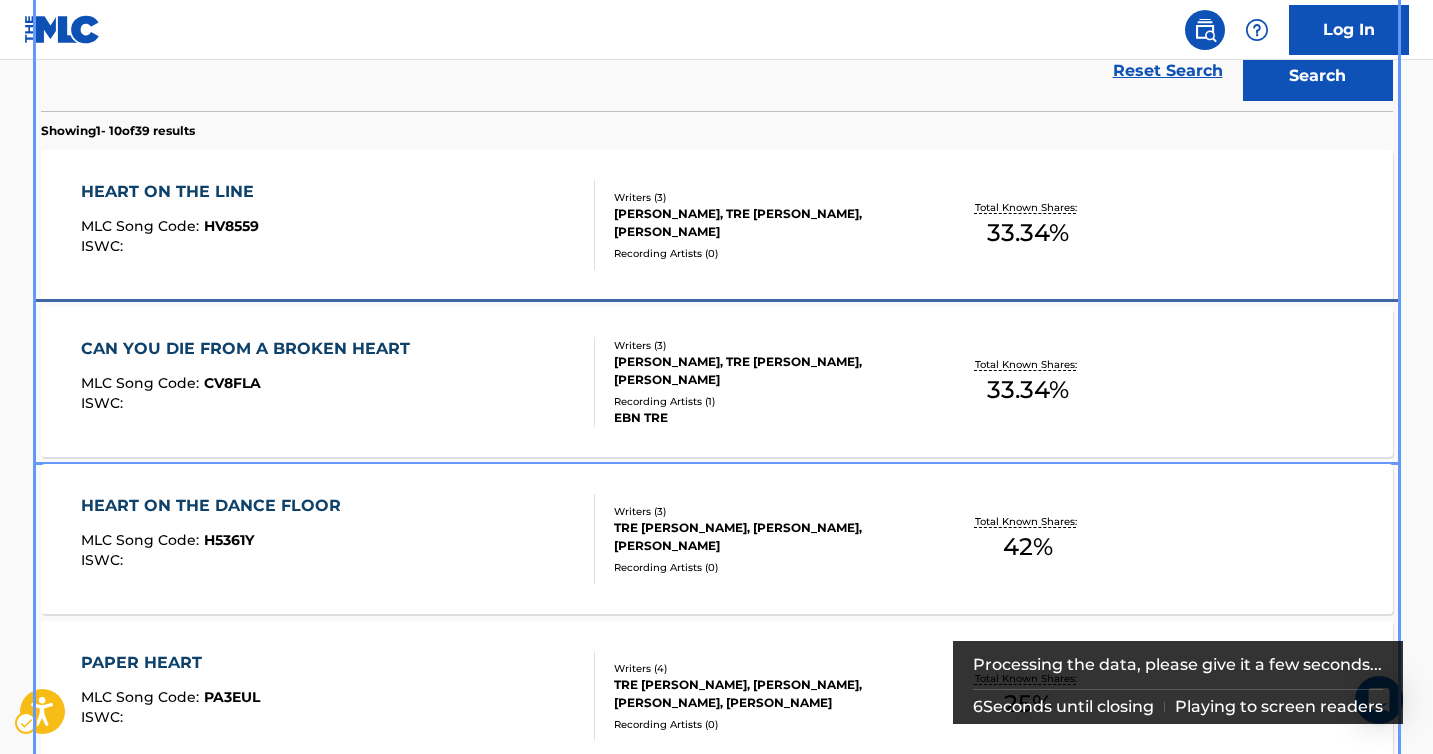 click on "[PERSON_NAME], TRE [PERSON_NAME], [PERSON_NAME]" at bounding box center (765, 371) 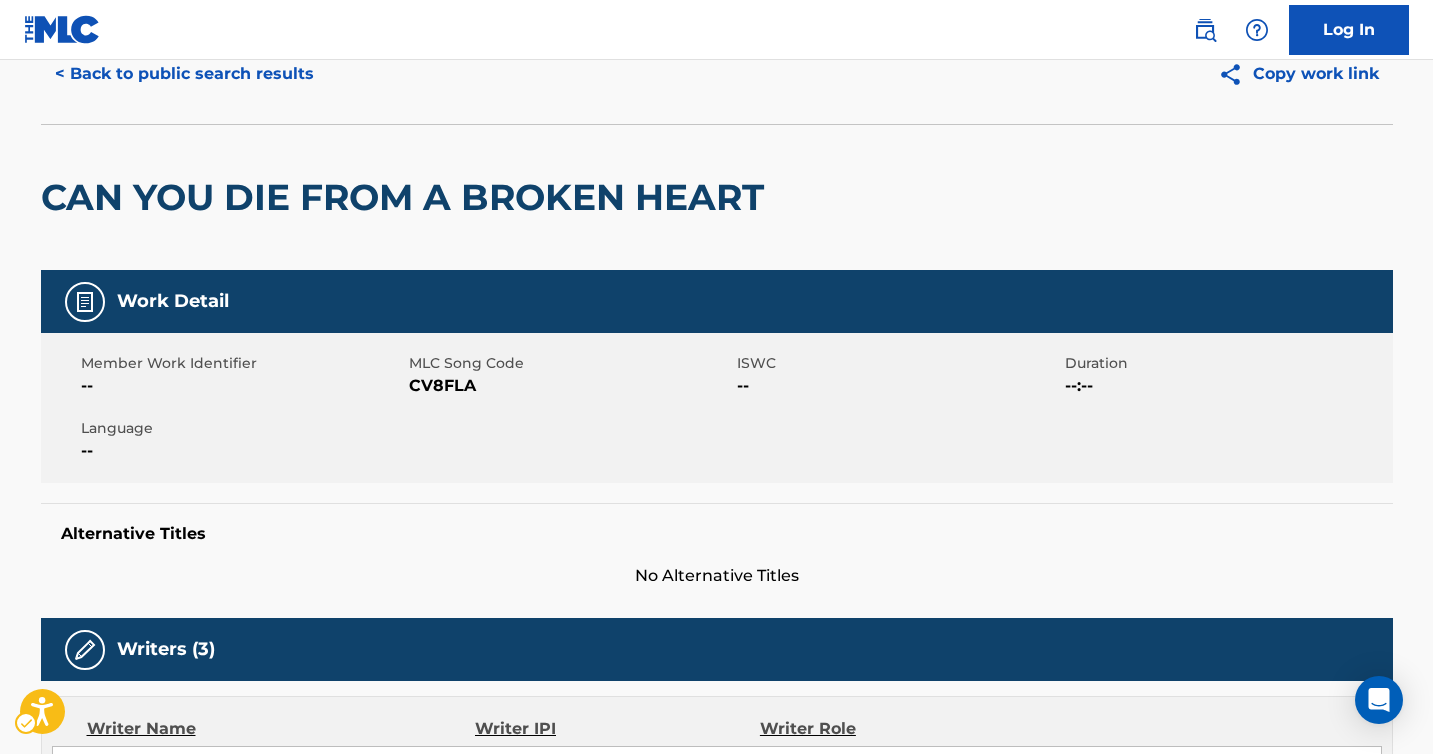 scroll, scrollTop: 0, scrollLeft: 0, axis: both 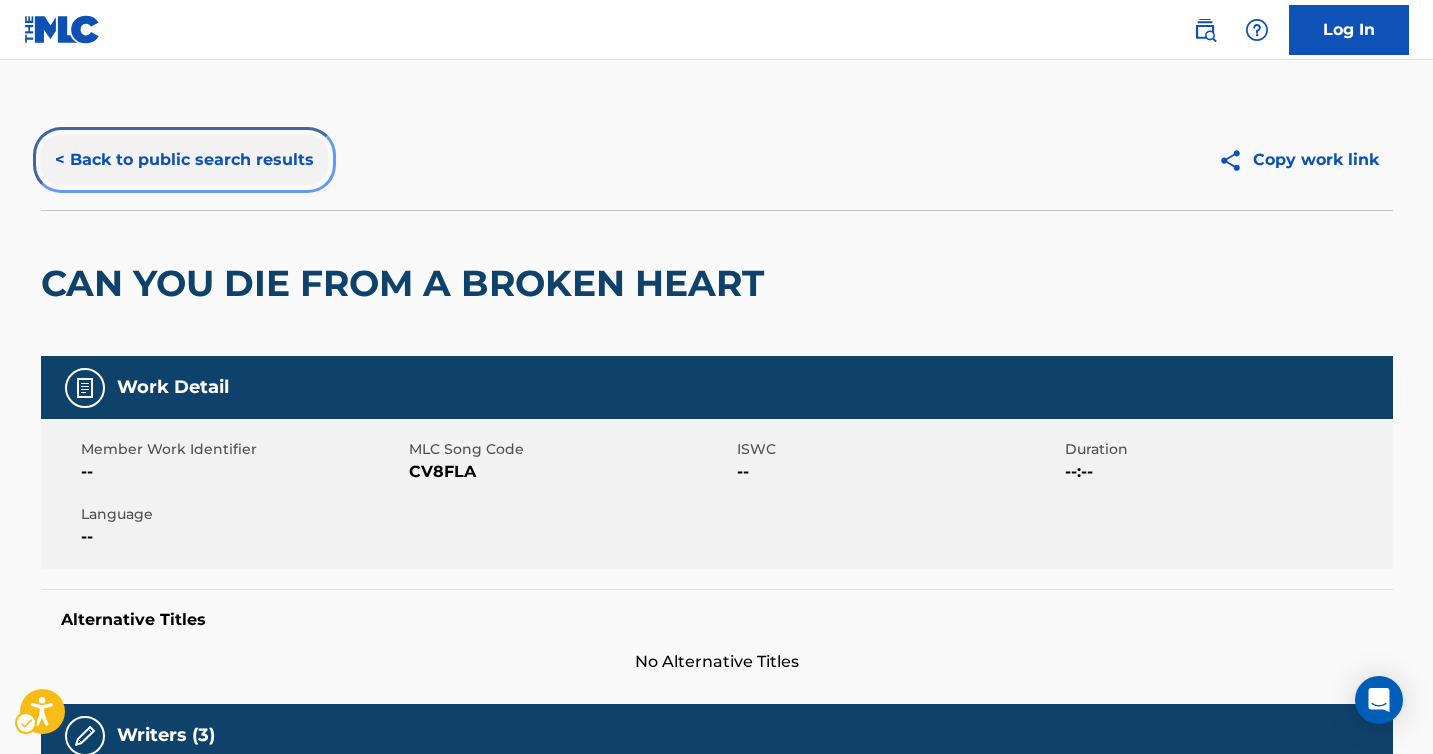click on "< Back to public search results" at bounding box center [184, 160] 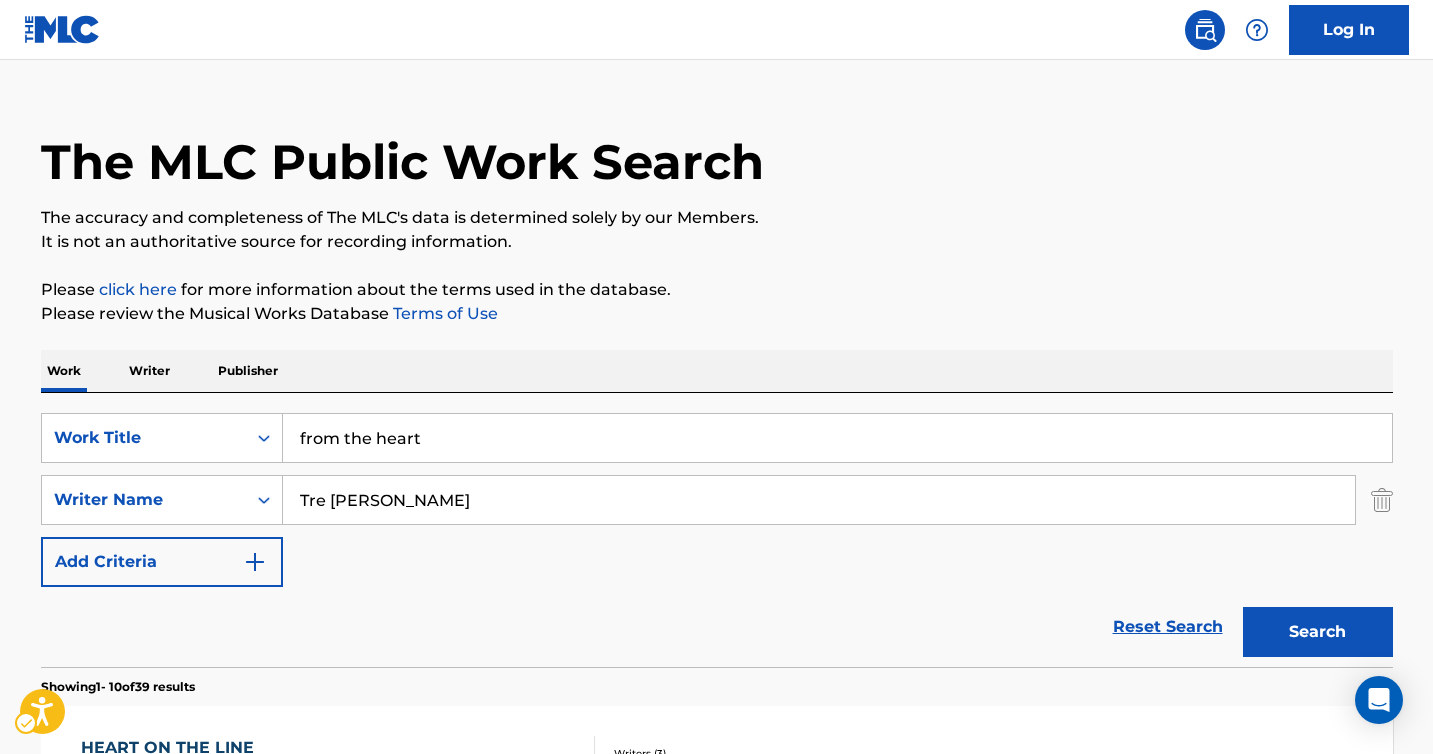 scroll, scrollTop: 35, scrollLeft: 0, axis: vertical 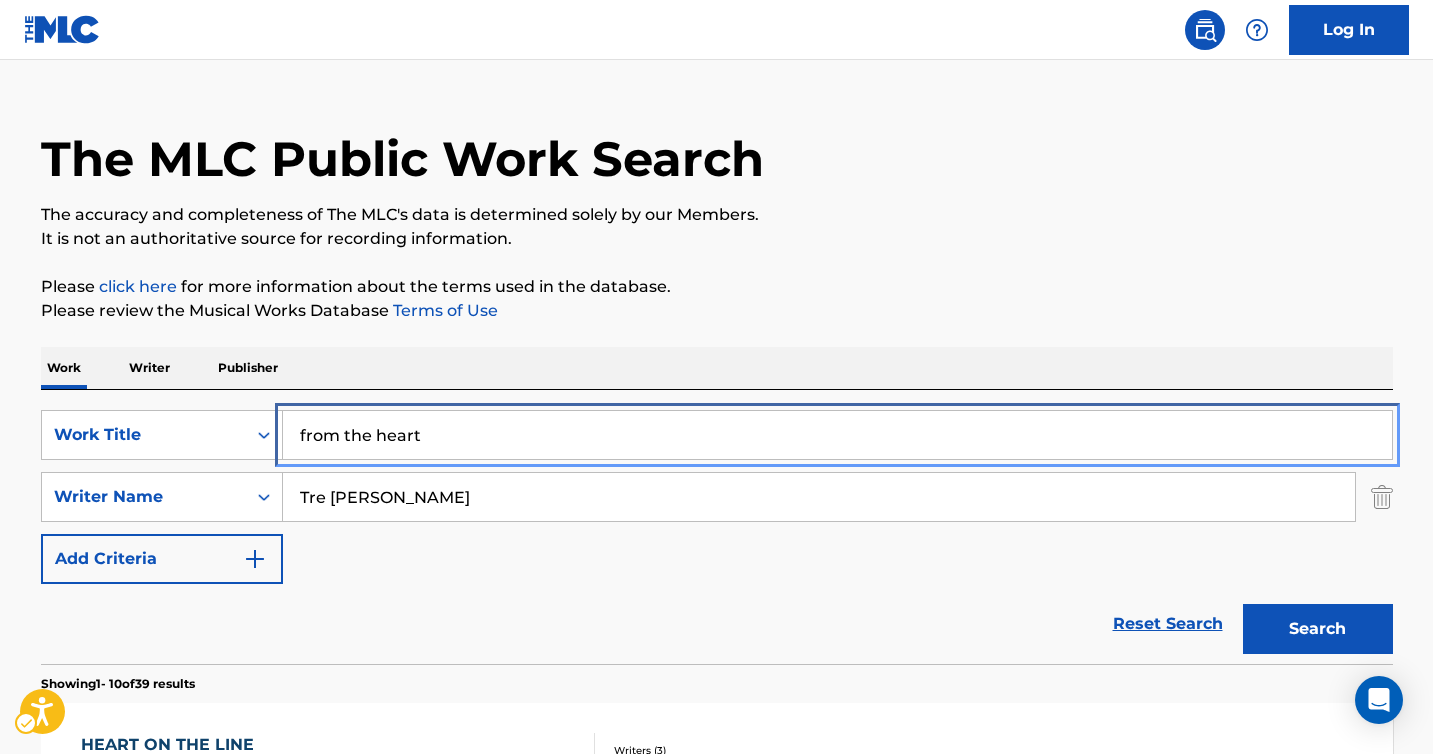 click on "from the heart" at bounding box center [837, 435] 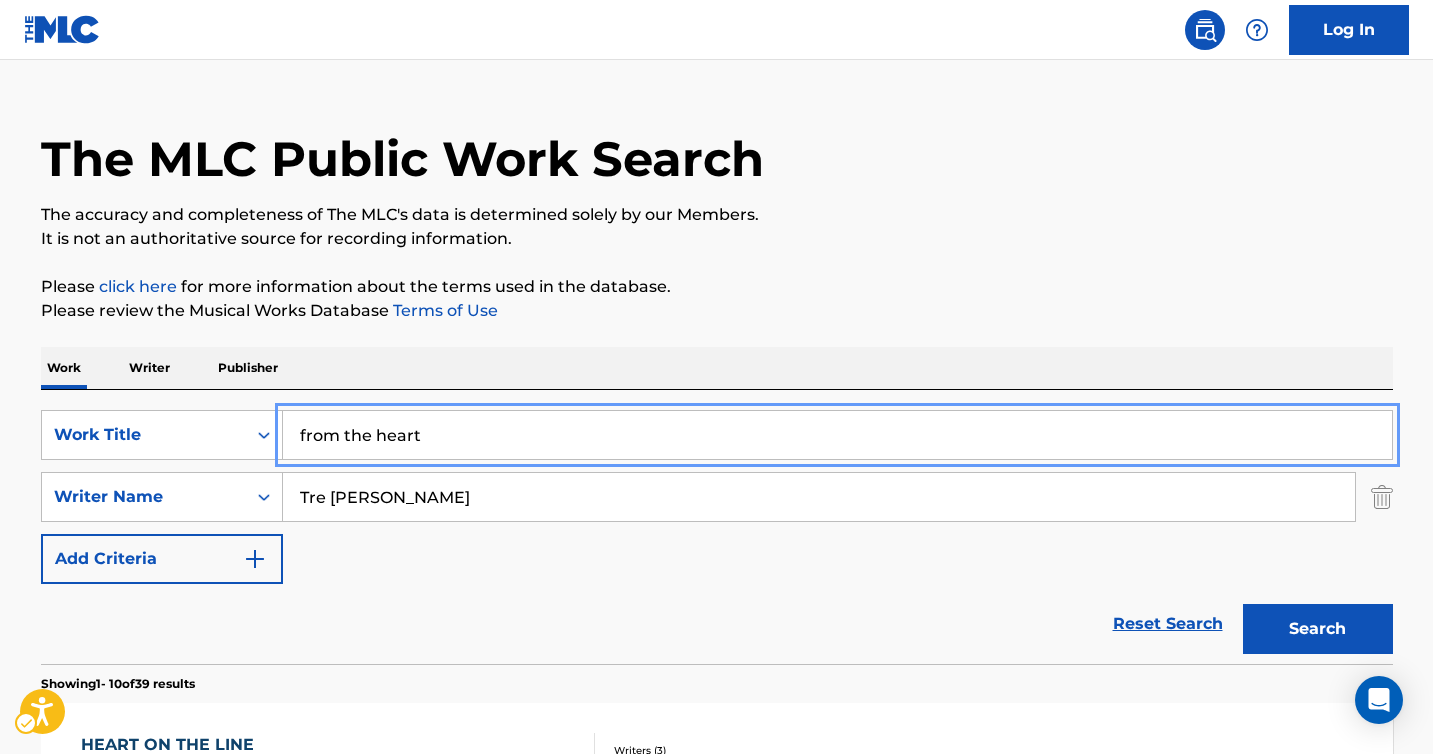 click on "from the heart" at bounding box center [837, 435] 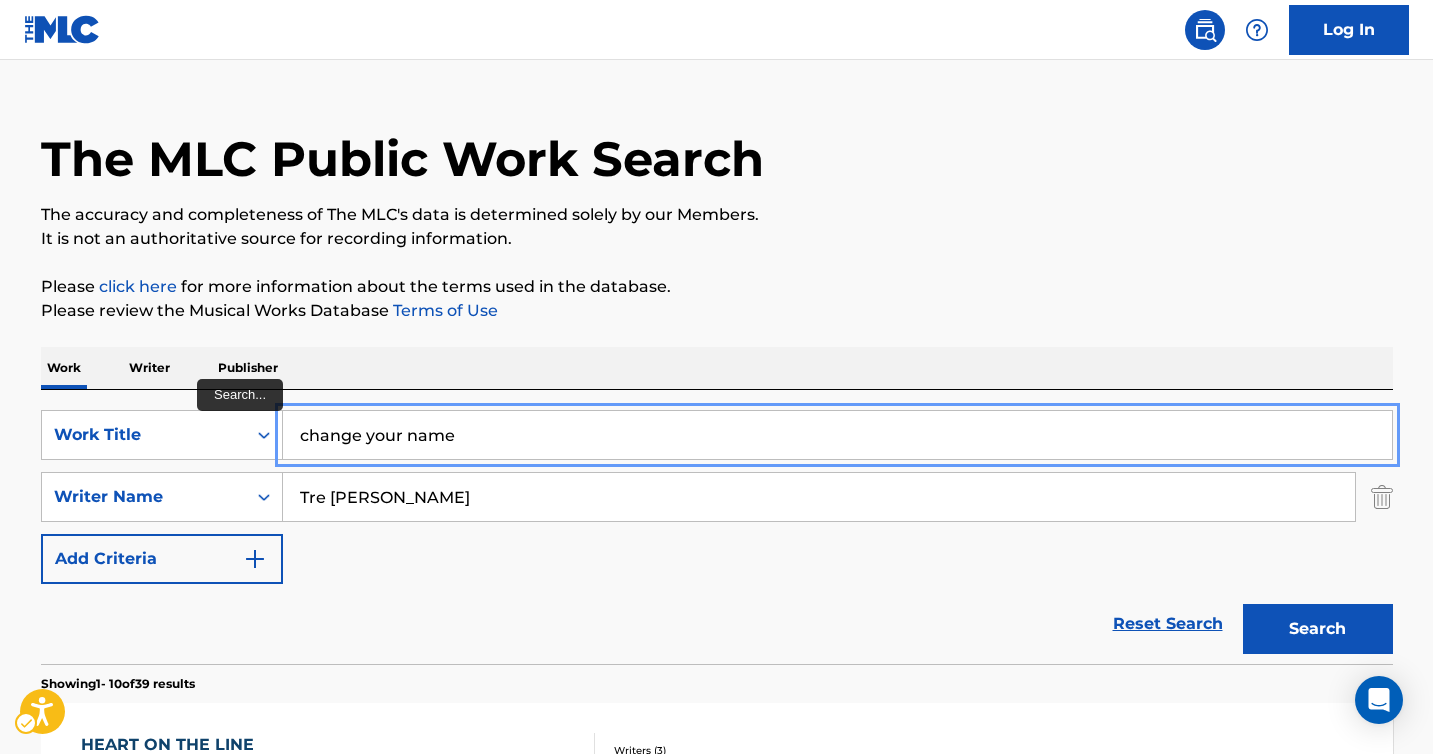type on "change your name" 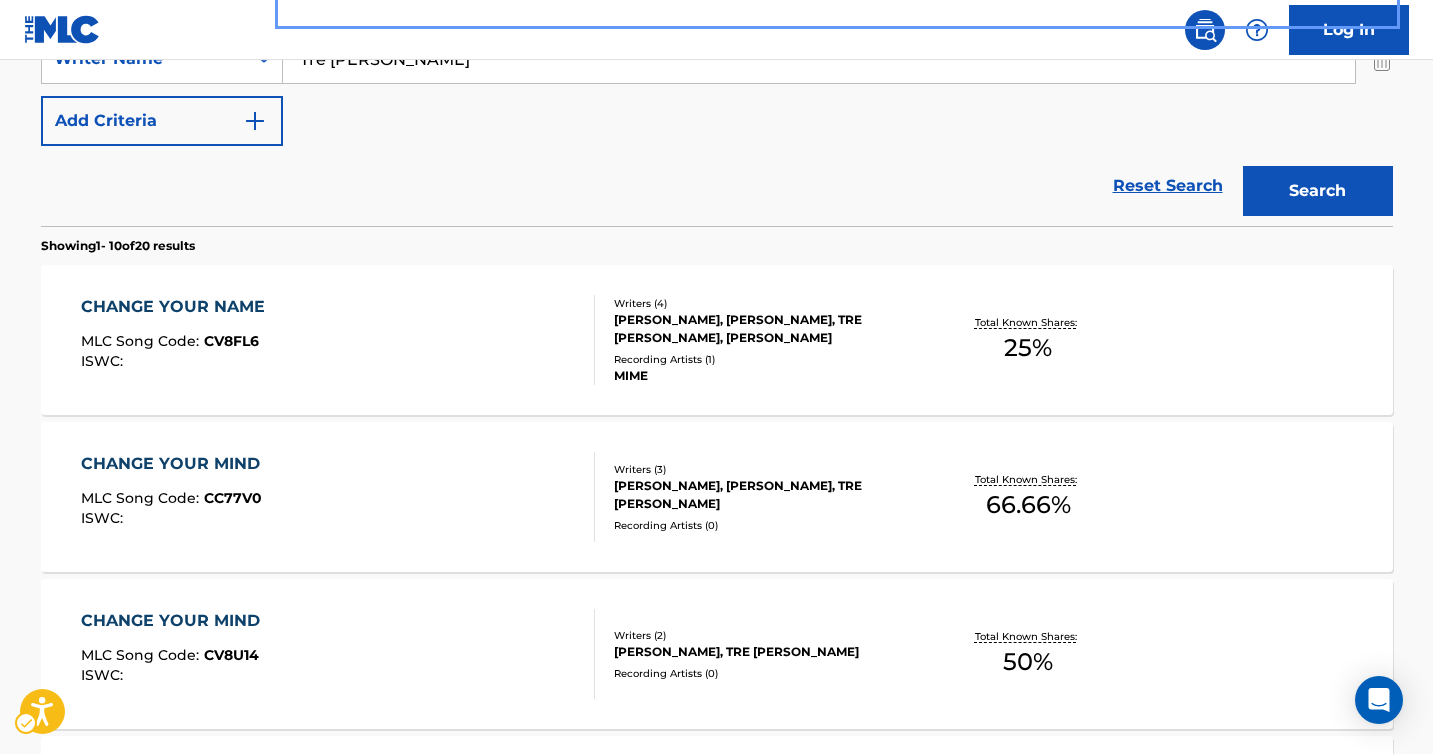 scroll, scrollTop: 477, scrollLeft: 0, axis: vertical 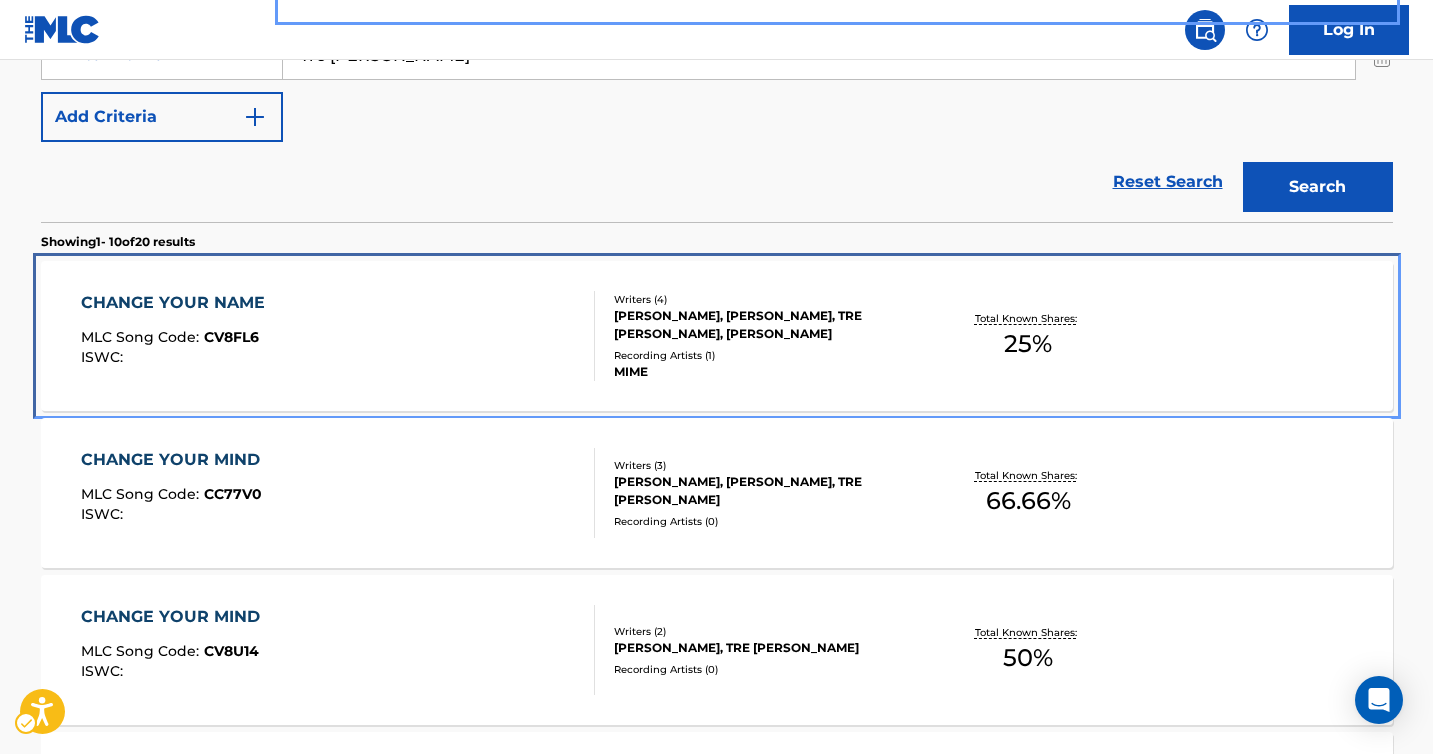 click on "[PERSON_NAME], [PERSON_NAME], TRE [PERSON_NAME], [PERSON_NAME]" at bounding box center [765, 325] 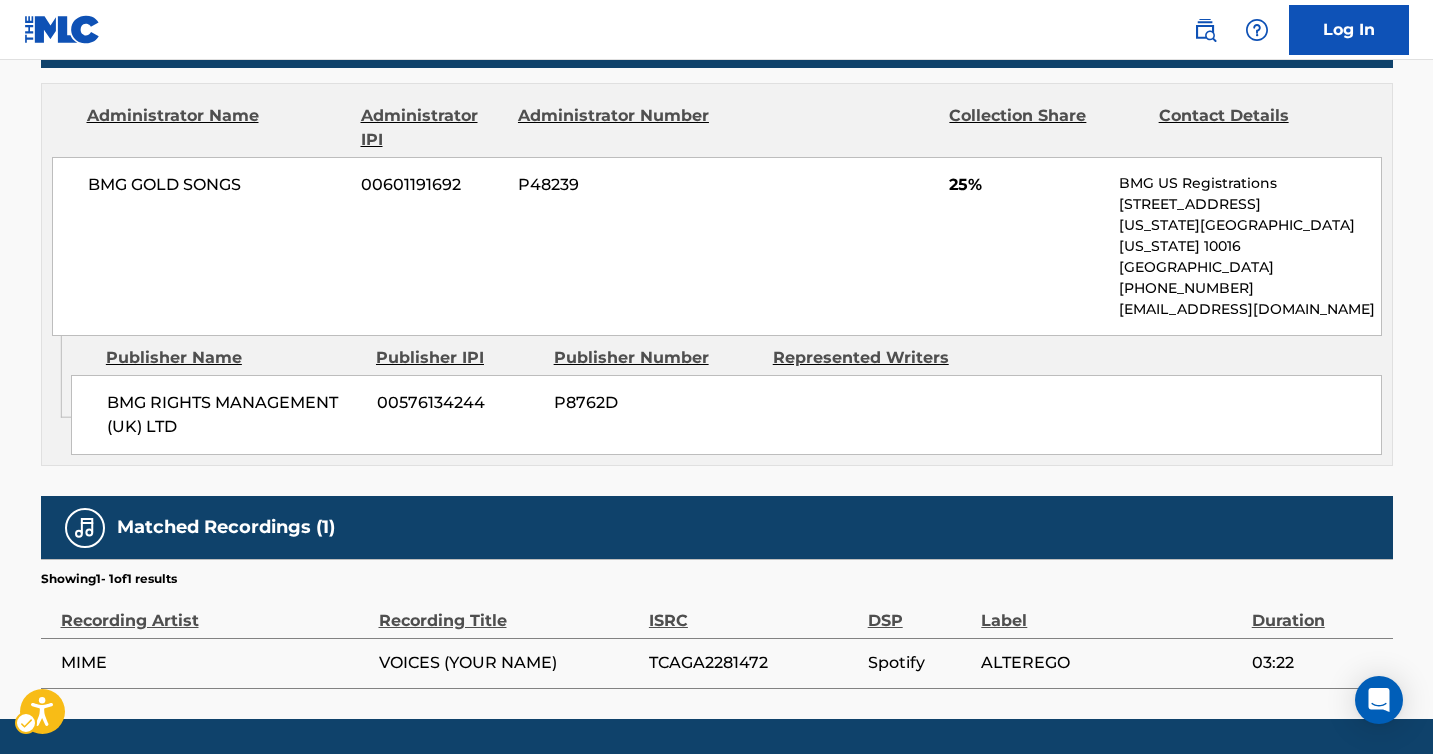 scroll, scrollTop: 999, scrollLeft: 0, axis: vertical 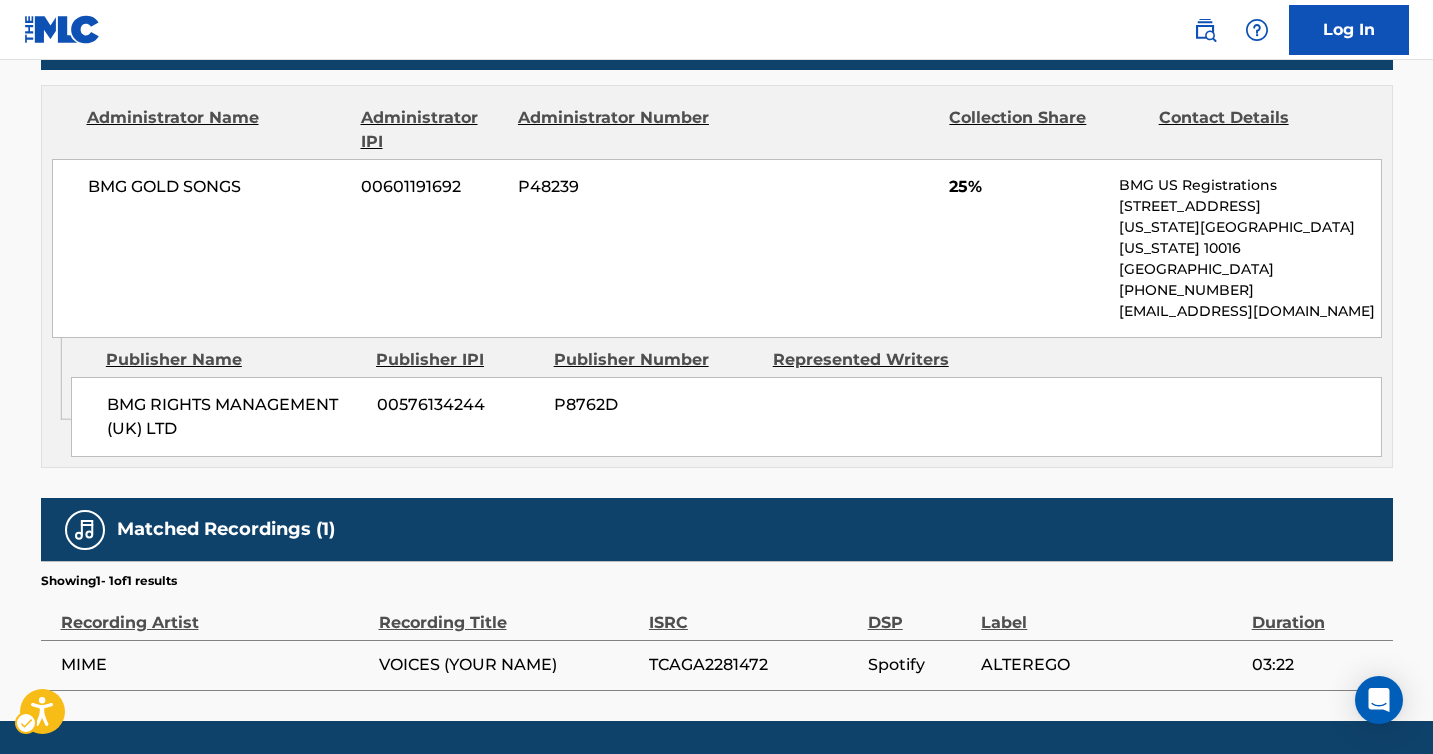 click on "TCAGA2281472" at bounding box center [753, 665] 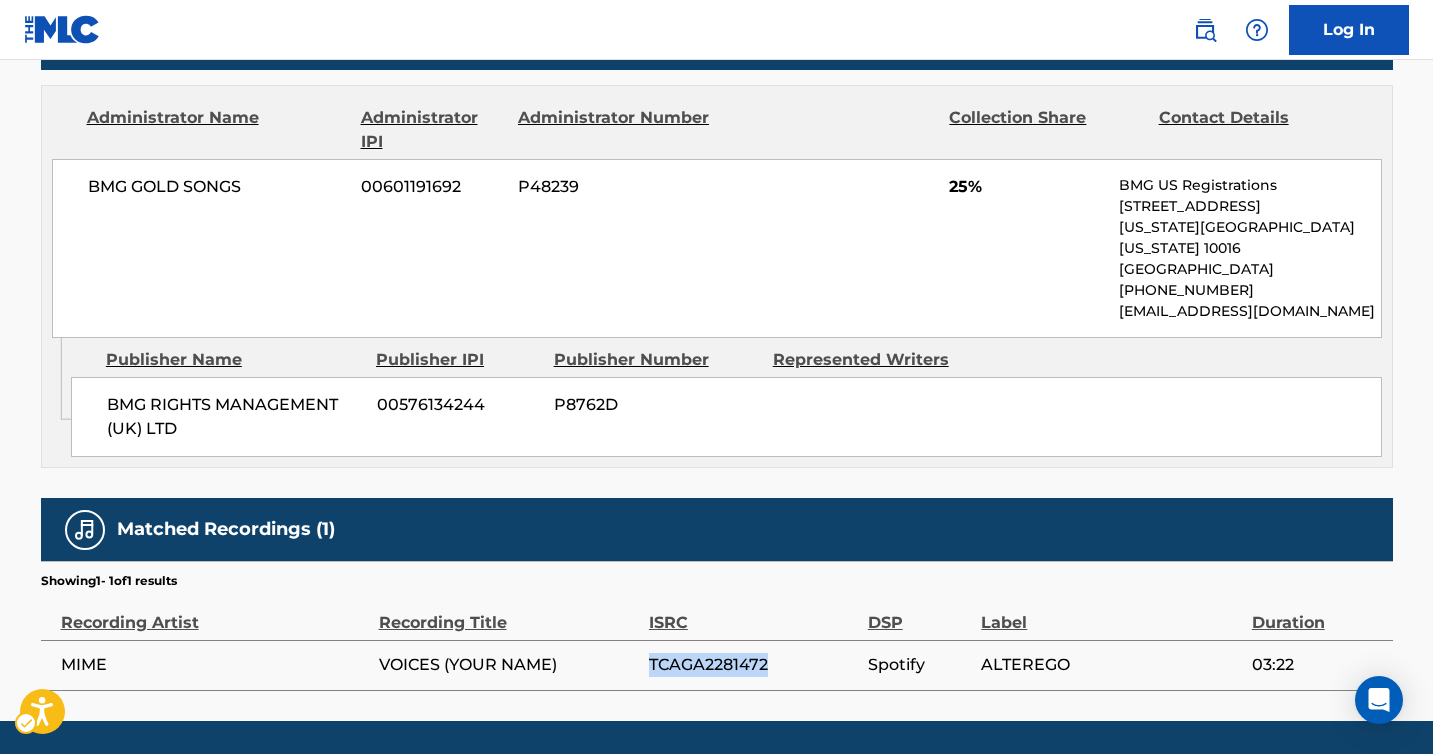 click on "TCAGA2281472" at bounding box center (753, 665) 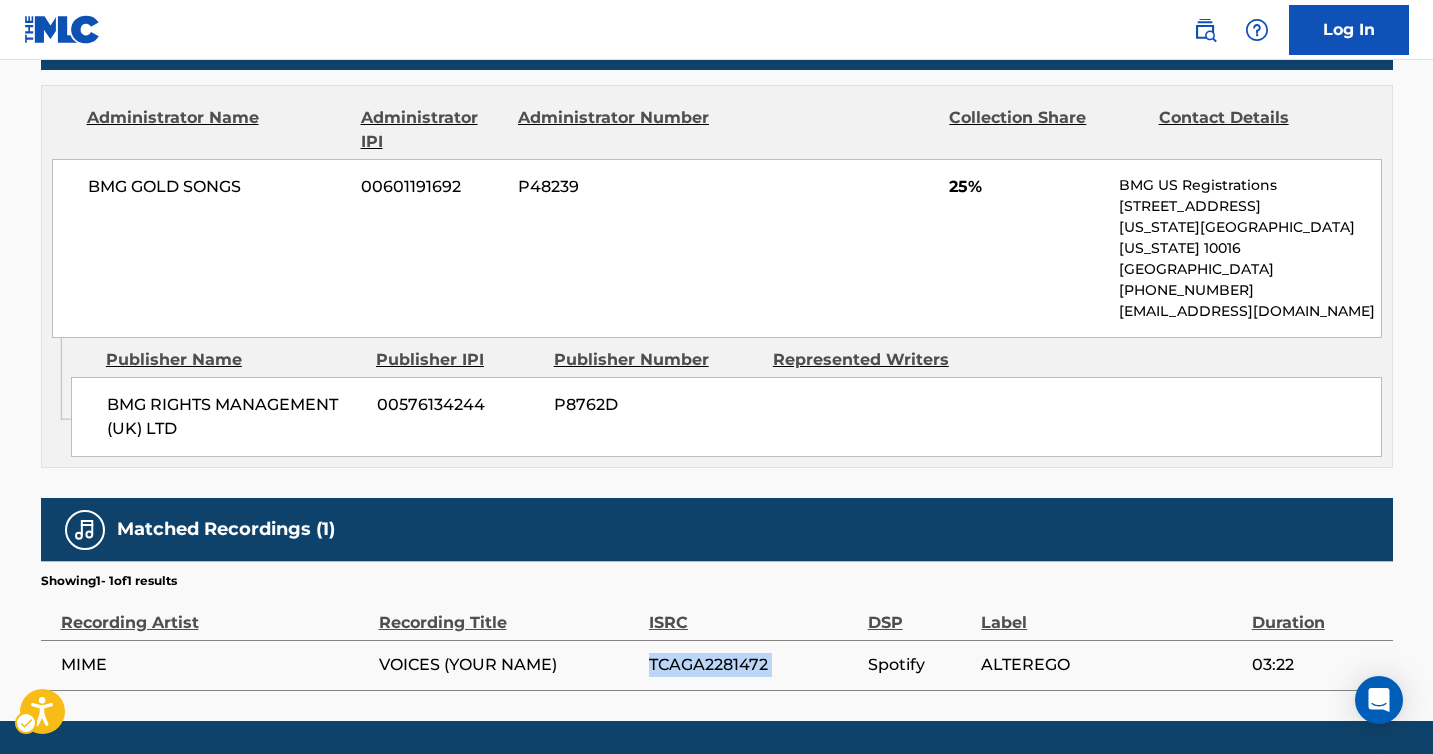 click on "TCAGA2281472" at bounding box center (753, 665) 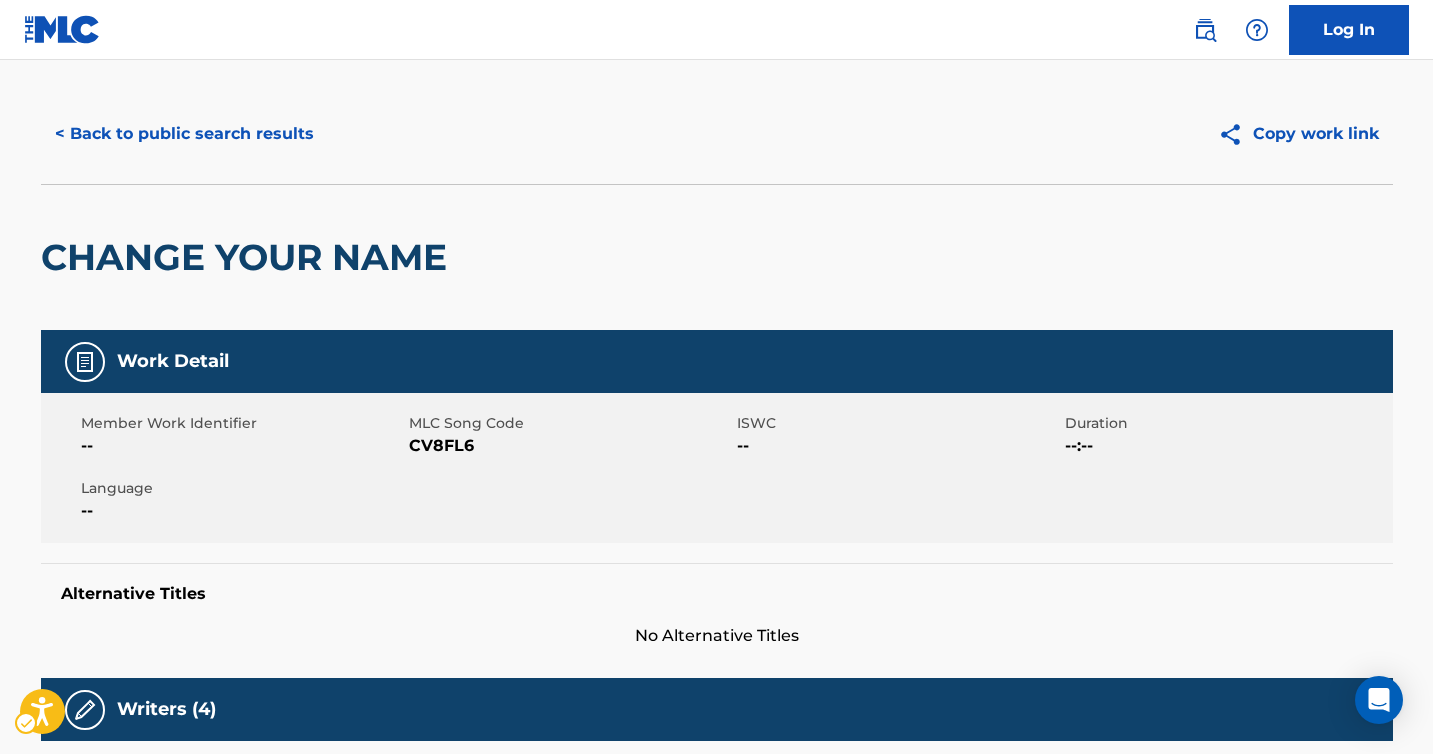 scroll, scrollTop: 25, scrollLeft: 0, axis: vertical 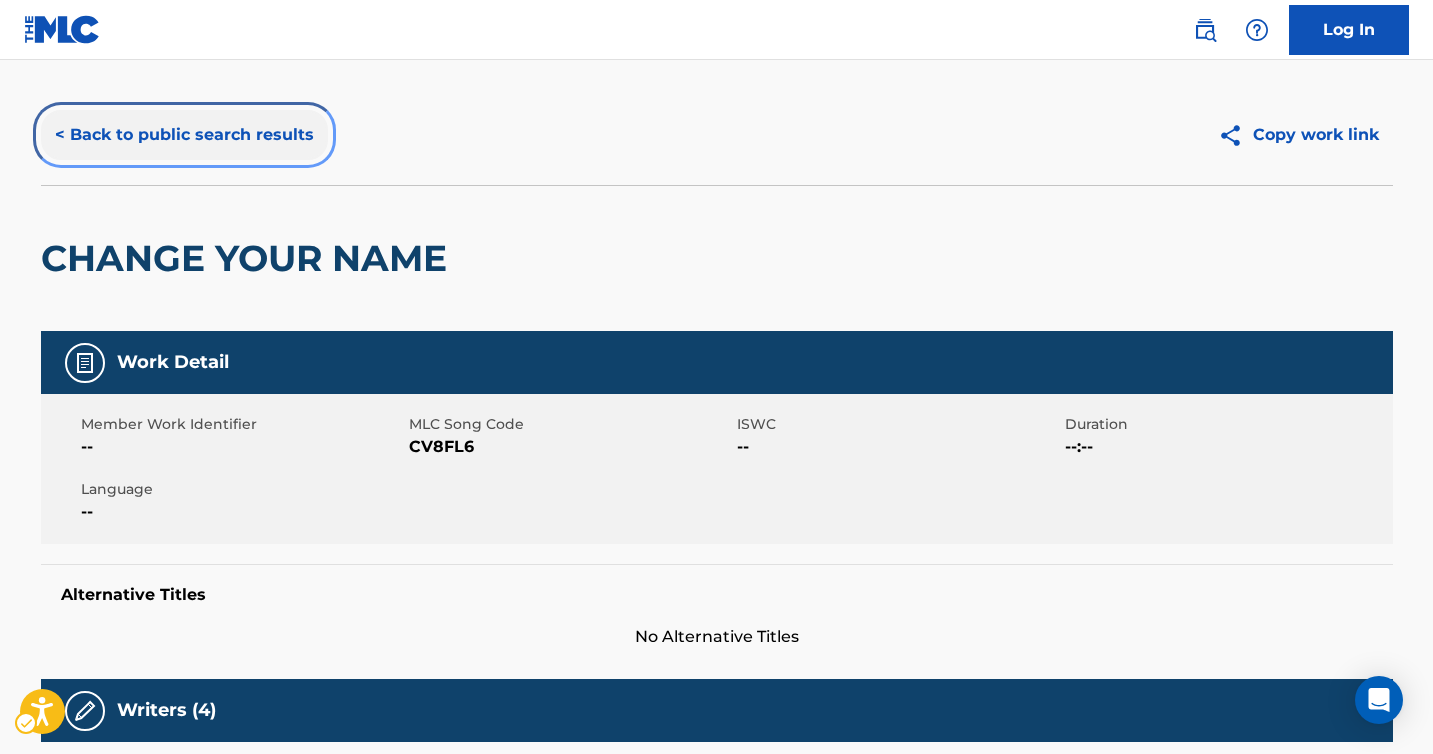 click on "< Back to public search results" at bounding box center (184, 135) 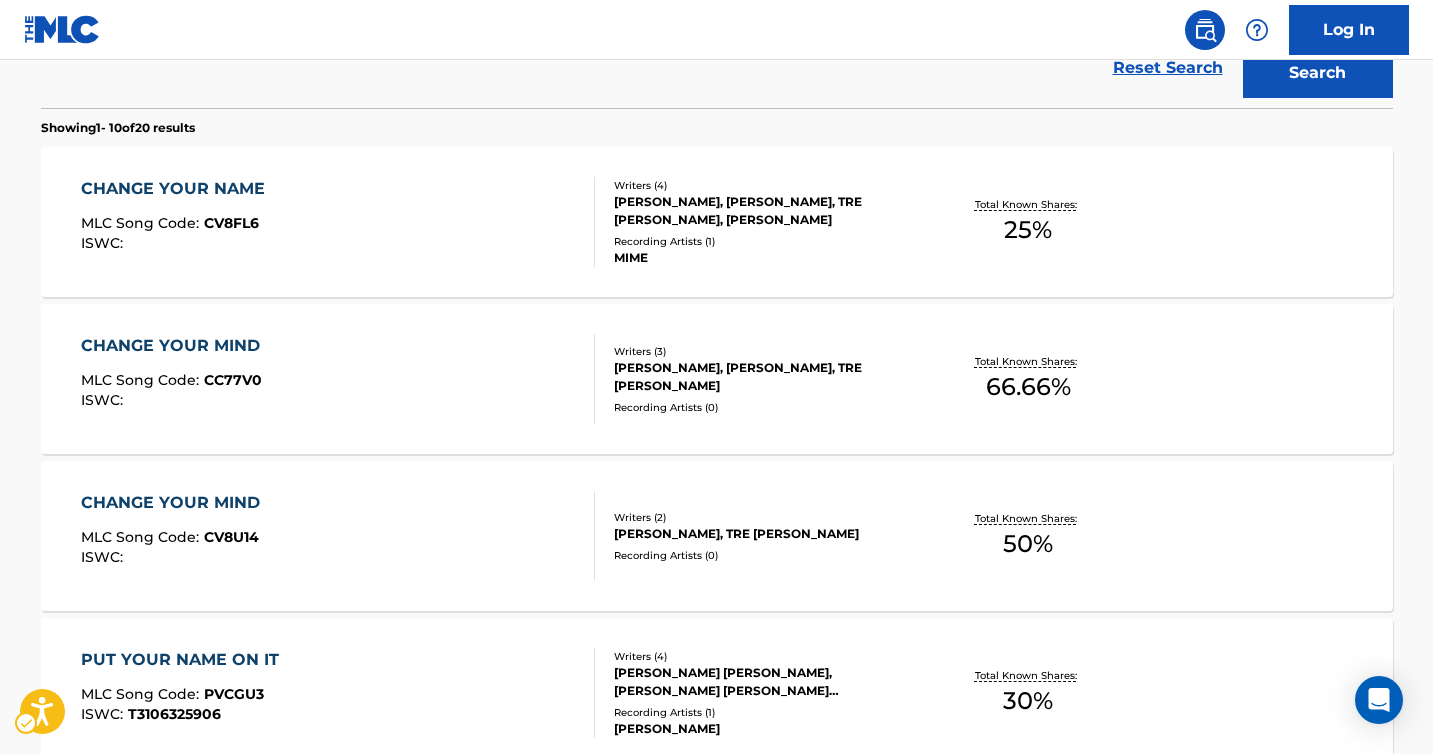 scroll, scrollTop: 0, scrollLeft: 0, axis: both 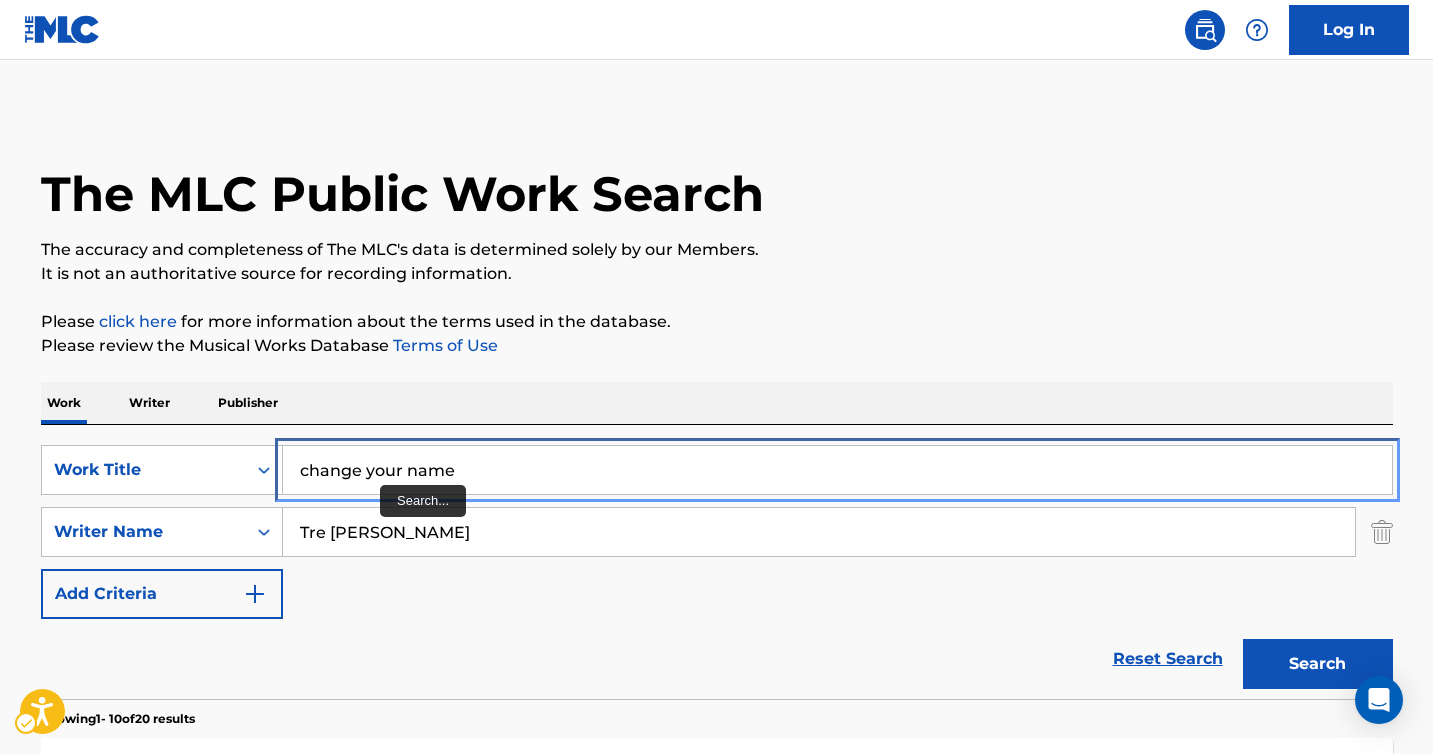 click on "change your name" at bounding box center (837, 470) 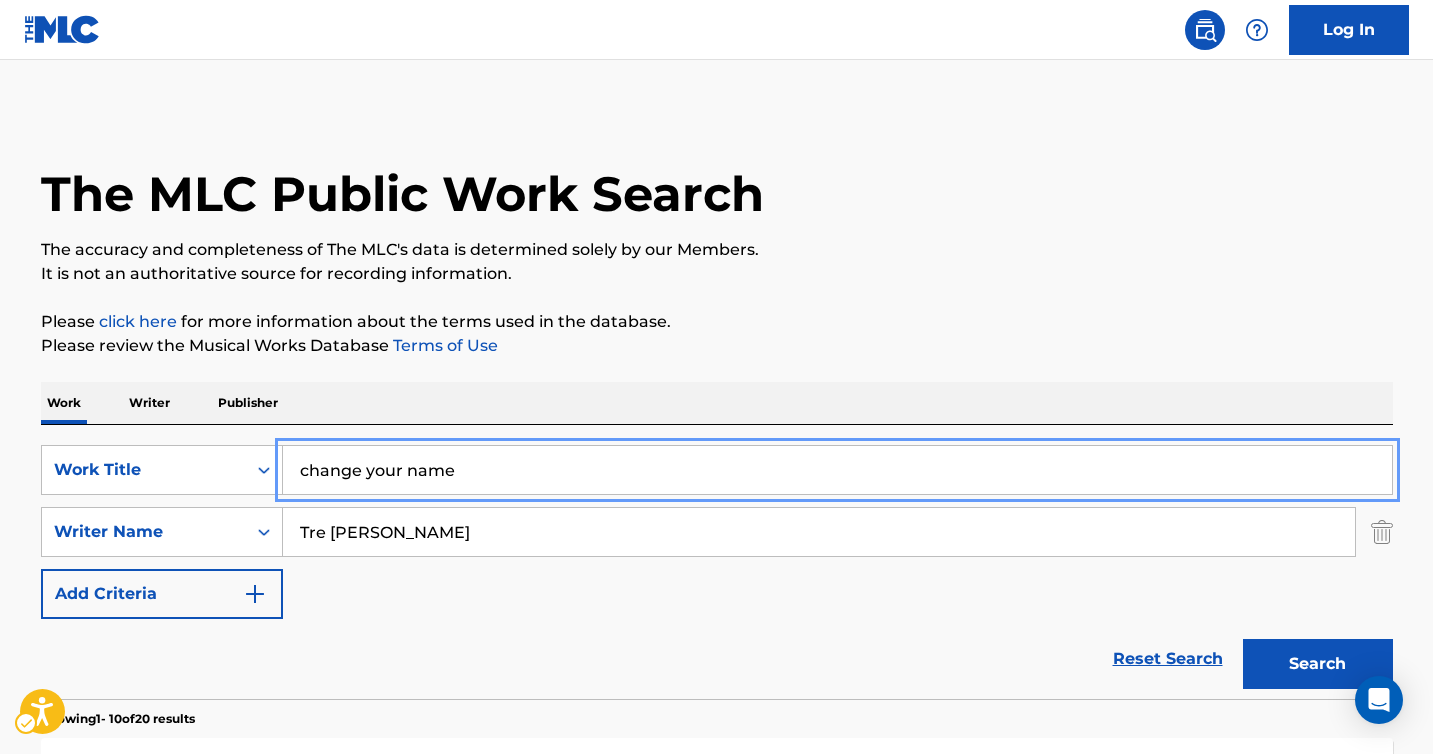 click on "change your name" at bounding box center (837, 470) 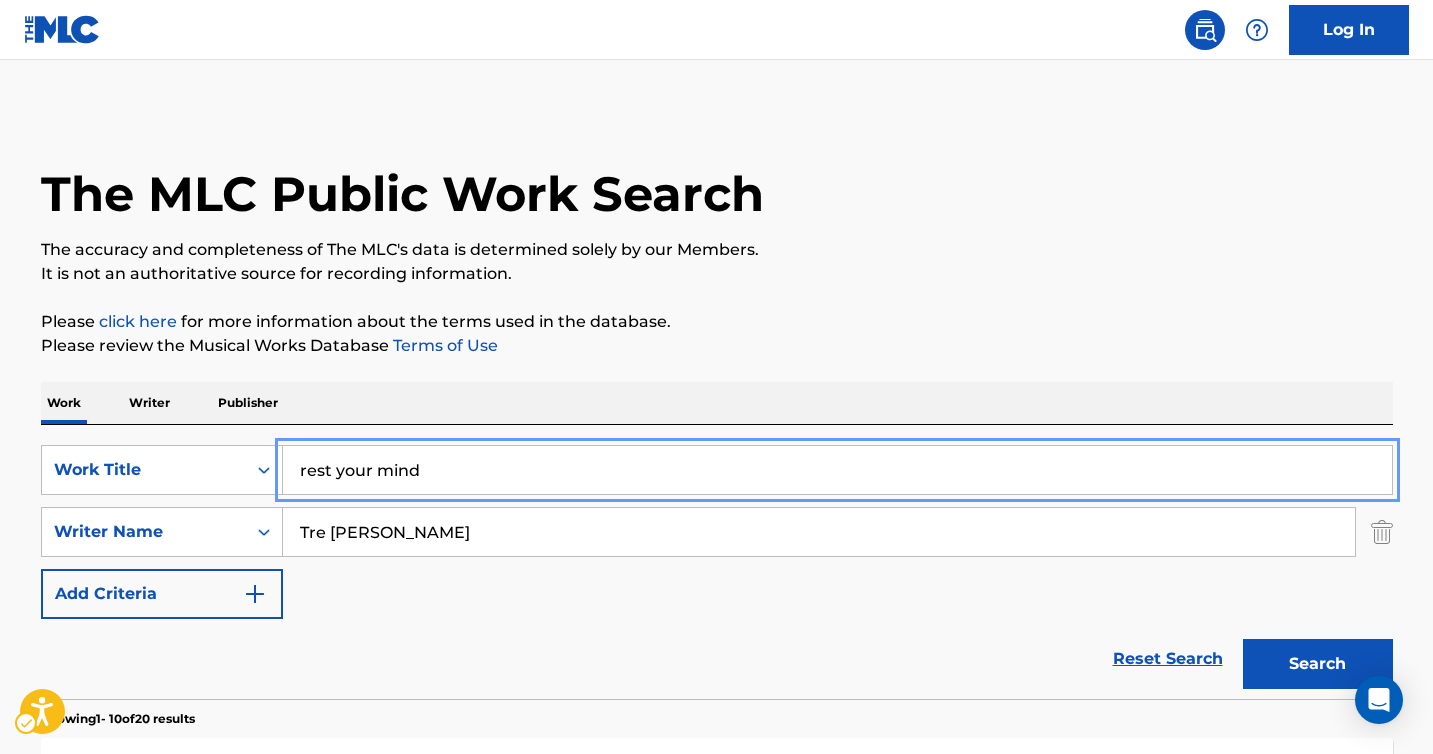 type on "rest your mind" 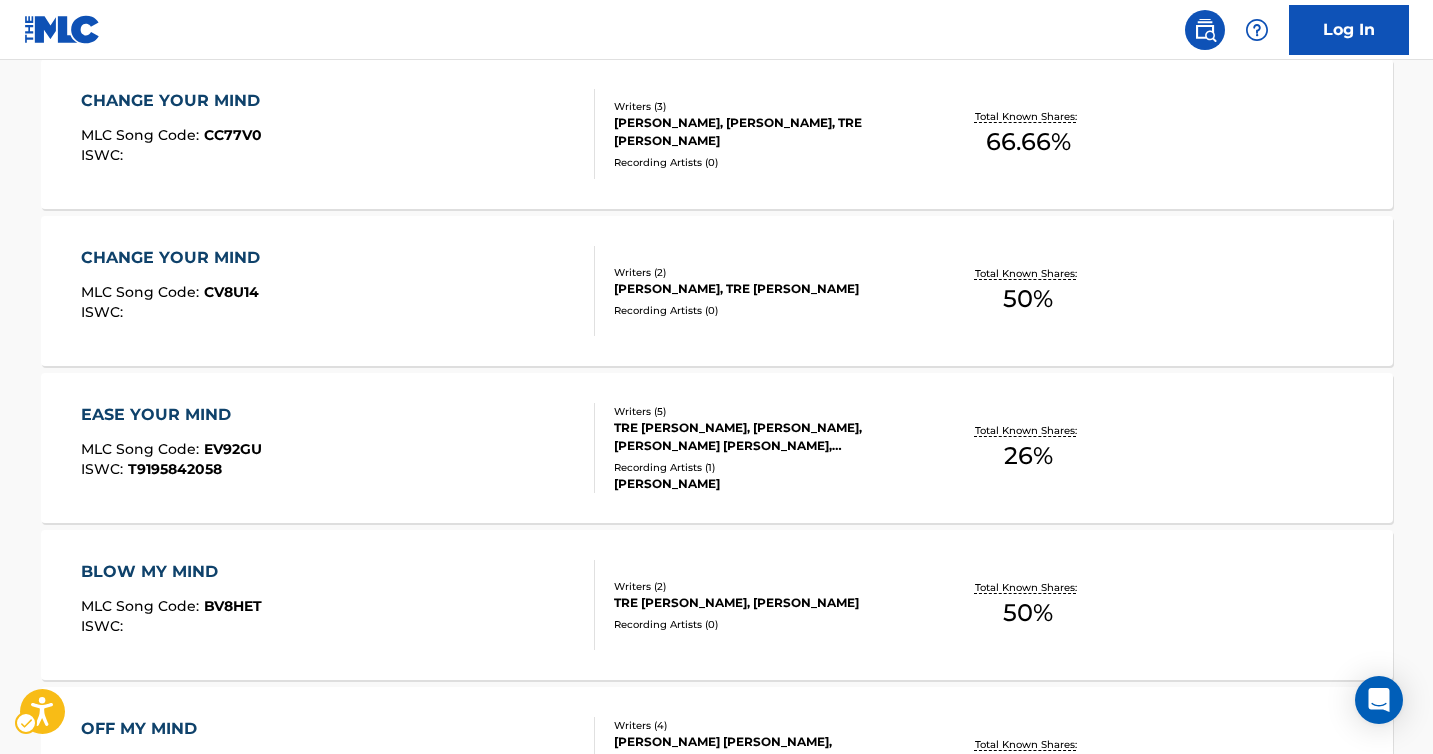 scroll, scrollTop: 693, scrollLeft: 0, axis: vertical 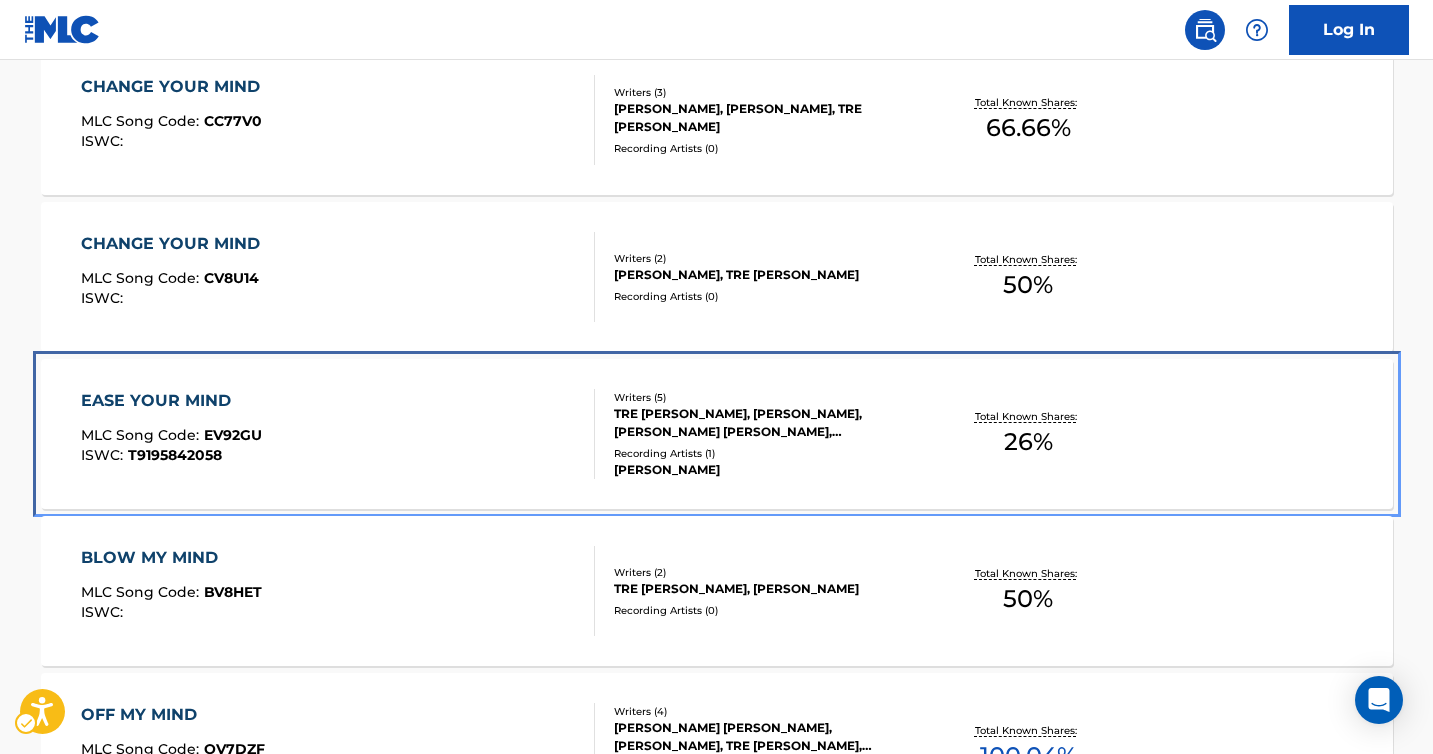 click on "TRE [PERSON_NAME], [PERSON_NAME], [PERSON_NAME] [PERSON_NAME], [PERSON_NAME] GENFI [PERSON_NAME], [PERSON_NAME]" at bounding box center (765, 423) 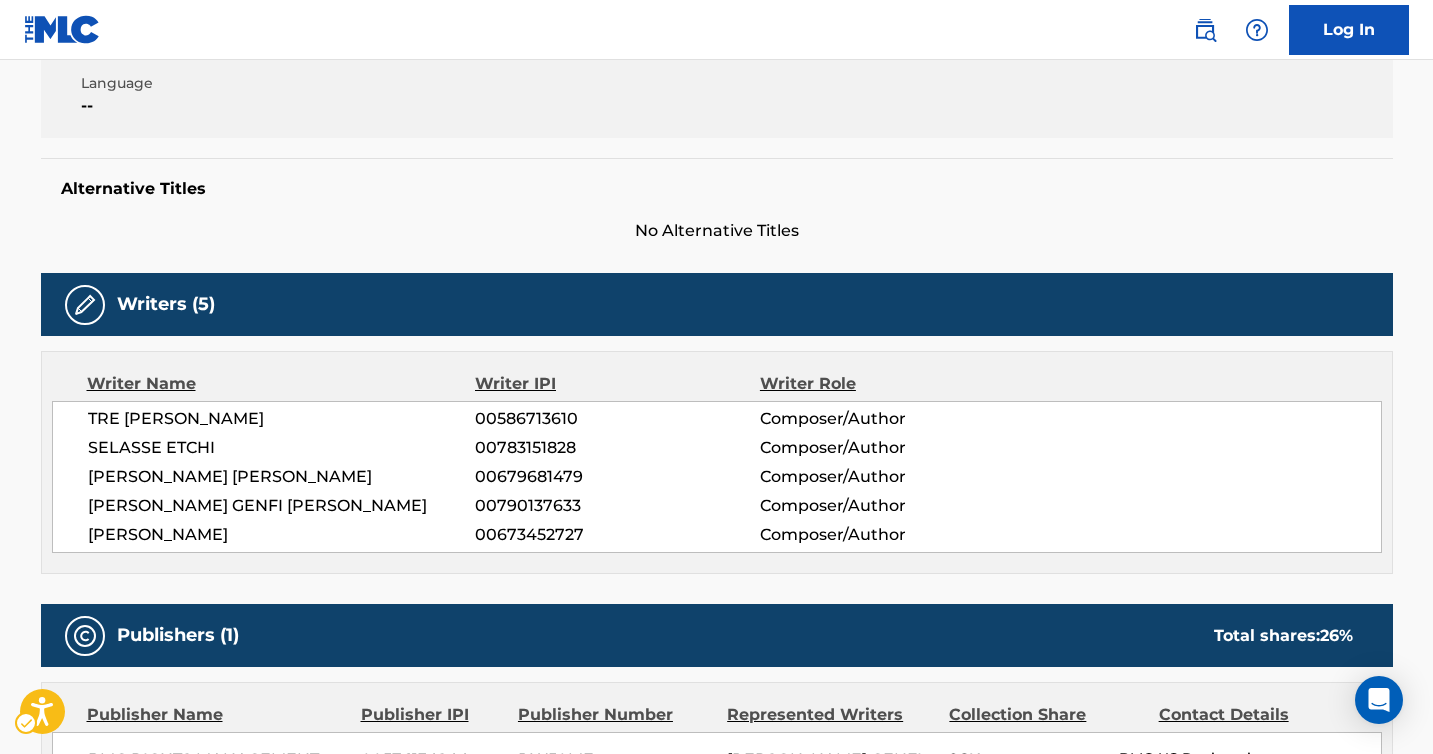 scroll, scrollTop: 934, scrollLeft: 0, axis: vertical 